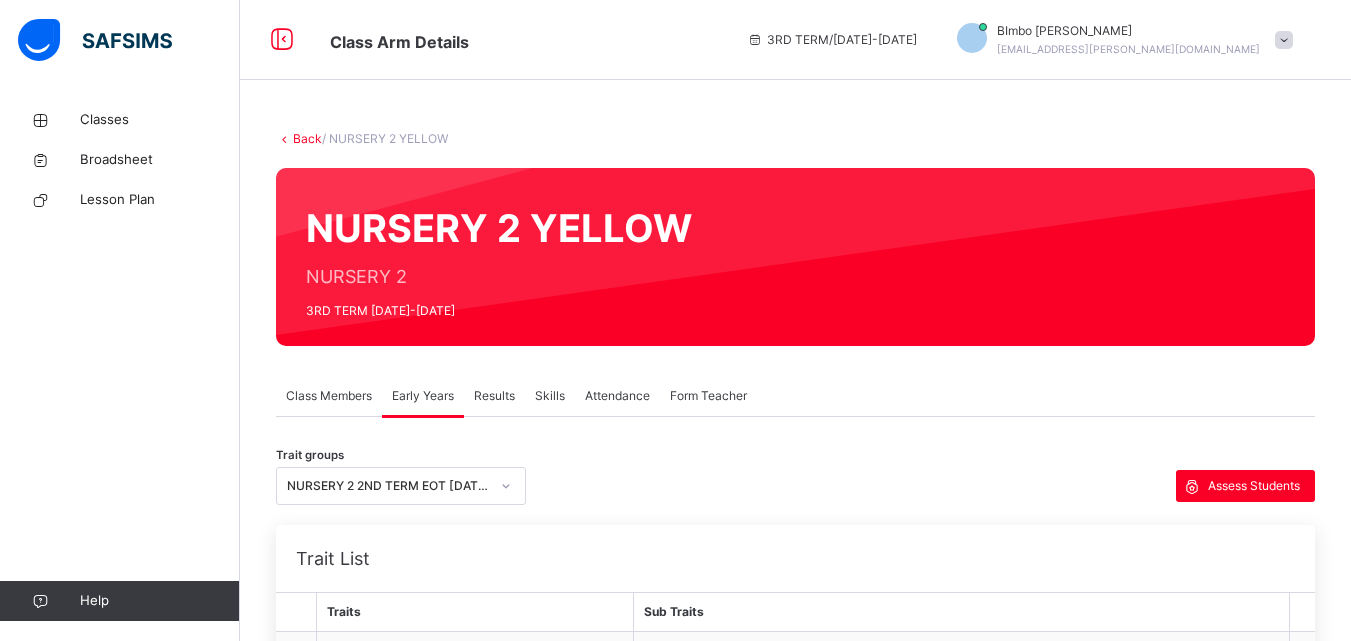 scroll, scrollTop: 0, scrollLeft: 0, axis: both 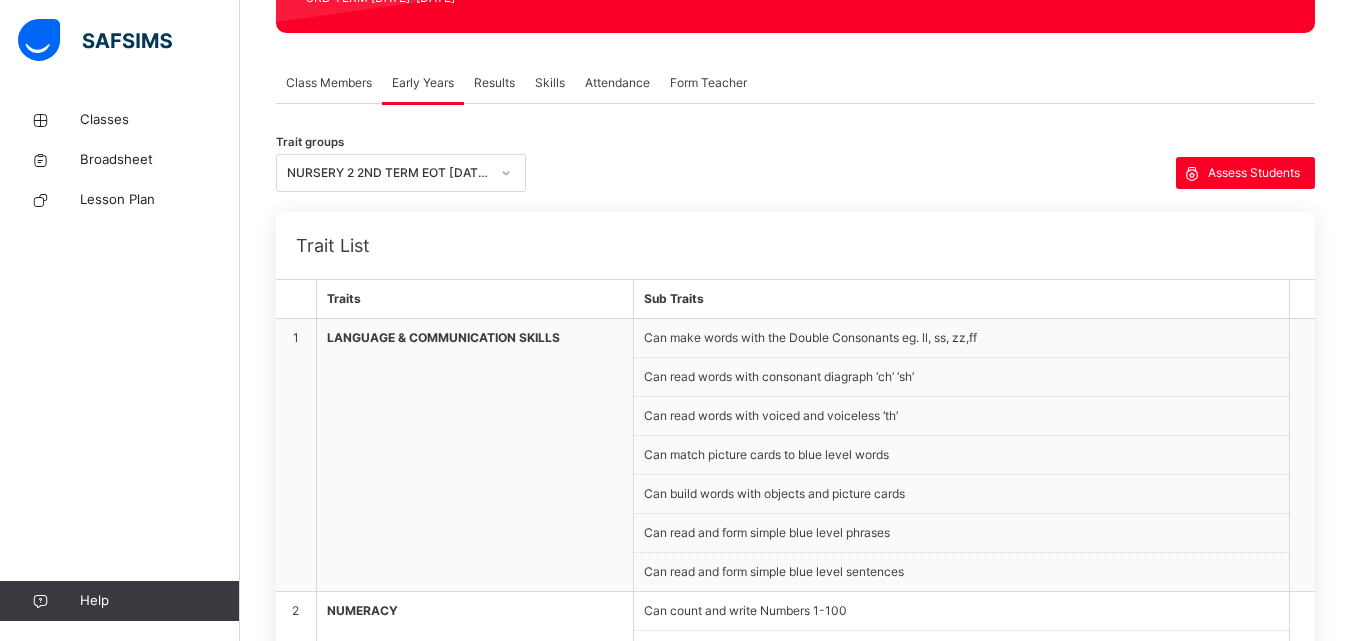 click 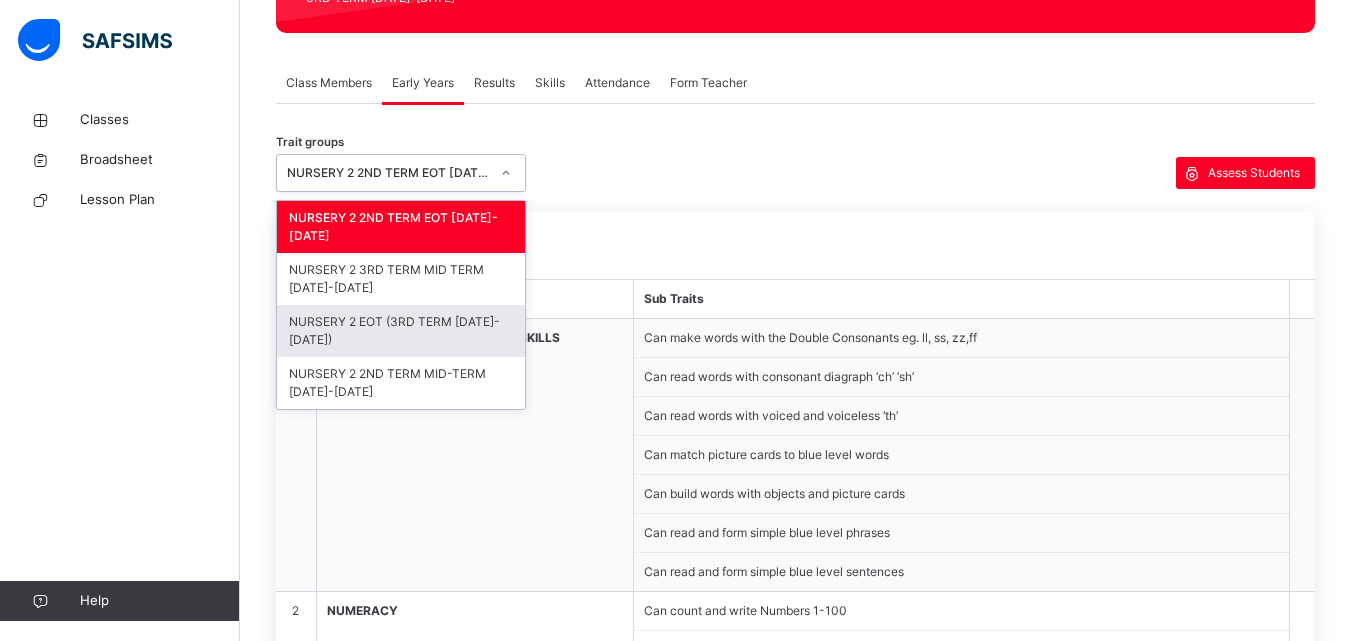 click on "NURSERY 2 EOT (3RD TERM [DATE]-[DATE])" at bounding box center [401, 331] 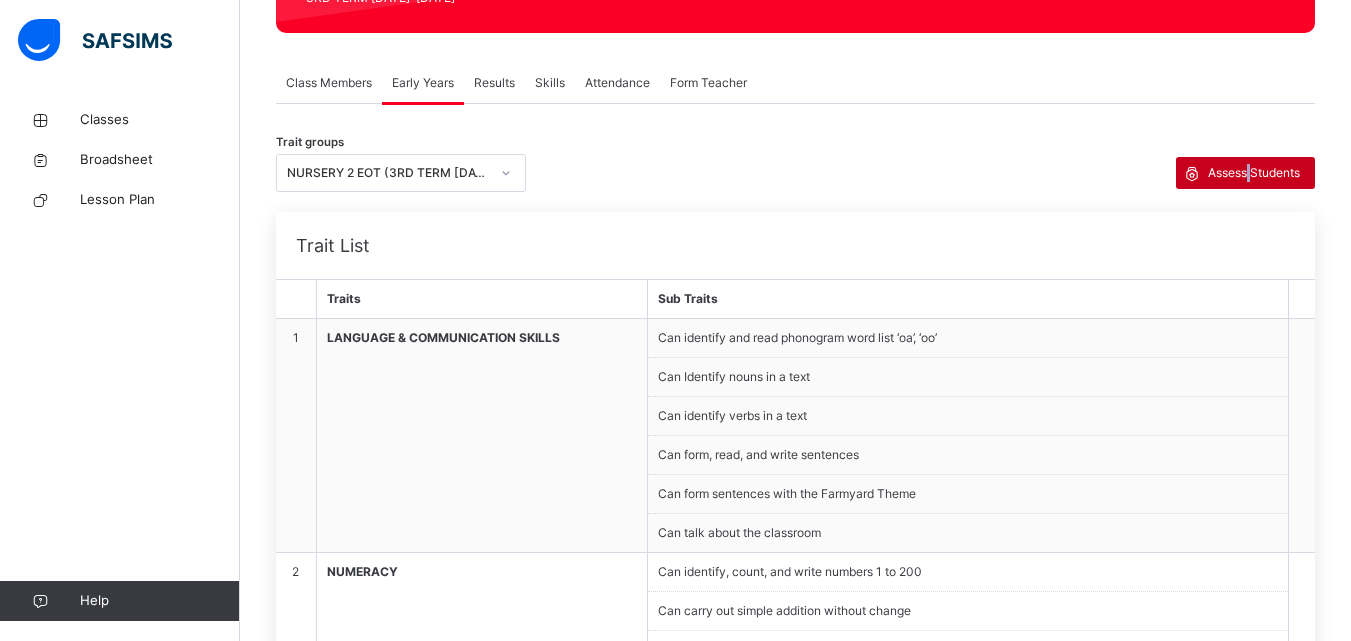 click on "Assess Students" at bounding box center (1254, 173) 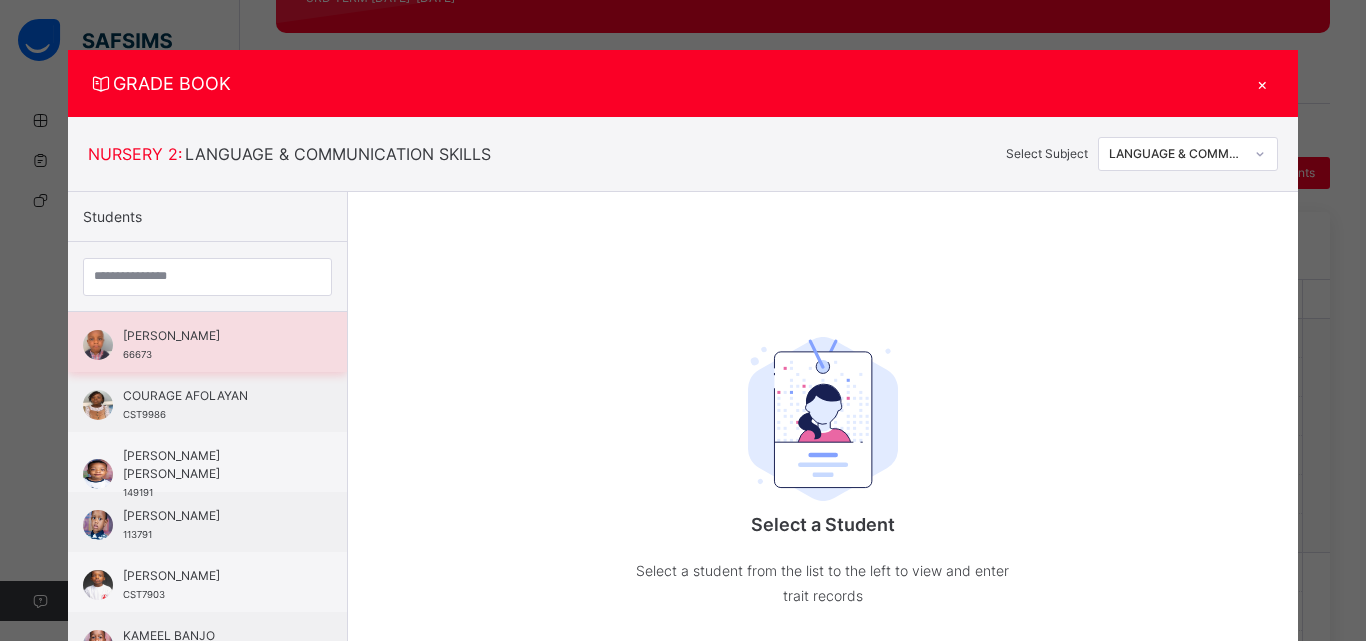 click on "[PERSON_NAME]" at bounding box center [212, 336] 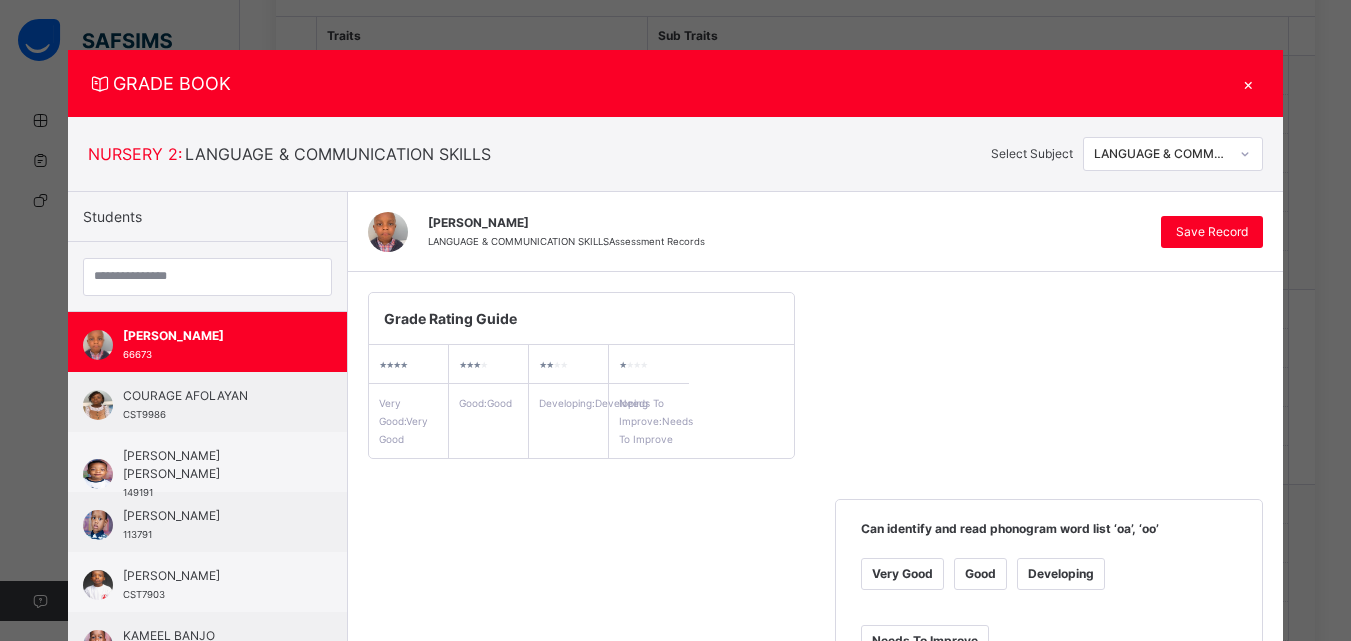 scroll, scrollTop: 598, scrollLeft: 0, axis: vertical 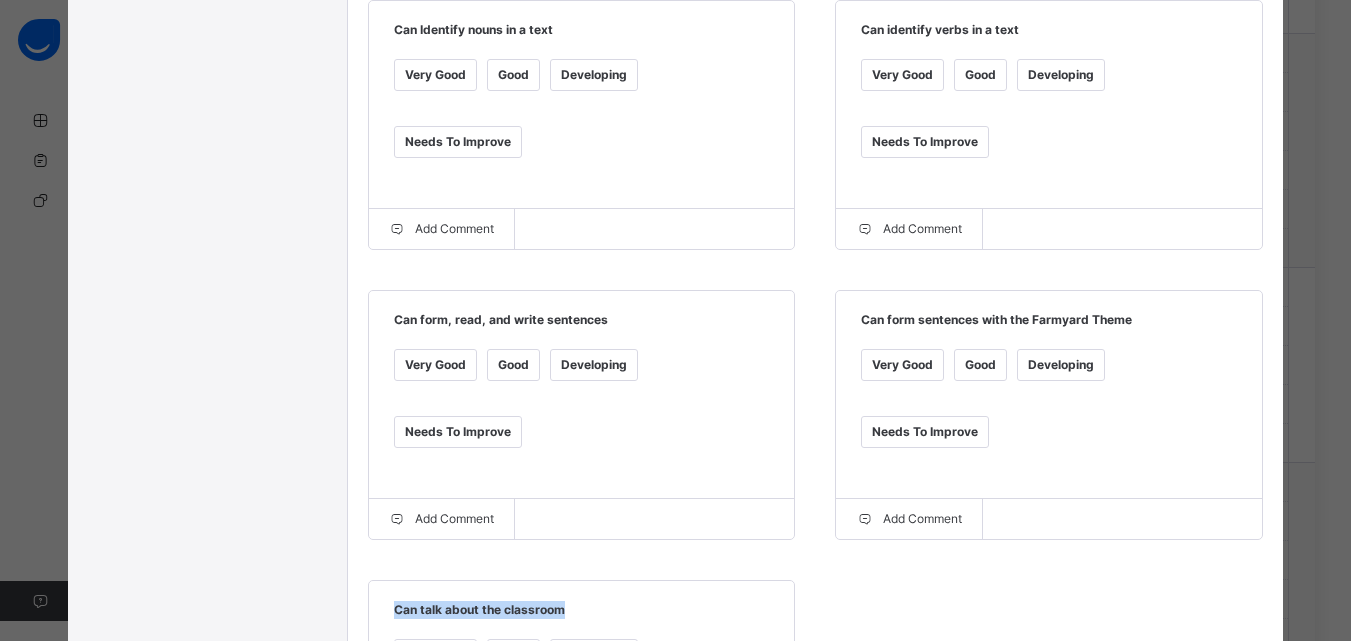 drag, startPoint x: 567, startPoint y: 435, endPoint x: 417, endPoint y: 454, distance: 151.19855 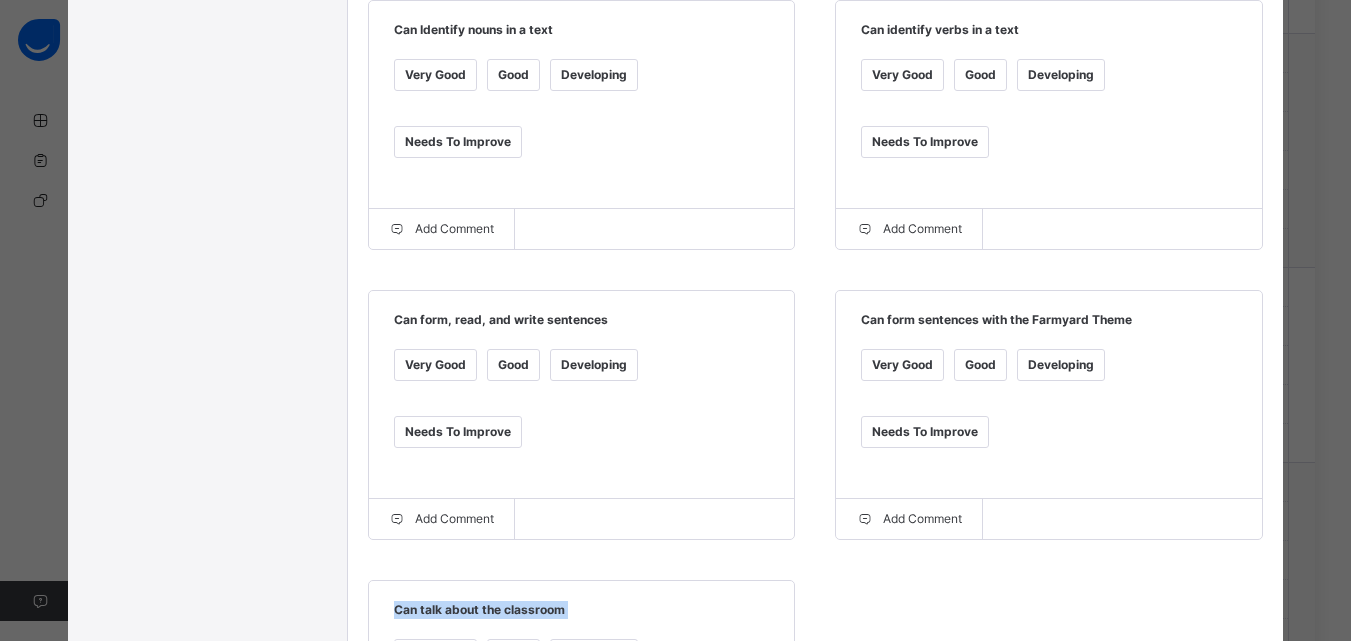 drag, startPoint x: 468, startPoint y: 498, endPoint x: 371, endPoint y: 426, distance: 120.80149 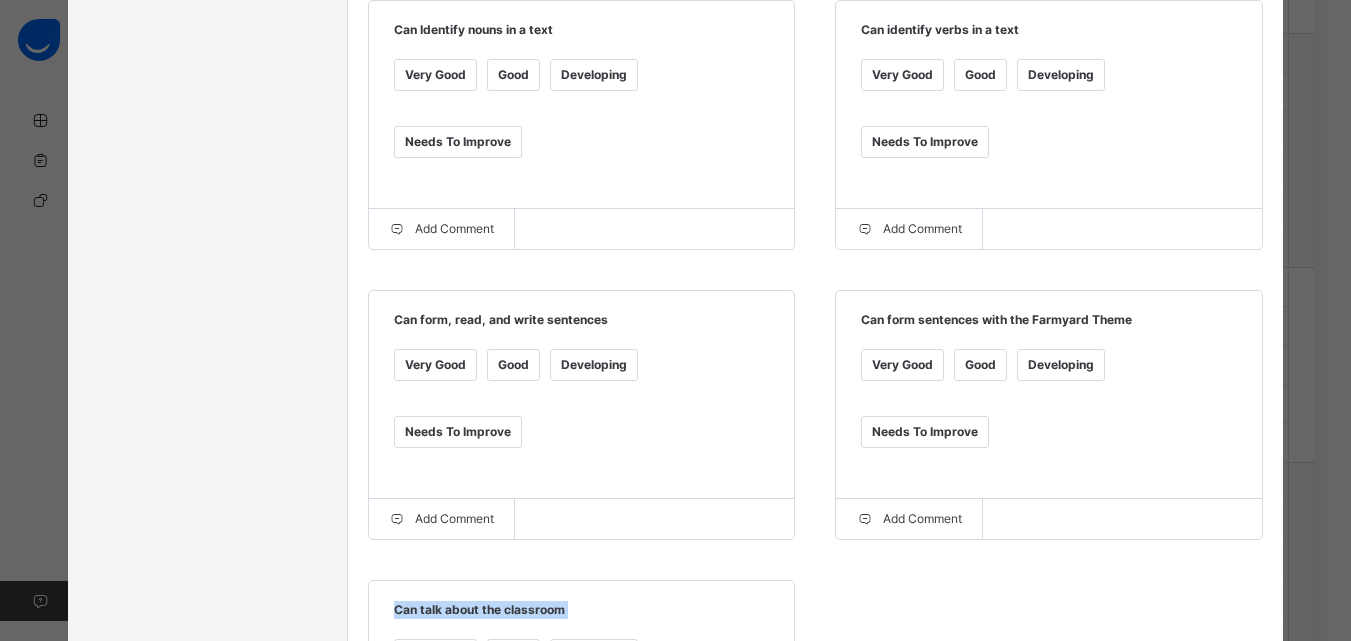 copy on "Can talk about the classroom   Very Good" 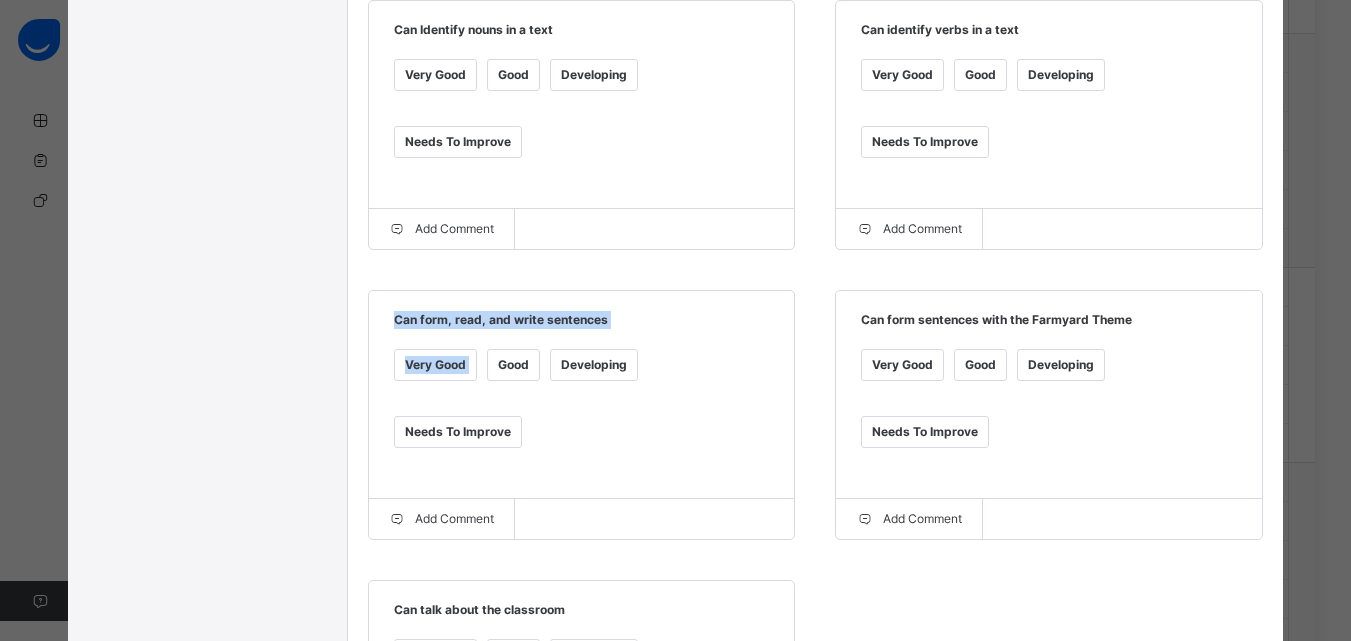 drag, startPoint x: 475, startPoint y: 292, endPoint x: 379, endPoint y: 208, distance: 127.56175 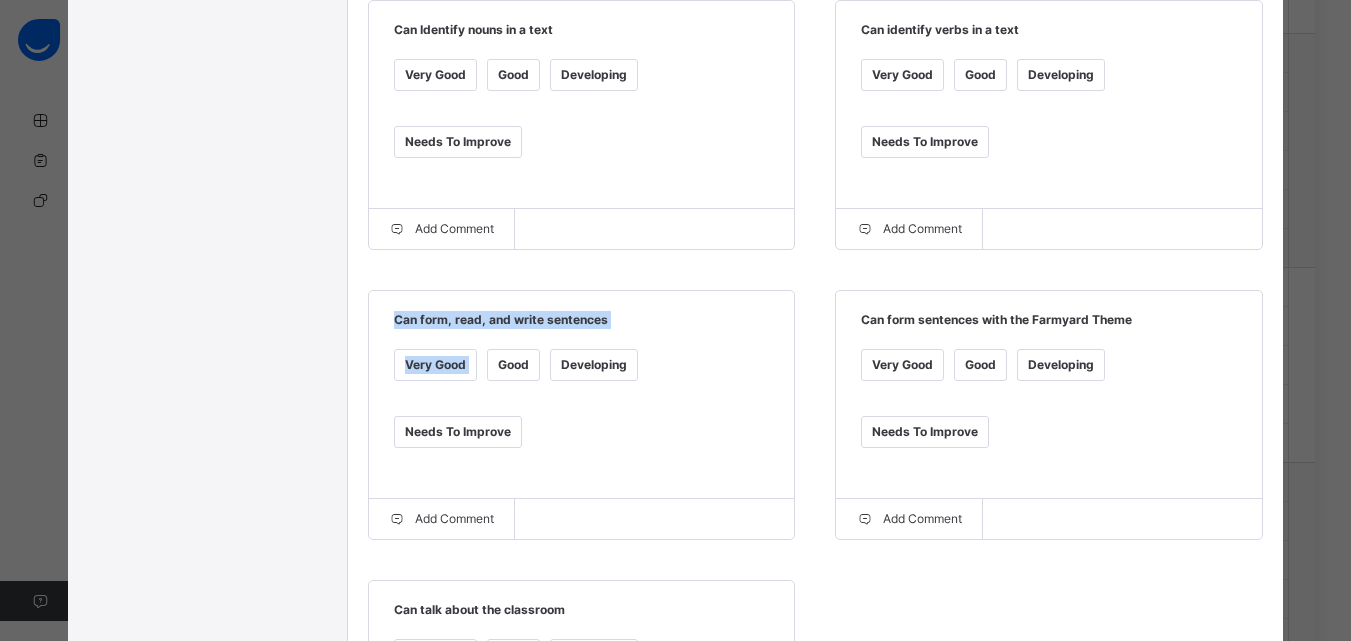 copy on "Can form, read, and write sentences   Very Good" 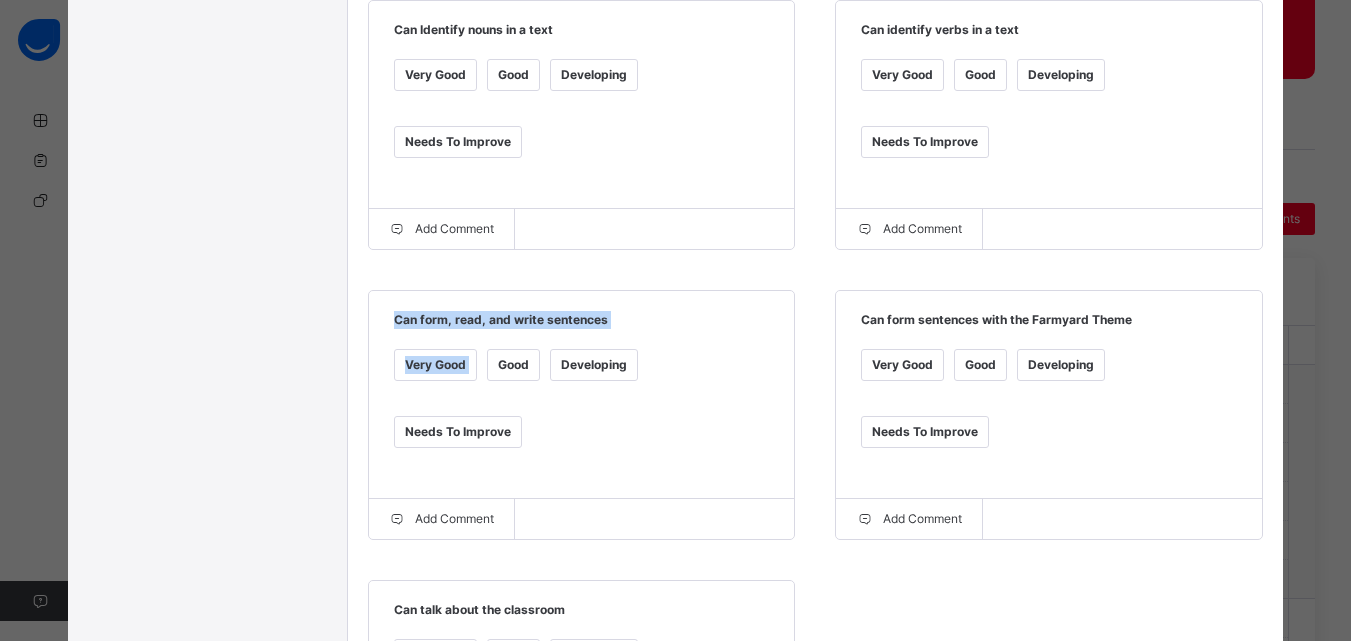 scroll, scrollTop: 261, scrollLeft: 0, axis: vertical 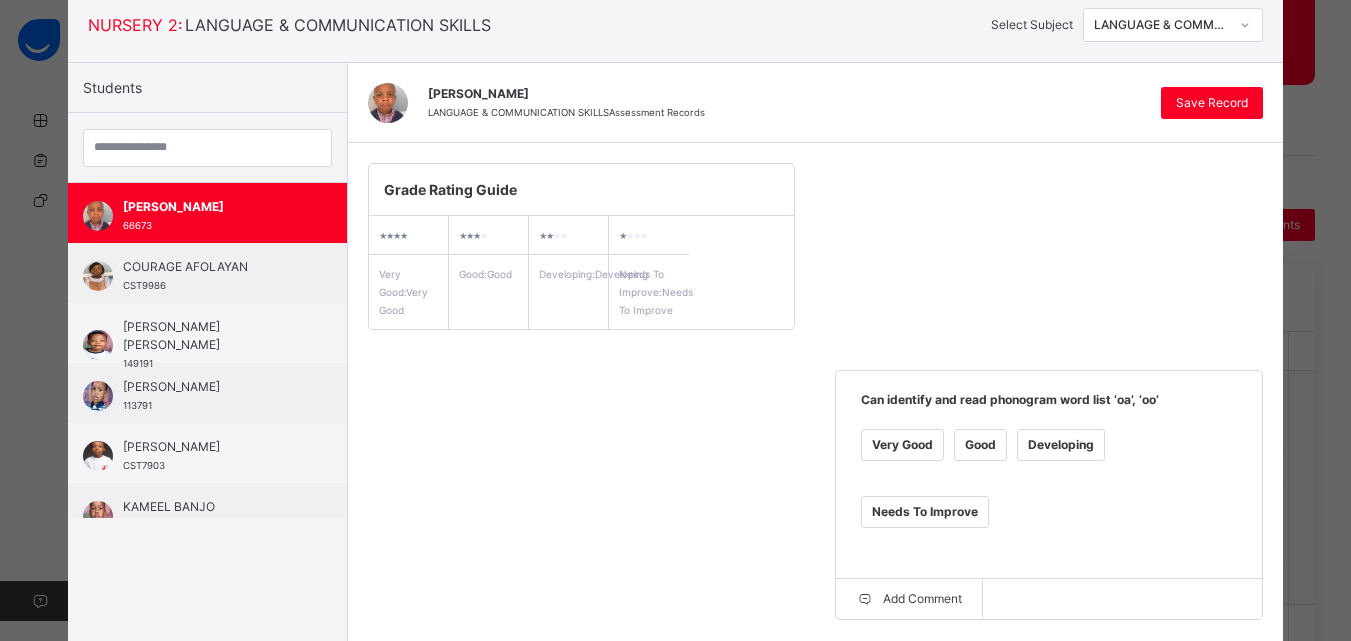 click on "Grade Rating Guide   ★ ★ ★ ★ Very Good  :  Very Good ★ ★ ★ ★ Good  :  Good ★ ★ ★ ★ Developing  :  Developing ★ ★ ★ ★ Needs To Improve  :  Needs To Improve Can identify and read phonogram word list ‘oa’, ‘oo’   Very Good Good Developing Needs To Improve  Add Comment Can Identify nouns in a text   Very Good Good Developing Needs To Improve  Add Comment Can identify verbs in a text   Very Good Good Developing Needs To Improve  Add Comment Can form, read, and write sentences   Very Good Good Developing Needs To Improve  Add Comment Can form sentences with the Farmyard Theme   Very Good Good Developing Needs To Improve  Add Comment Can talk about the classroom   Very Good Good Developing Needs To Improve  Add Comment" at bounding box center [816, 826] 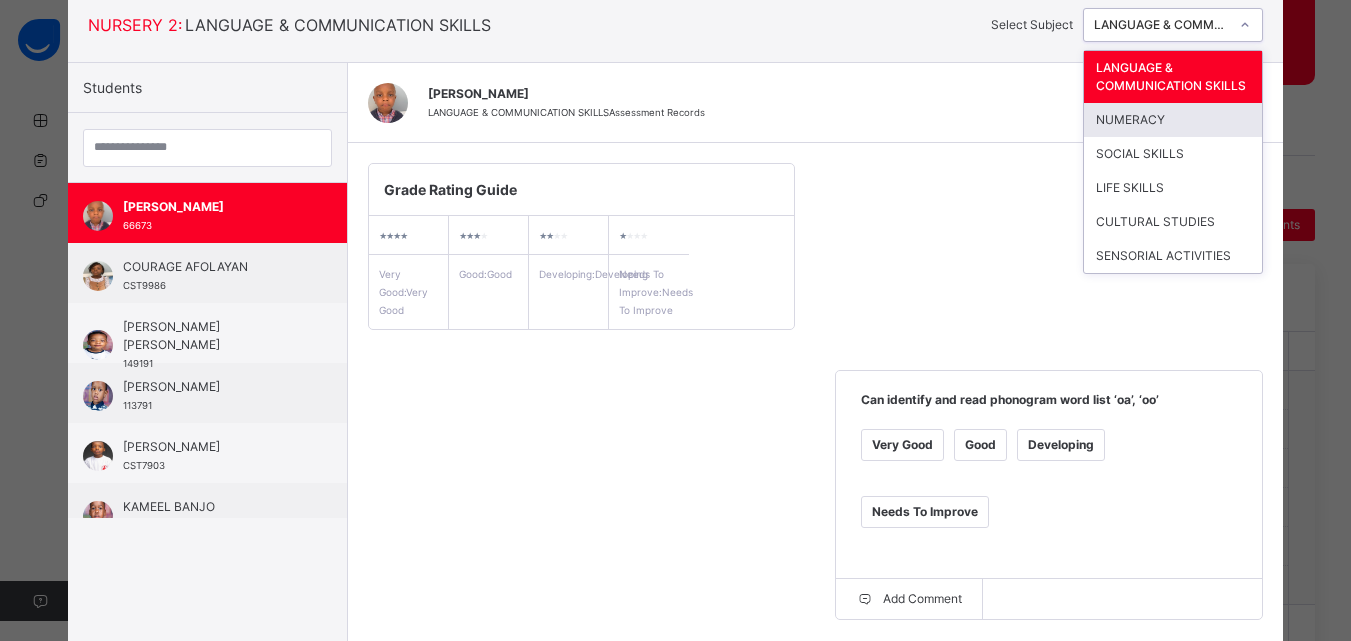 click on "NUMERACY" at bounding box center [1173, 120] 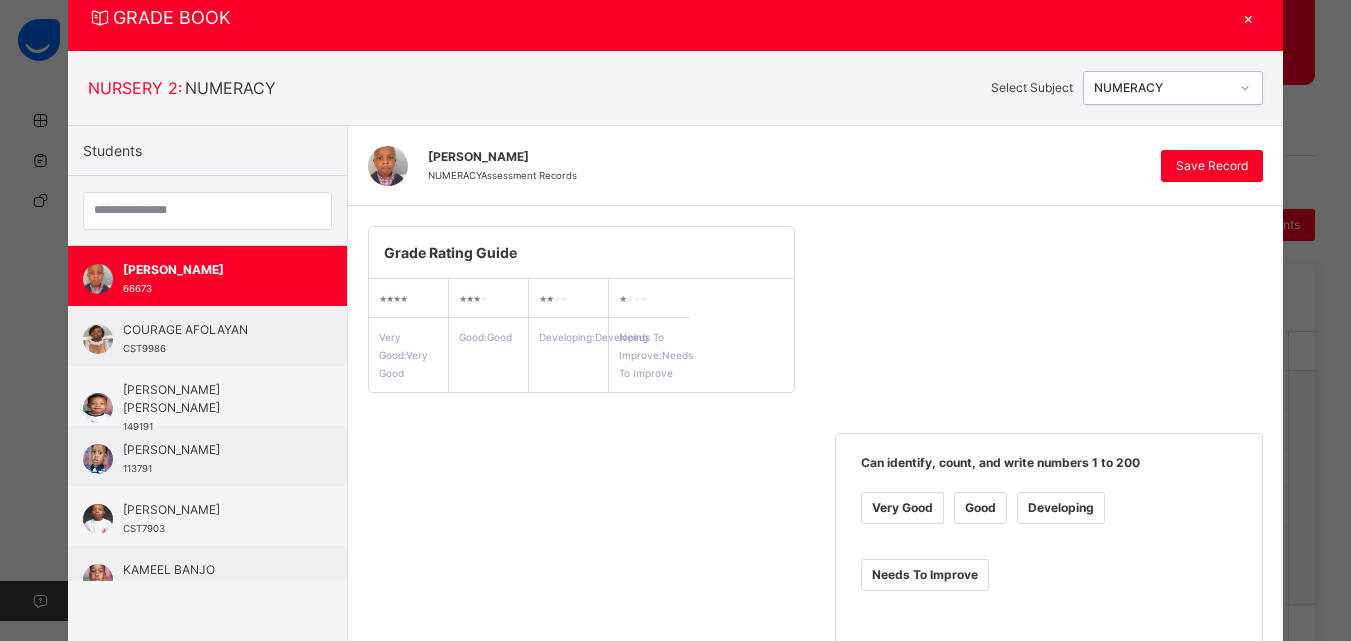 scroll, scrollTop: 129, scrollLeft: 0, axis: vertical 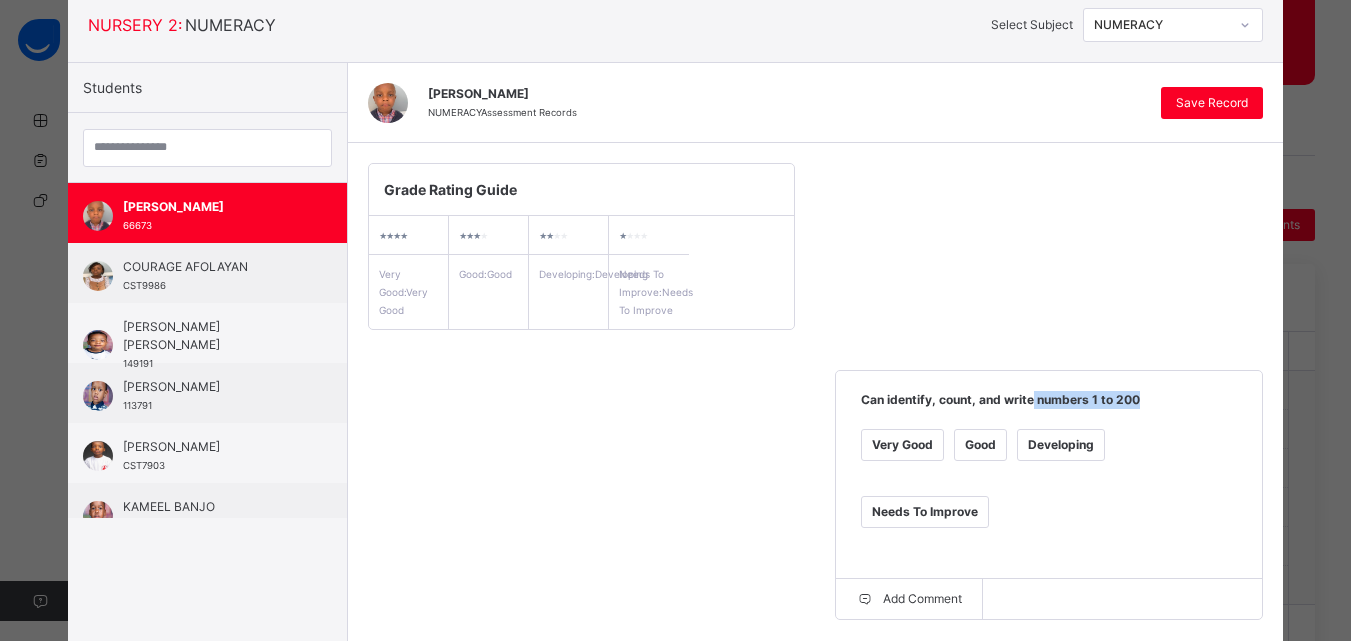 drag, startPoint x: 1137, startPoint y: 414, endPoint x: 1027, endPoint y: 415, distance: 110.00455 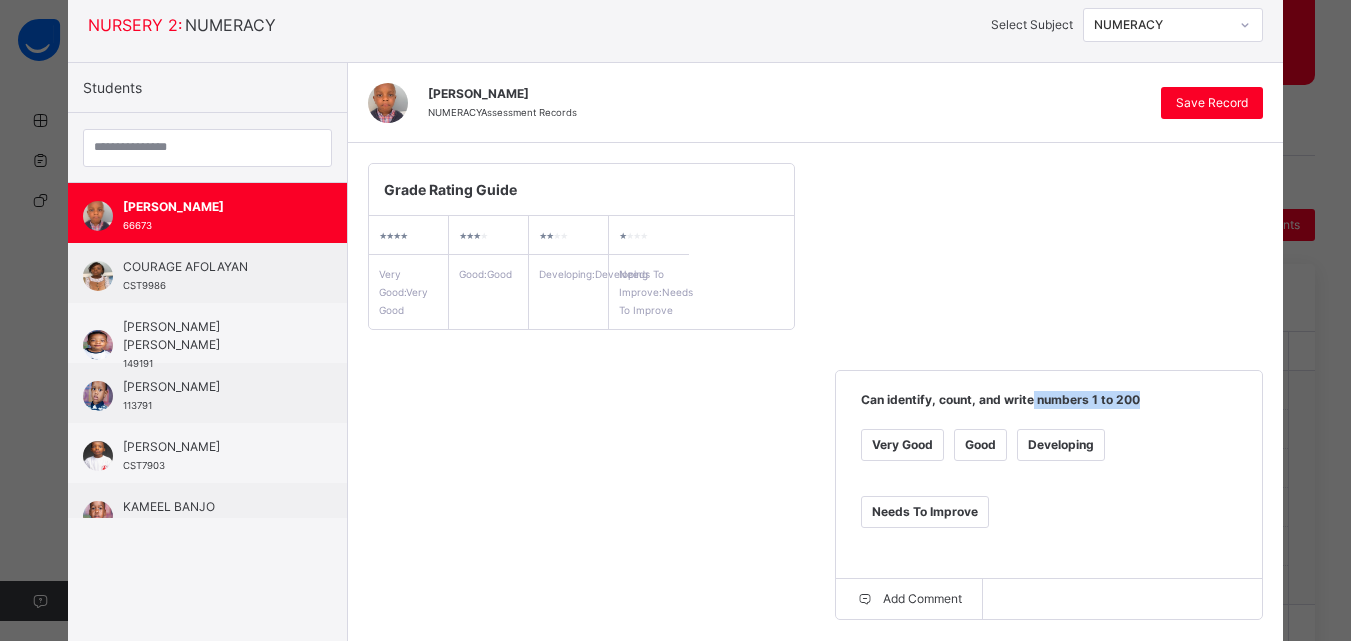 click on "Grade Rating Guide   ★ ★ ★ ★ Very Good  :  Very Good ★ ★ ★ ★ Good  :  Good ★ ★ ★ ★ Developing  :  Developing ★ ★ ★ ★ Needs To Improve  :  Needs To Improve Can identify, count, and write numbers 1 to 200   Very Good Good Developing Needs To Improve  Add Comment Can carry out simple addition without change   Very Good Good Developing Needs To Improve  Add Comment Can carryout simple subtraction without change   Very Good Good Developing Needs To Improve  Add Comment Can Carryout simple multiplication without change   Very Good Good Developing Needs To Improve  Add Comment Can identify Nigerian currency and their denominations (#10, #20, #50,# 100,#200)   Very Good Good Developing Needs To Improve  Add Comment" at bounding box center (816, 690) 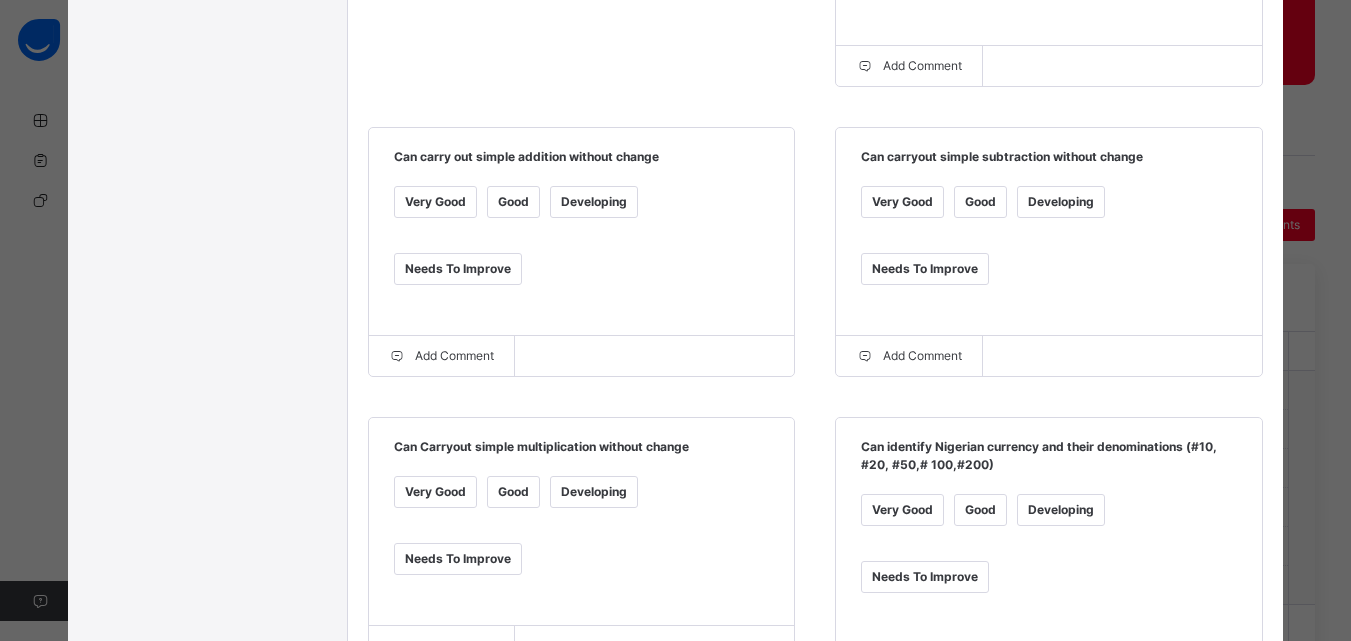 scroll, scrollTop: 649, scrollLeft: 0, axis: vertical 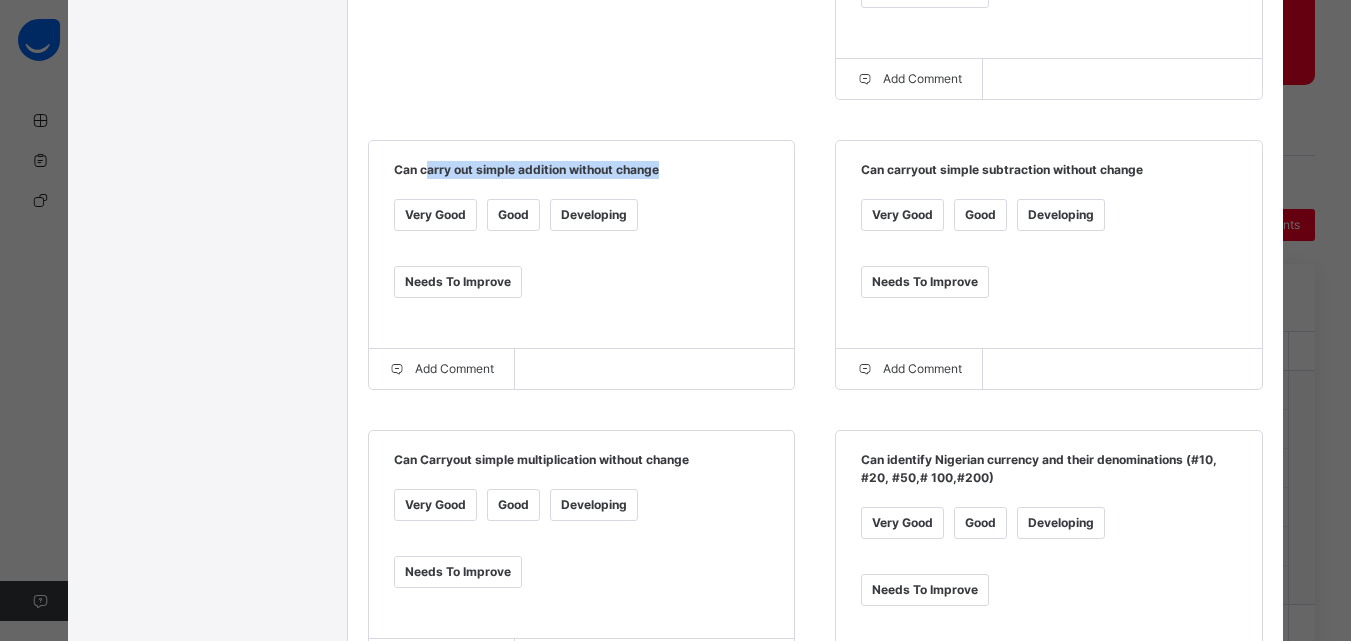 drag, startPoint x: 707, startPoint y: 107, endPoint x: 413, endPoint y: 107, distance: 294 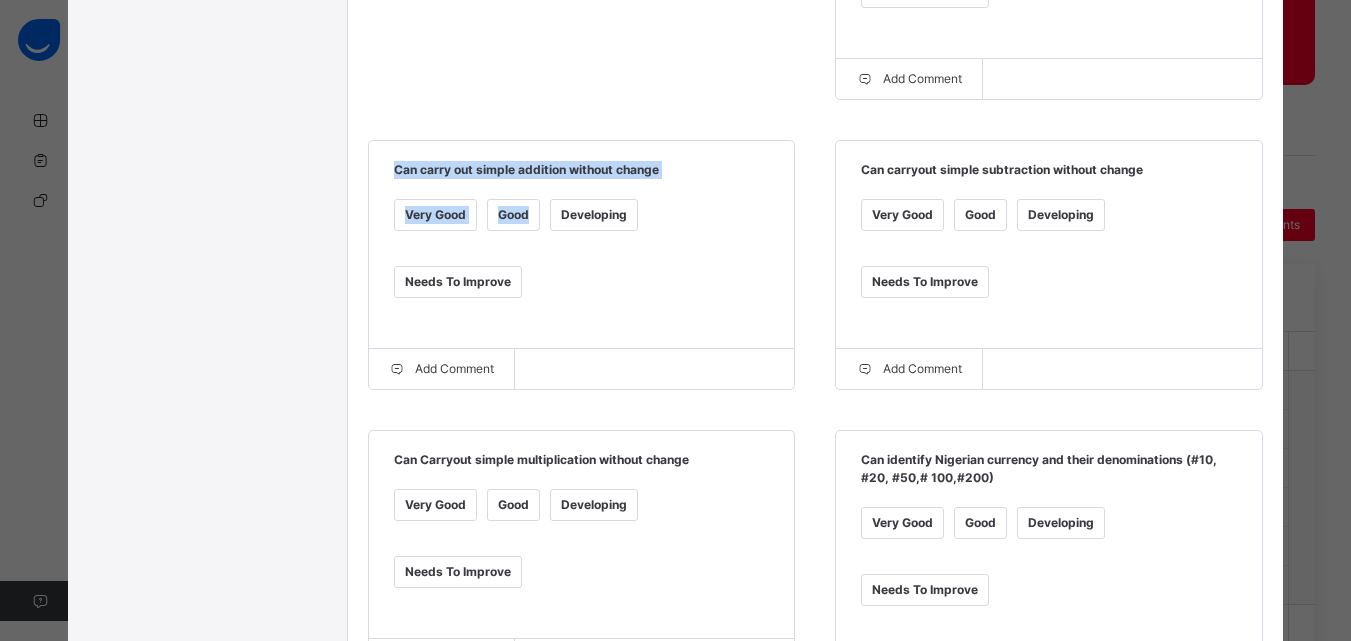 drag, startPoint x: 471, startPoint y: 217, endPoint x: 375, endPoint y: 116, distance: 139.3449 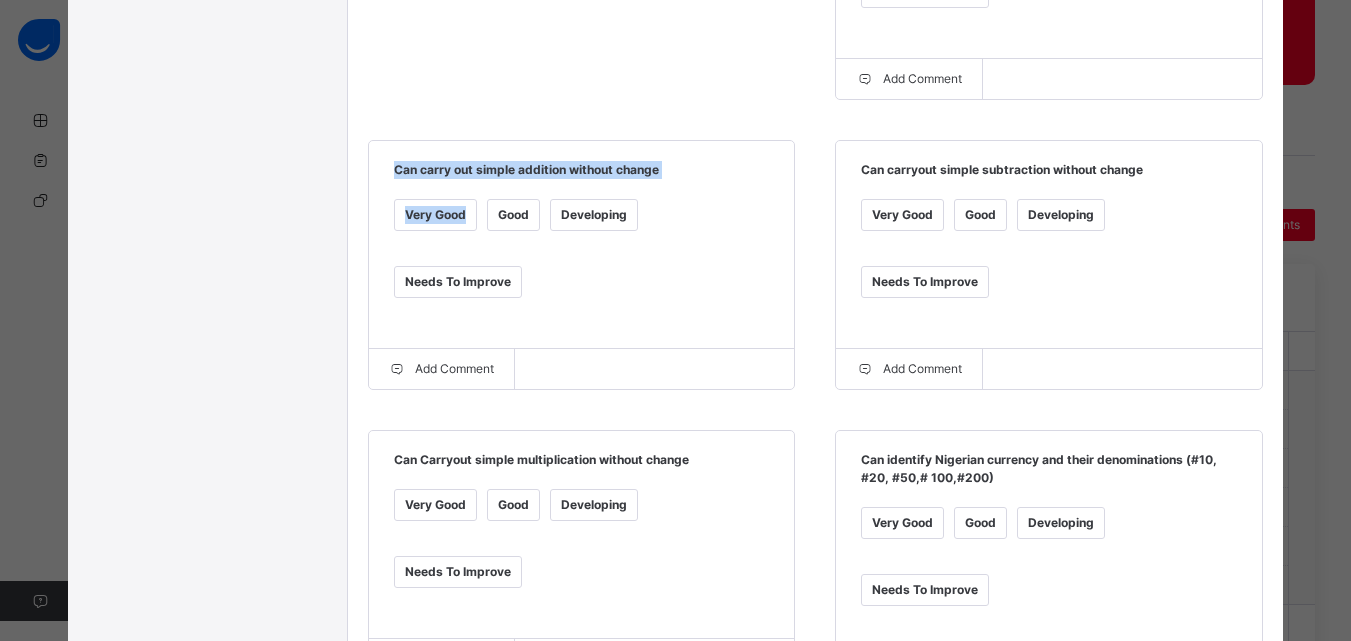 drag, startPoint x: 464, startPoint y: 220, endPoint x: 370, endPoint y: 111, distance: 143.934 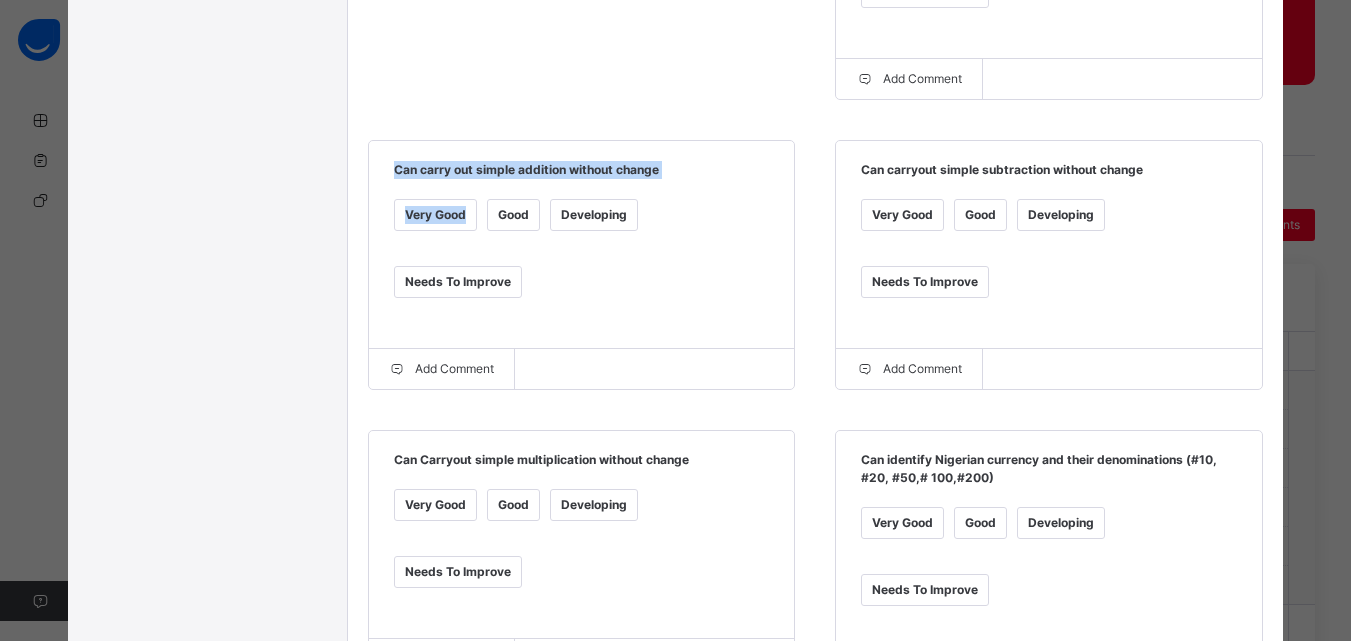 copy on "Can carry out simple addition without change   Very Good" 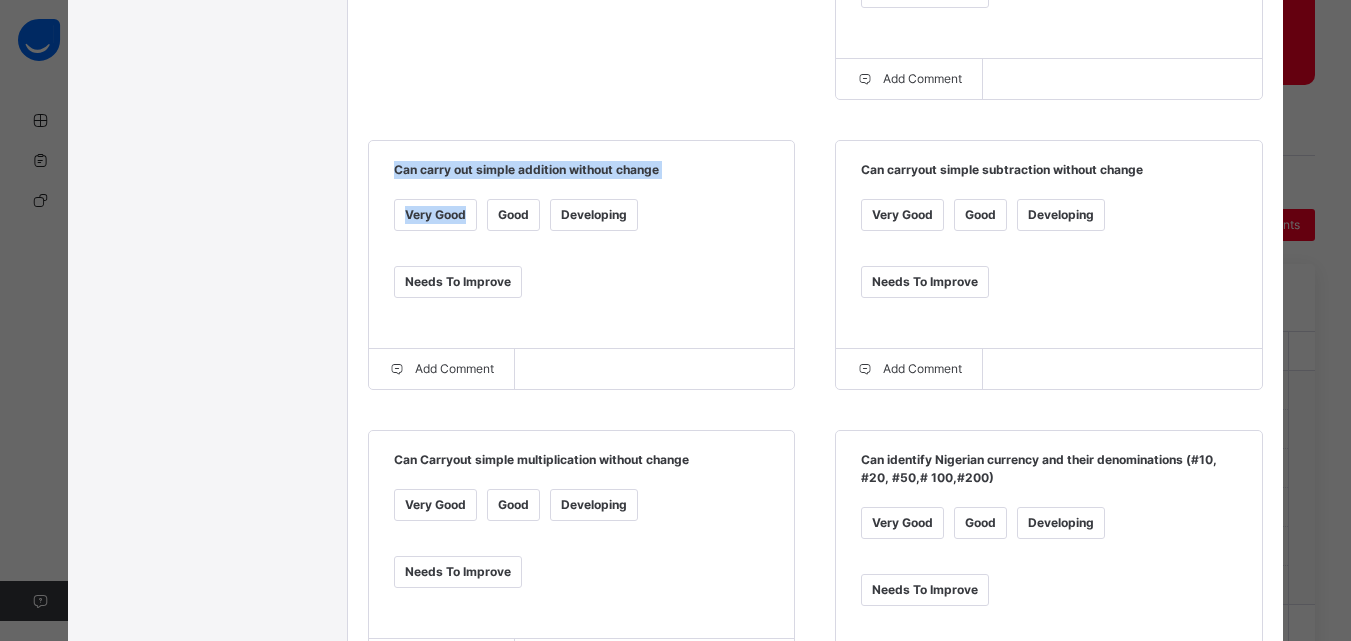 copy on "Can carry out simple addition without change   Very Good" 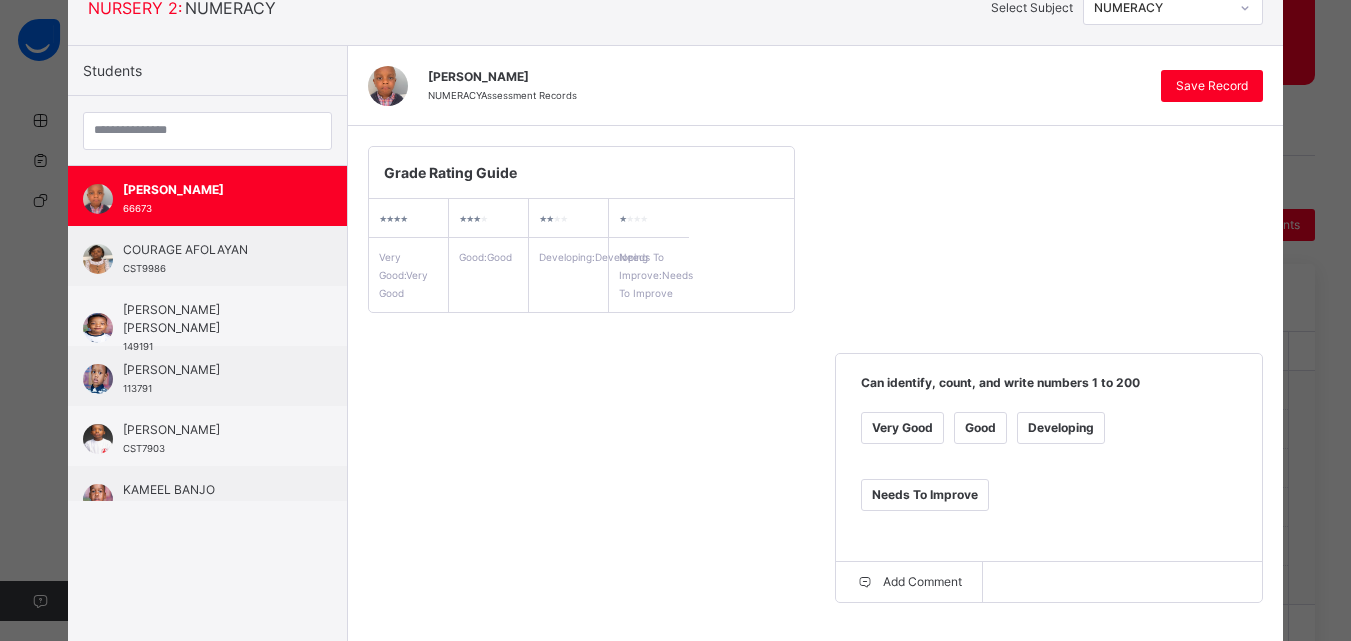scroll, scrollTop: 143, scrollLeft: 0, axis: vertical 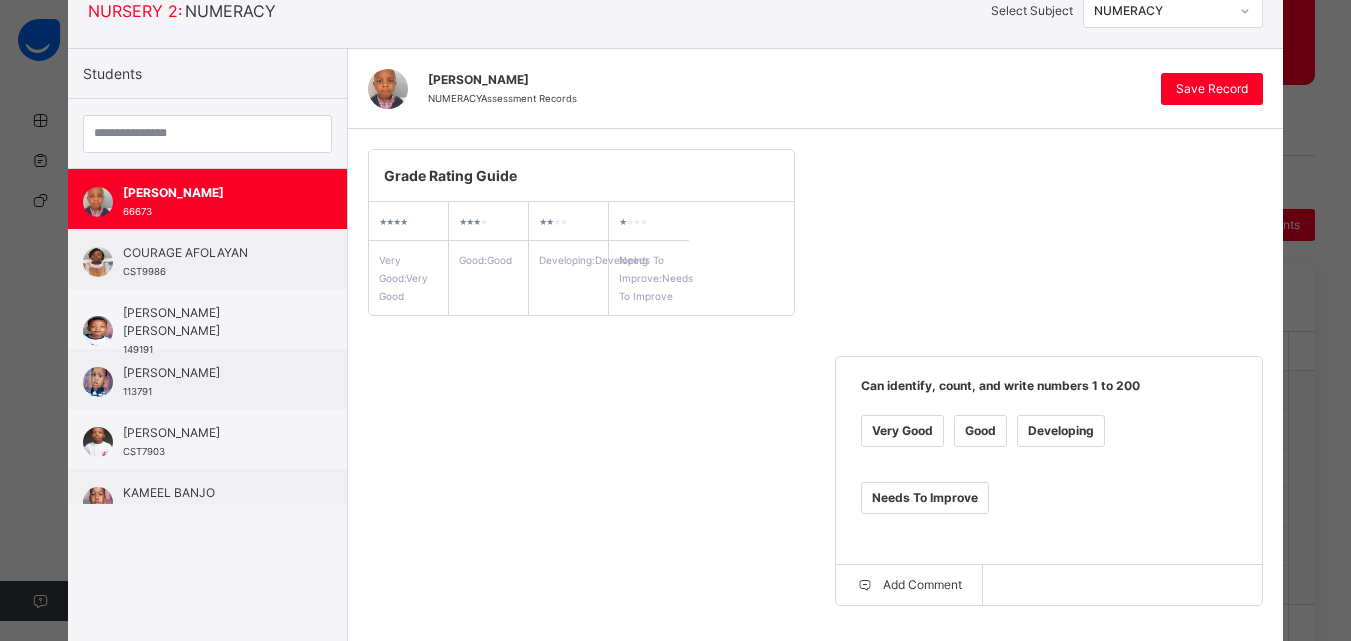 click 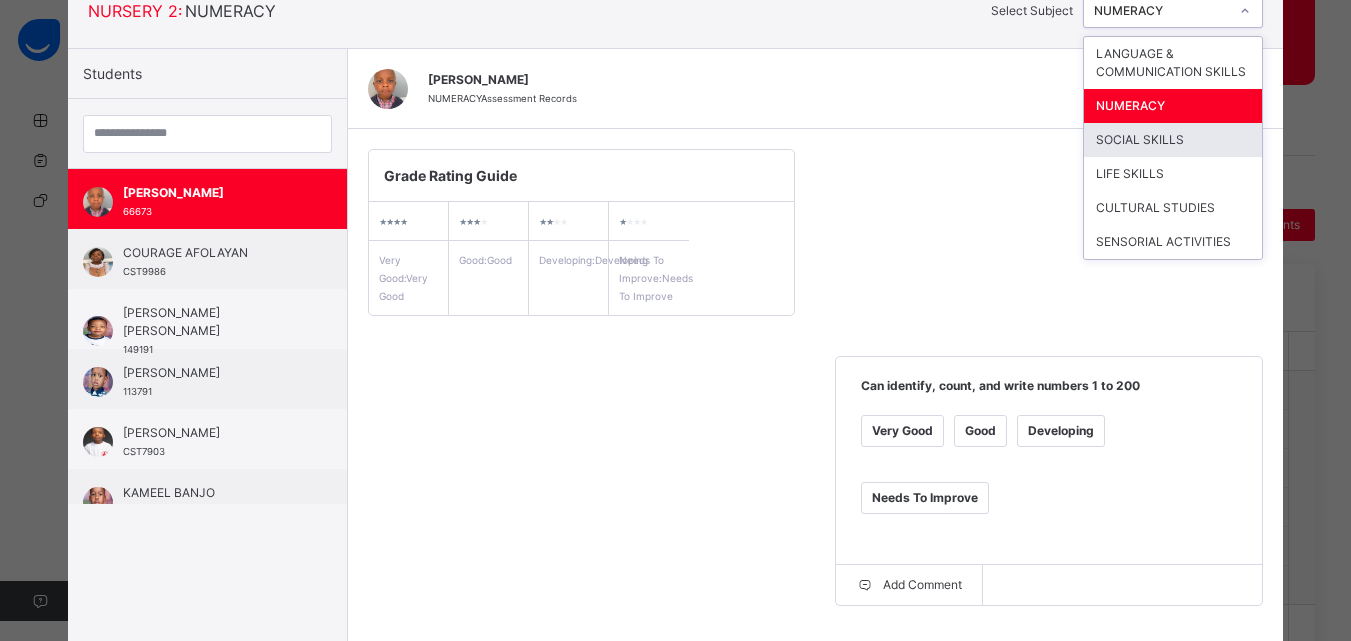 click on "SOCIAL SKILLS" at bounding box center [1173, 140] 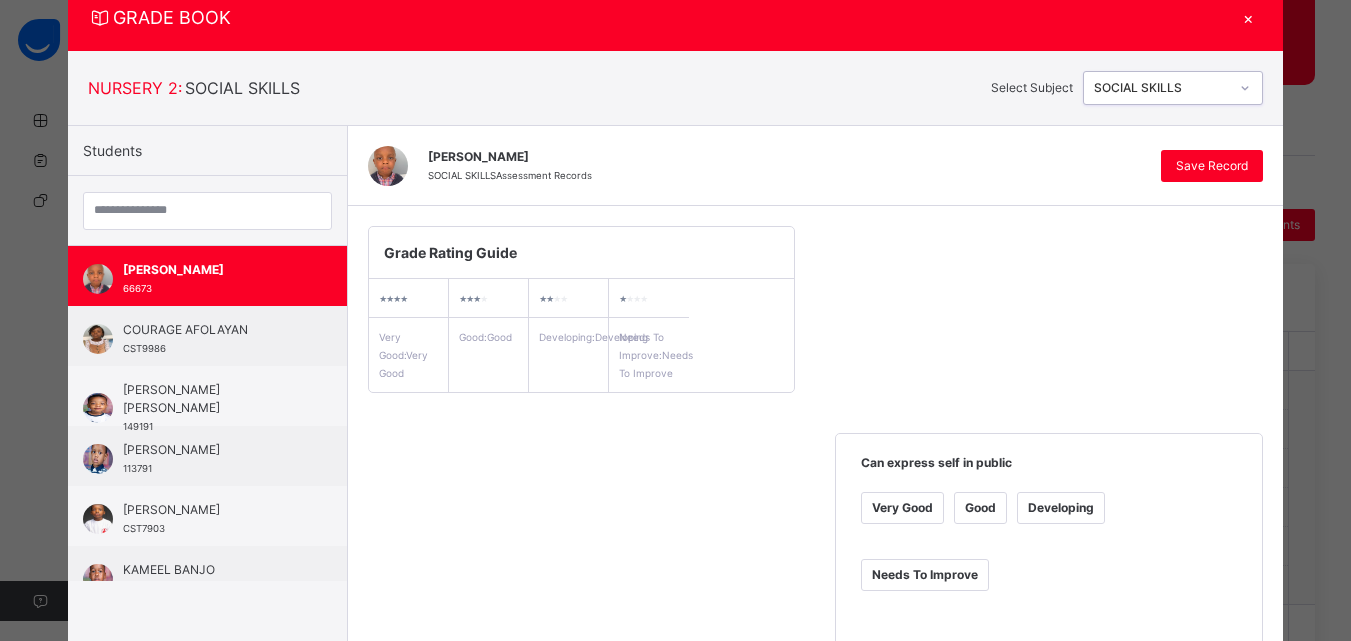 scroll, scrollTop: 143, scrollLeft: 0, axis: vertical 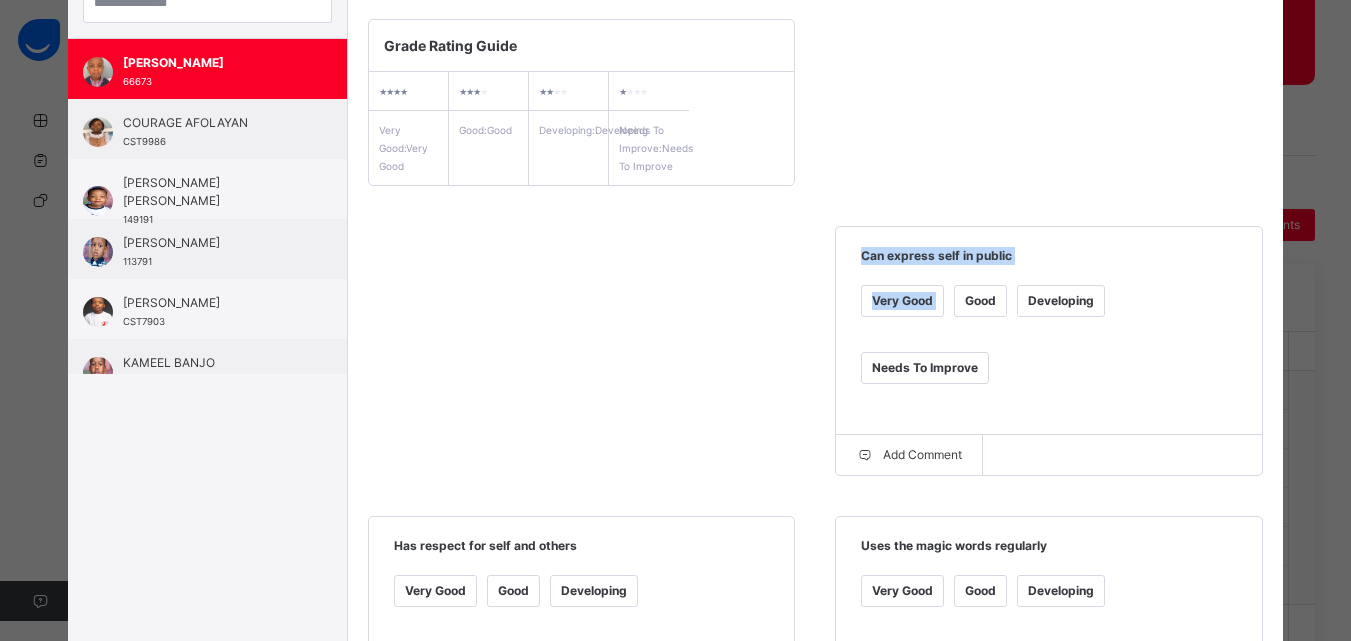 drag, startPoint x: 941, startPoint y: 347, endPoint x: 855, endPoint y: 270, distance: 115.43397 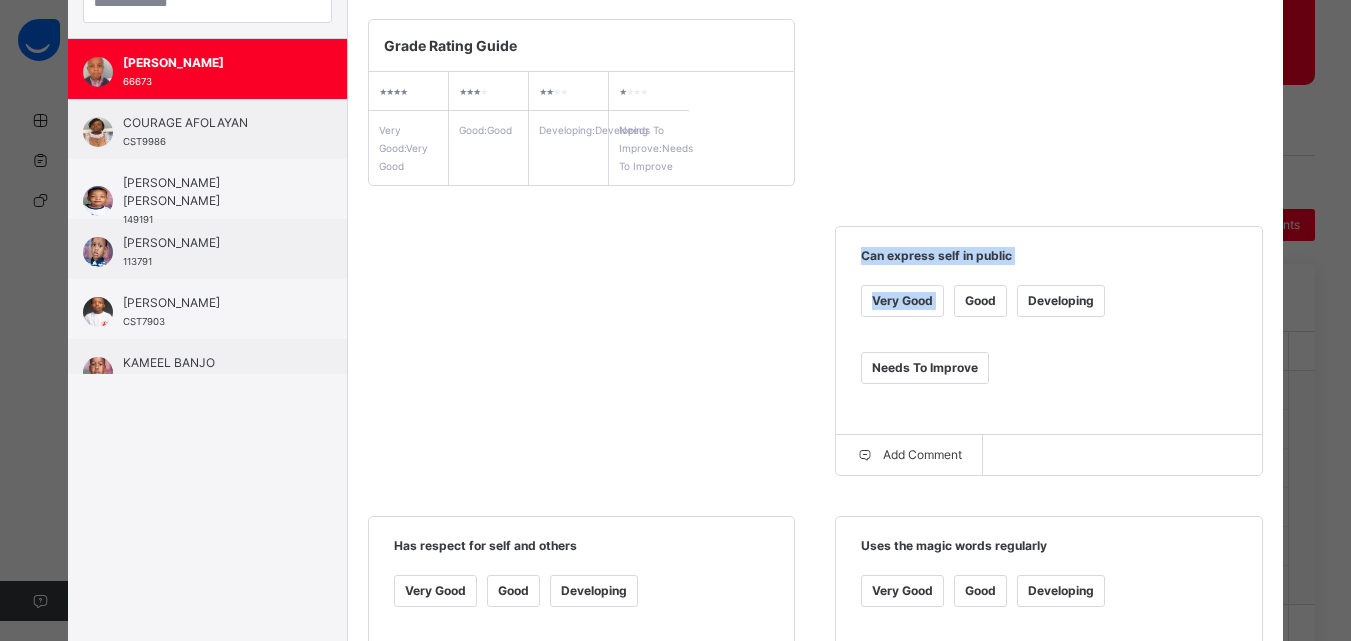 copy on "Can express self in public   Very Good" 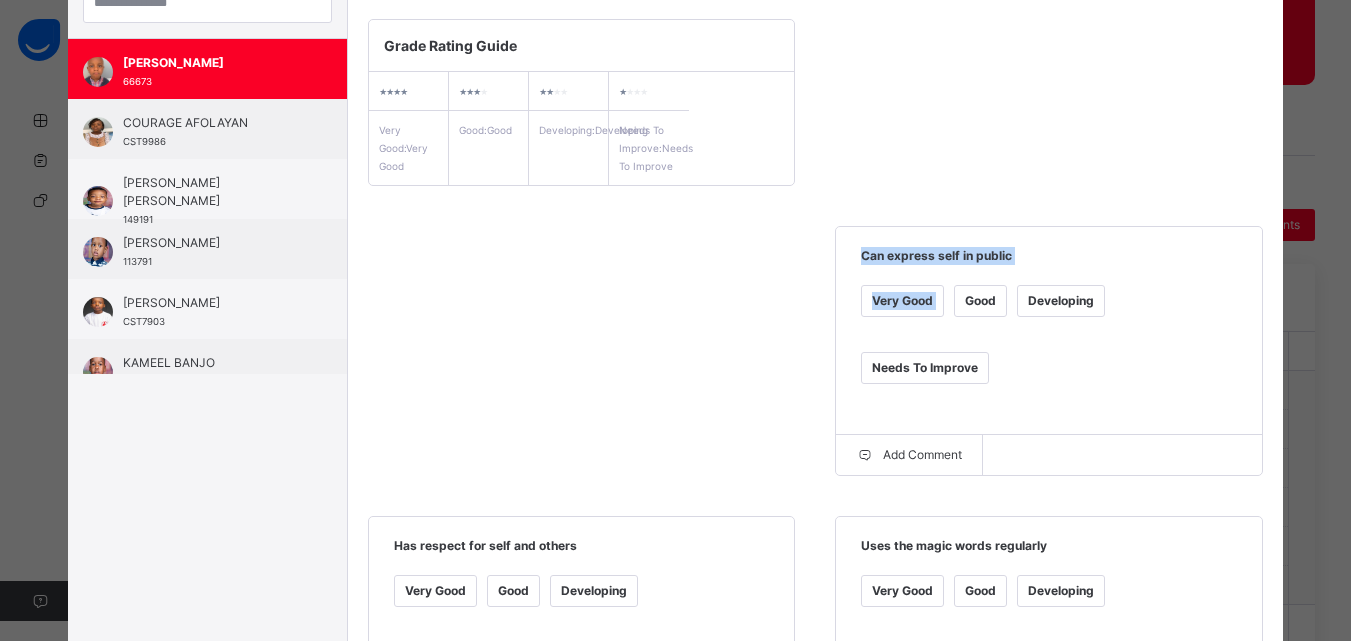 click on "Grade Rating Guide   ★ ★ ★ ★ Very Good  :  Very Good ★ ★ ★ ★ Good  :  Good ★ ★ ★ ★ Developing  :  Developing ★ ★ ★ ★ Needs To Improve  :  Needs To Improve Can express self in public   Very Good Good Developing Needs To Improve  Add Comment Has respect for self and others   Very Good Good Developing Needs To Improve  Add Comment Uses the magic words regularly   Very Good Good Developing Needs To Improve  Add Comment Enjoys the company of others   Very Good Good Developing Needs To Improve  Add Comment Show respect for classroom and school materials   Very Good Good Developing Needs To Improve  Add Comment Have eye contact when discussing with others and adults   Very Good Good Developing Needs To Improve  Add Comment" at bounding box center [816, 682] 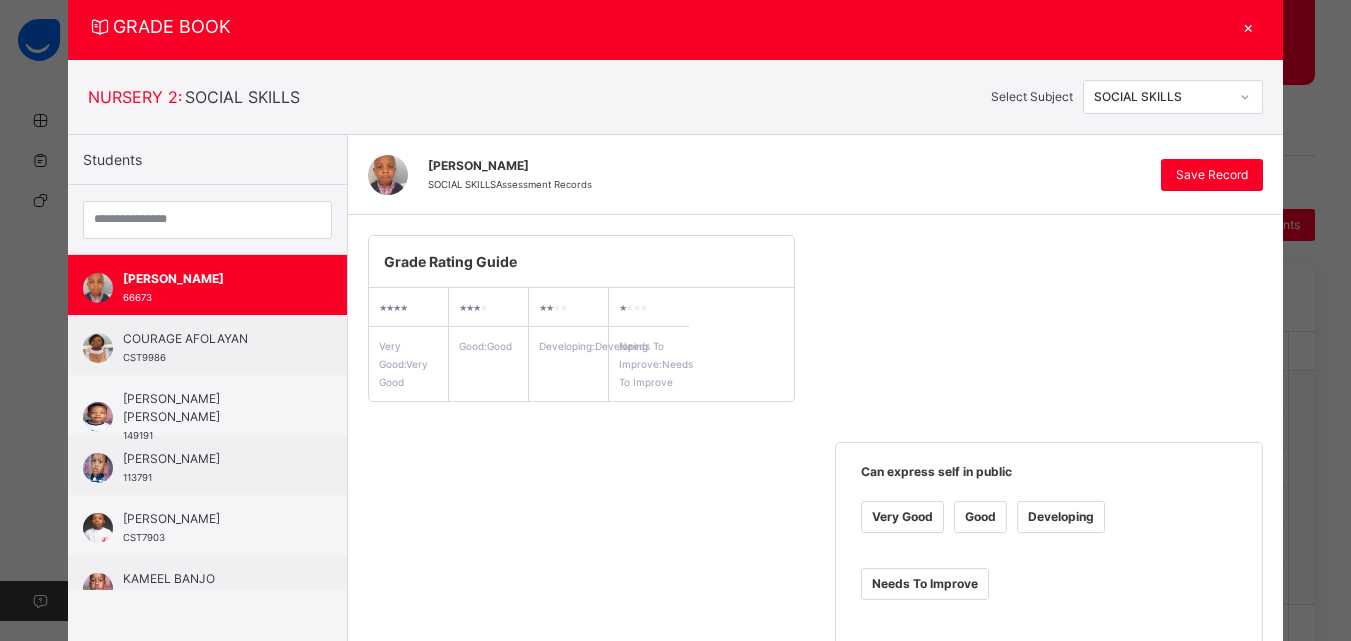 scroll, scrollTop: 0, scrollLeft: 0, axis: both 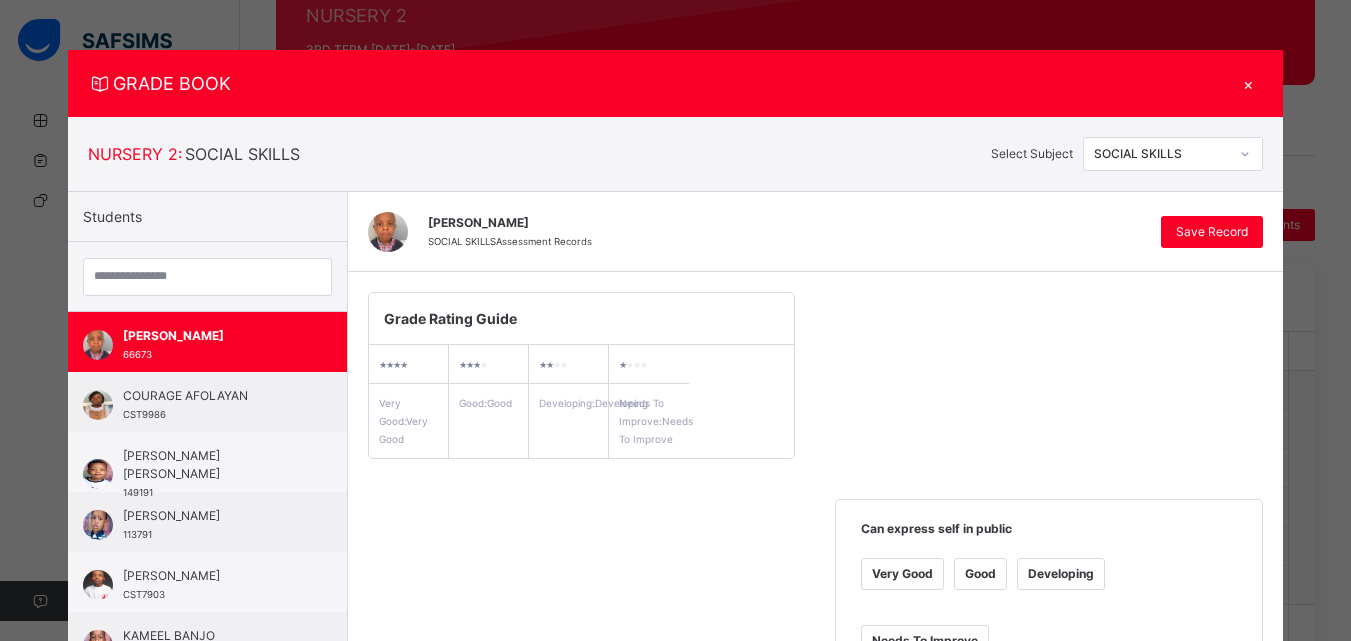 click 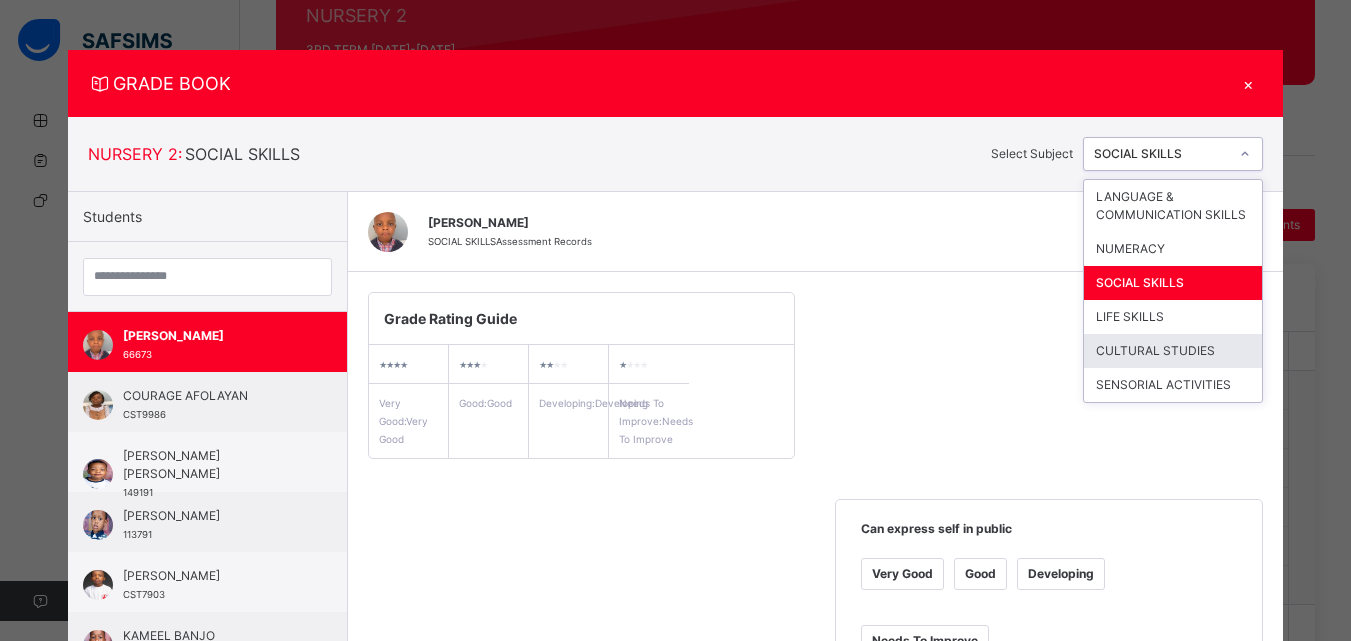 click on "CULTURAL STUDIES" at bounding box center (1173, 351) 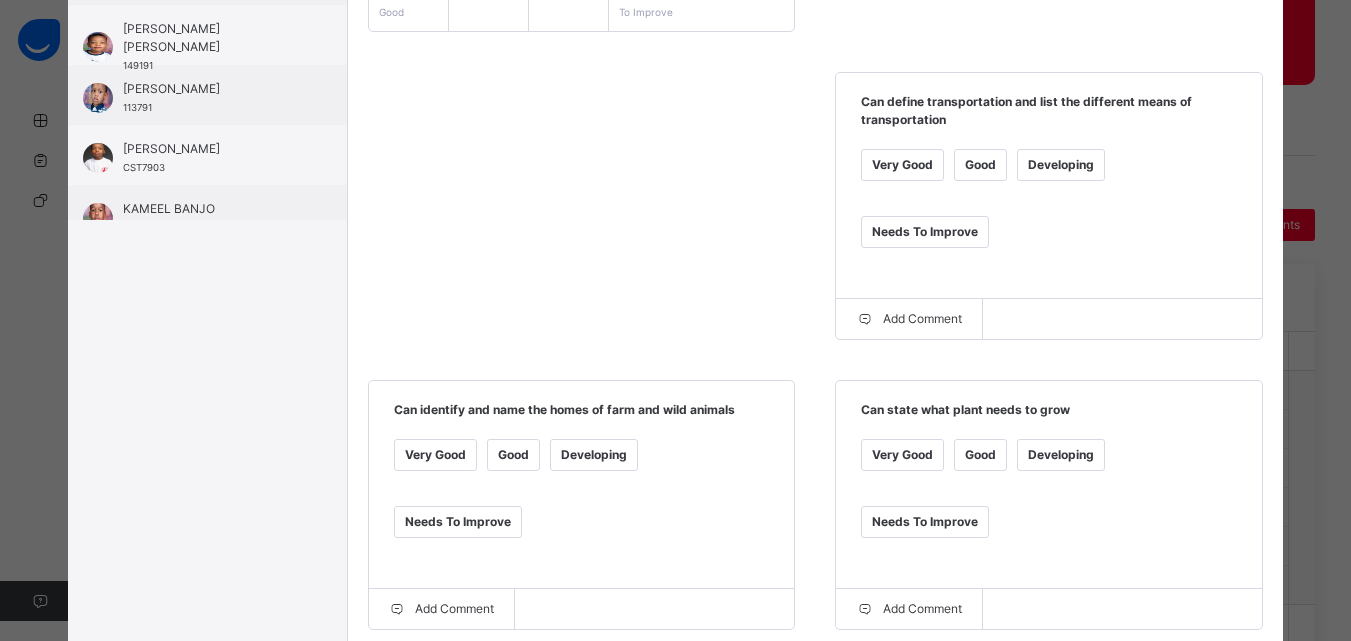 scroll, scrollTop: 432, scrollLeft: 0, axis: vertical 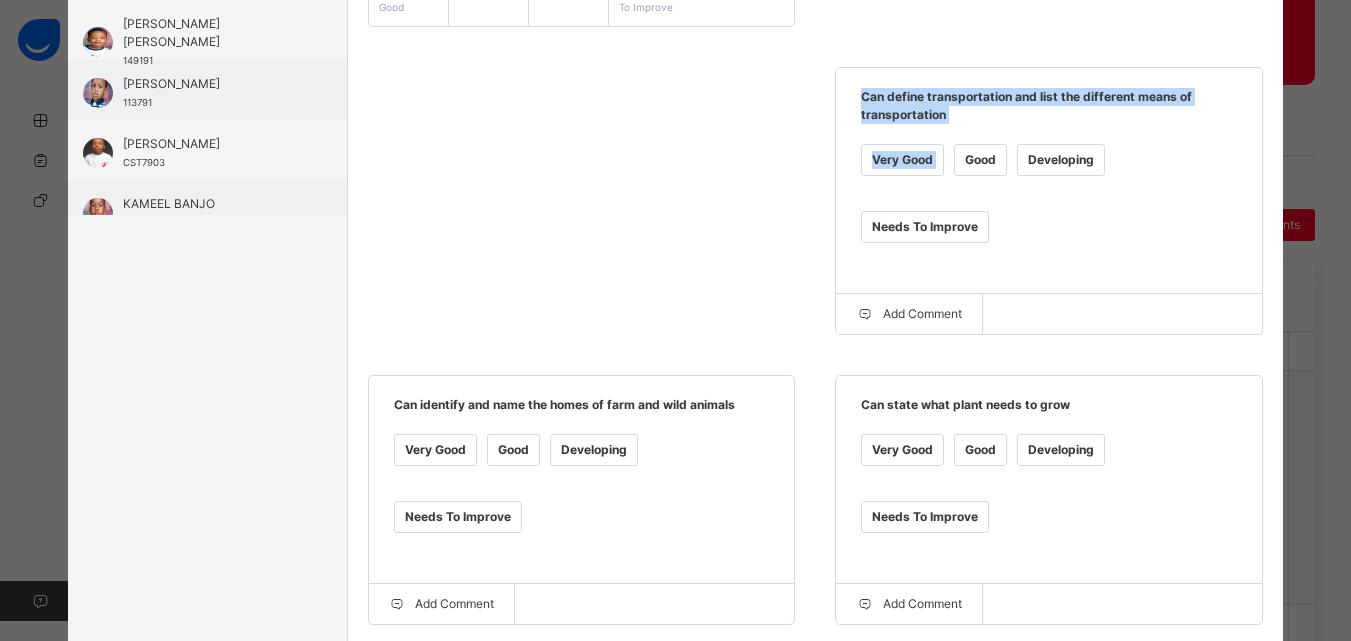 drag, startPoint x: 945, startPoint y: 221, endPoint x: 848, endPoint y: 73, distance: 176.9548 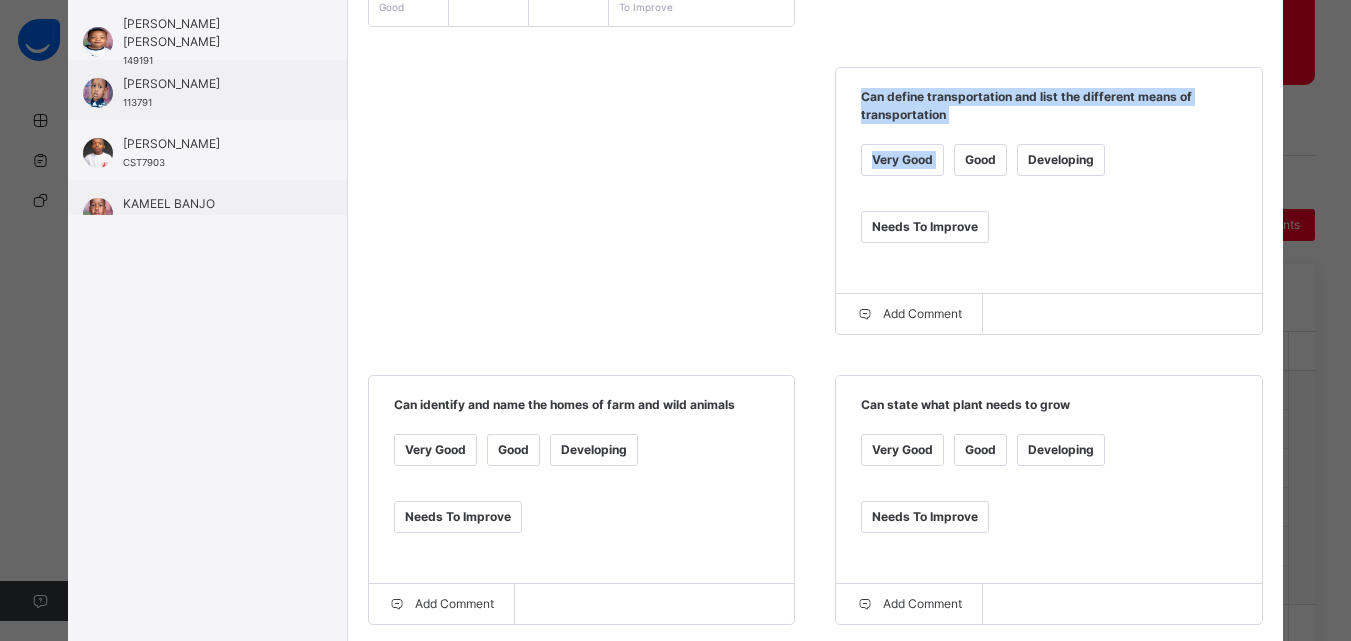 copy on "Can define transportation and list the different means of transportation   Very Good" 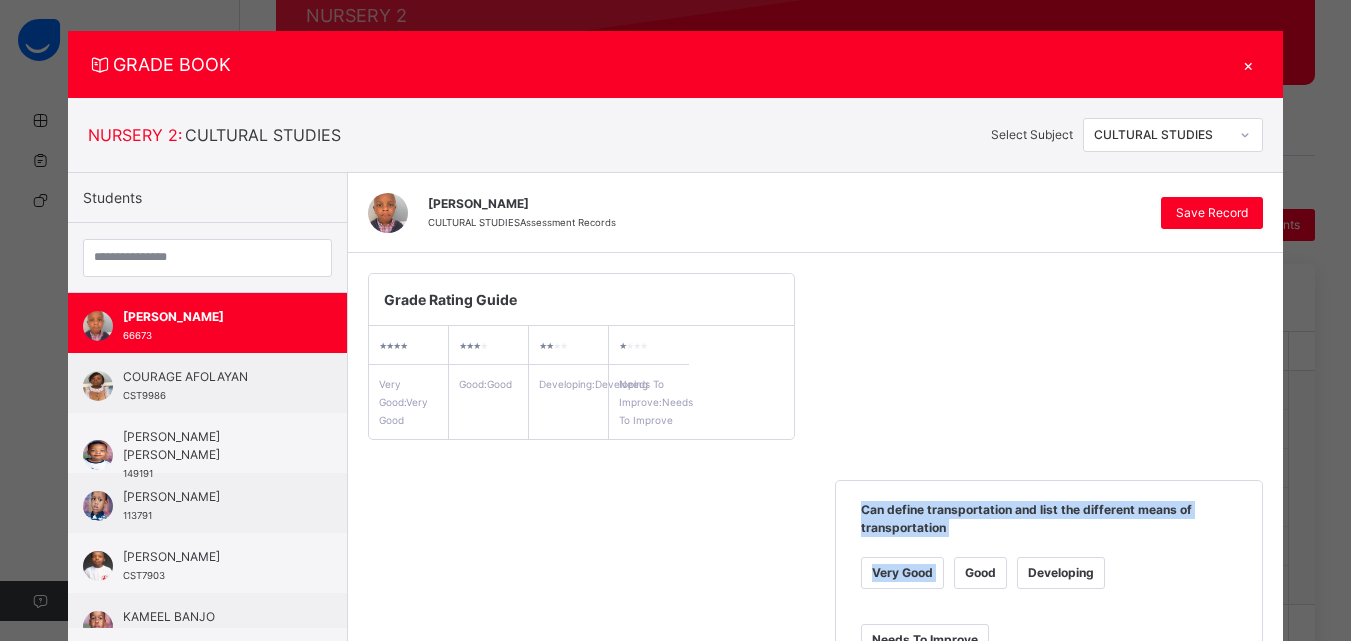 scroll, scrollTop: 11, scrollLeft: 0, axis: vertical 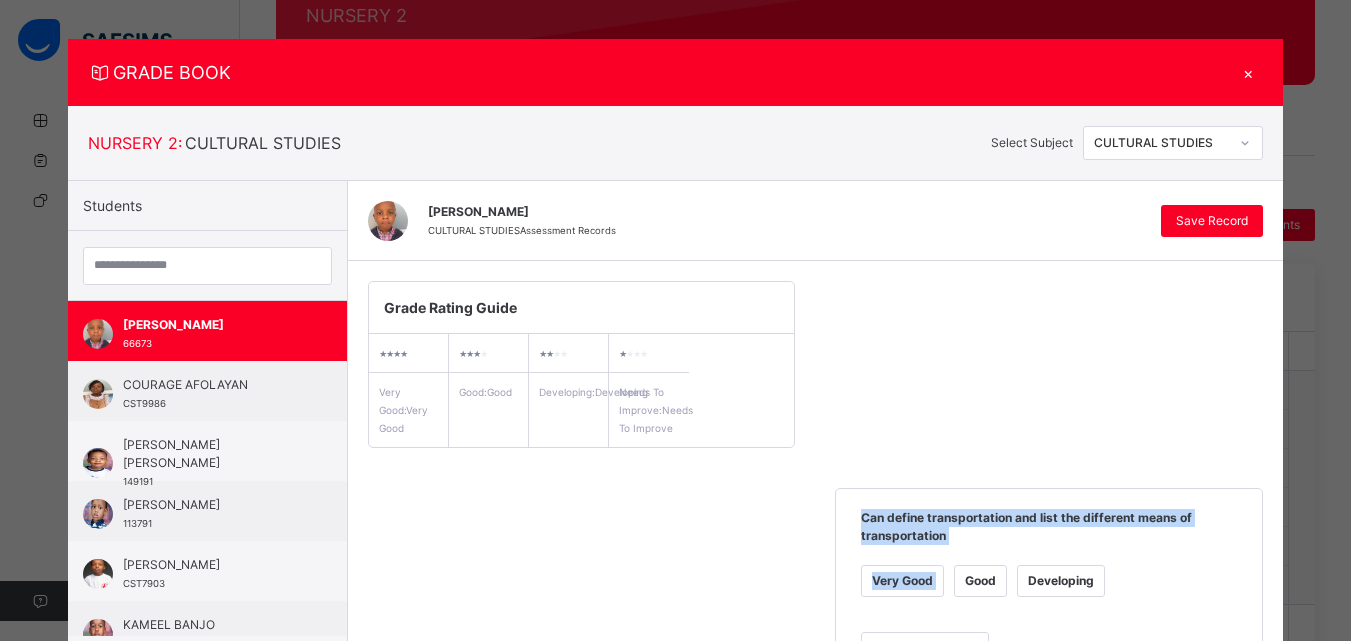 click on "GRADE BOOK × NURSERY 2 :   CULTURAL STUDIES Select Subject CULTURAL STUDIES Students [PERSON_NAME] 66673 COURAGE  AFOLAYAN CST9986 [PERSON_NAME] 149191 [PERSON_NAME] 113791 [PERSON_NAME] CST7903 KAMEEL  BANJO 167091 [PERSON_NAME] CST07728 OLADENUOLA APRIL LAWOYIN CST07755 OLUWATOFUNMI  LADIPO 167131 [PERSON_NAME] CST07796 [PERSON_NAME] CST07813 [PERSON_NAME] 174711 [PERSON_NAME] CULTURAL STUDIES  Assessment Records Save Record   Grade Rating Guide   ★ ★ ★ ★ Very Good  :  Very Good ★ ★ ★ ★ Good  :  Good ★ ★ ★ ★ Developing  :  Developing ★ ★ ★ ★ Needs To Improve  :  Needs To Improve Can define transportation and list the different means of transportation   Very Good Good Developing Needs To Improve  Add Comment Can identify and name the homes of farm and wild animals   Very Good Good Developing Needs To Improve  Add Comment Can state what plant needs to grow   Very Good Good Developing Needs To Improve  Add Comment   Very Good Good Developing" at bounding box center [675, 320] 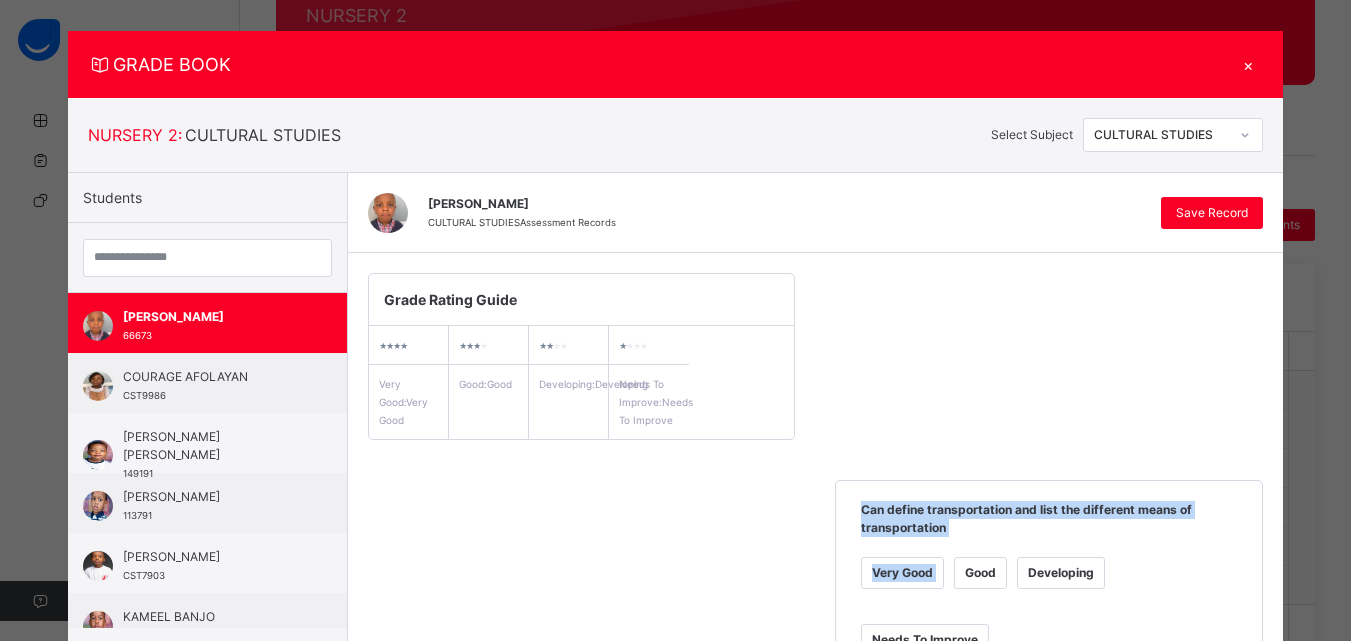 scroll, scrollTop: 8, scrollLeft: 0, axis: vertical 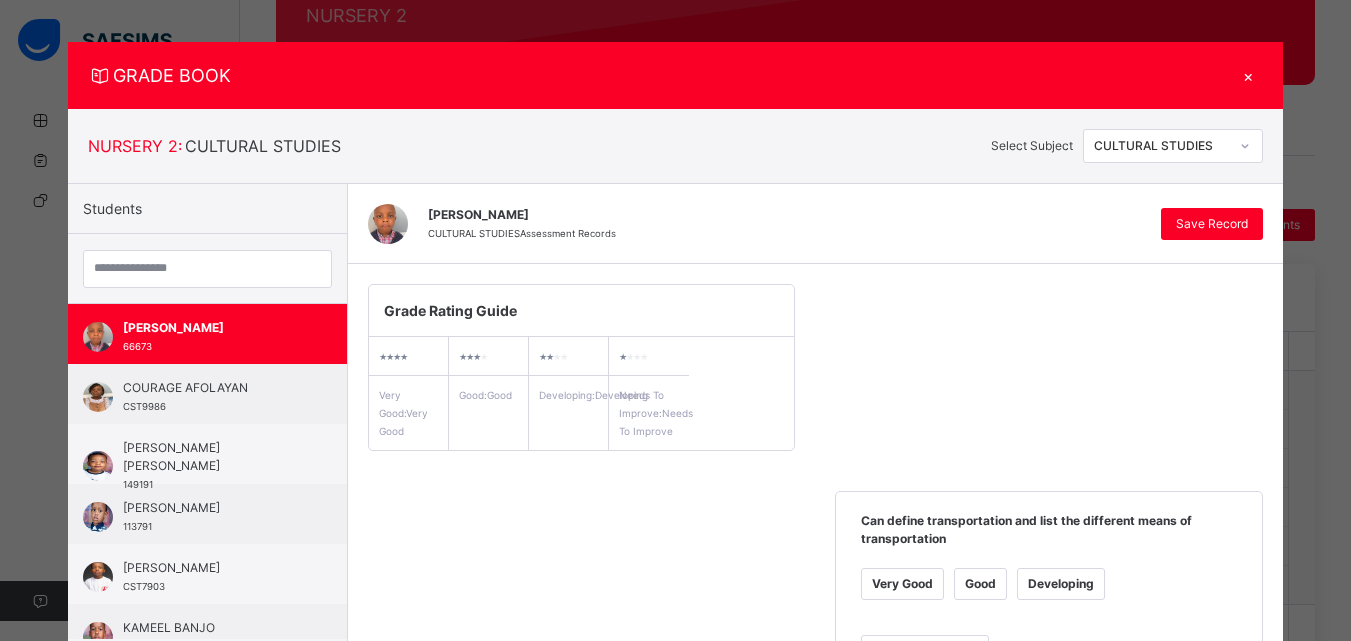 click on "GRADE BOOK × NURSERY 2 :   CULTURAL STUDIES Select Subject CULTURAL STUDIES Students [PERSON_NAME] 66673 COURAGE  AFOLAYAN CST9986 [PERSON_NAME] 149191 [PERSON_NAME] 113791 [PERSON_NAME] CST7903 KAMEEL  BANJO 167091 [PERSON_NAME] CST07728 OLADENUOLA APRIL LAWOYIN CST07755 OLUWATOFUNMI  LADIPO 167131 [PERSON_NAME] CST07796 [PERSON_NAME] CST07813 [PERSON_NAME] 174711 [PERSON_NAME] CULTURAL STUDIES  Assessment Records Save Record   Grade Rating Guide   ★ ★ ★ ★ Very Good  :  Very Good ★ ★ ★ ★ Good  :  Good ★ ★ ★ ★ Developing  :  Developing ★ ★ ★ ★ Needs To Improve  :  Needs To Improve Can define transportation and list the different means of transportation   Very Good Good Developing Needs To Improve  Add Comment Can identify and name the homes of farm and wild animals   Very Good Good Developing Needs To Improve  Add Comment Can state what plant needs to grow   Very Good Good Developing Needs To Improve  Add Comment   Very Good Good Developing" at bounding box center (675, 320) 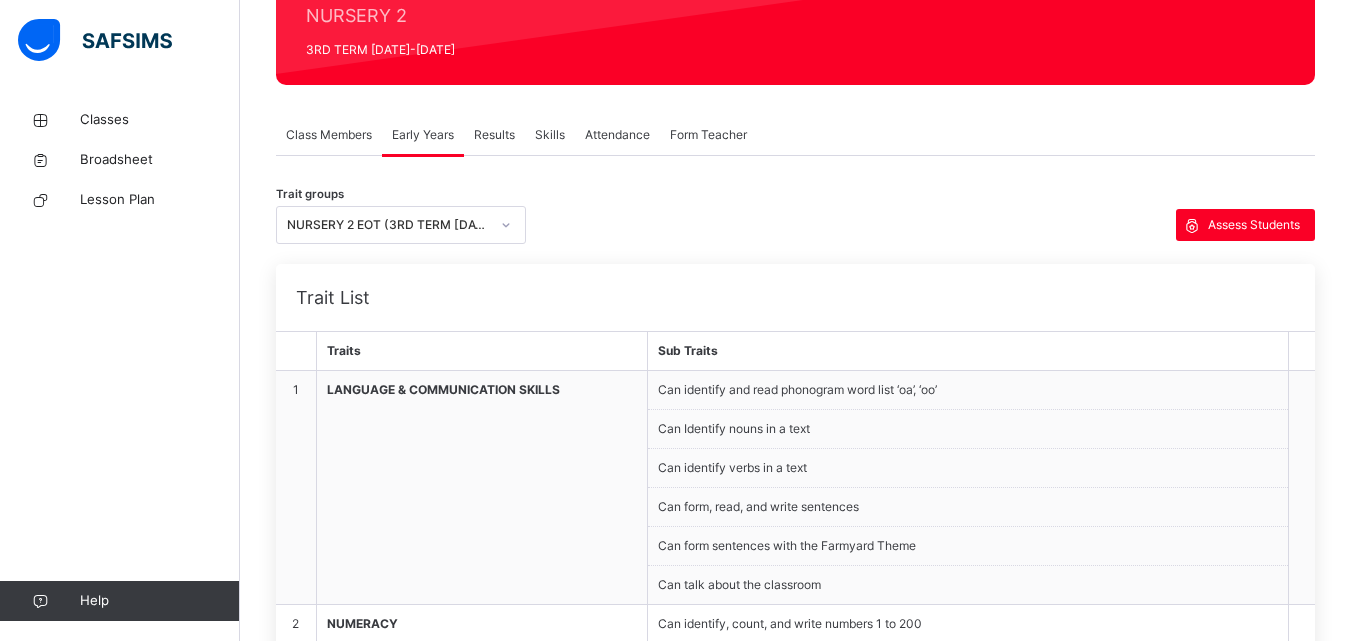 click on "Class Members" at bounding box center (329, 135) 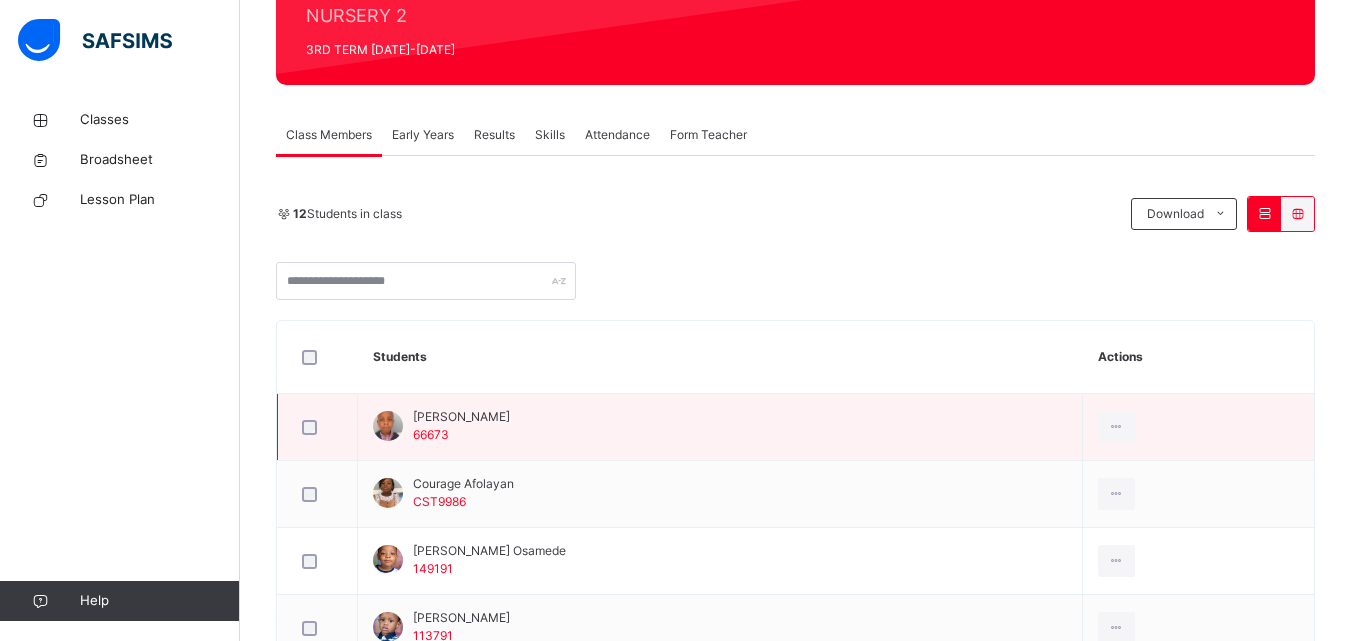 click on "[PERSON_NAME] 66673" at bounding box center [720, 427] 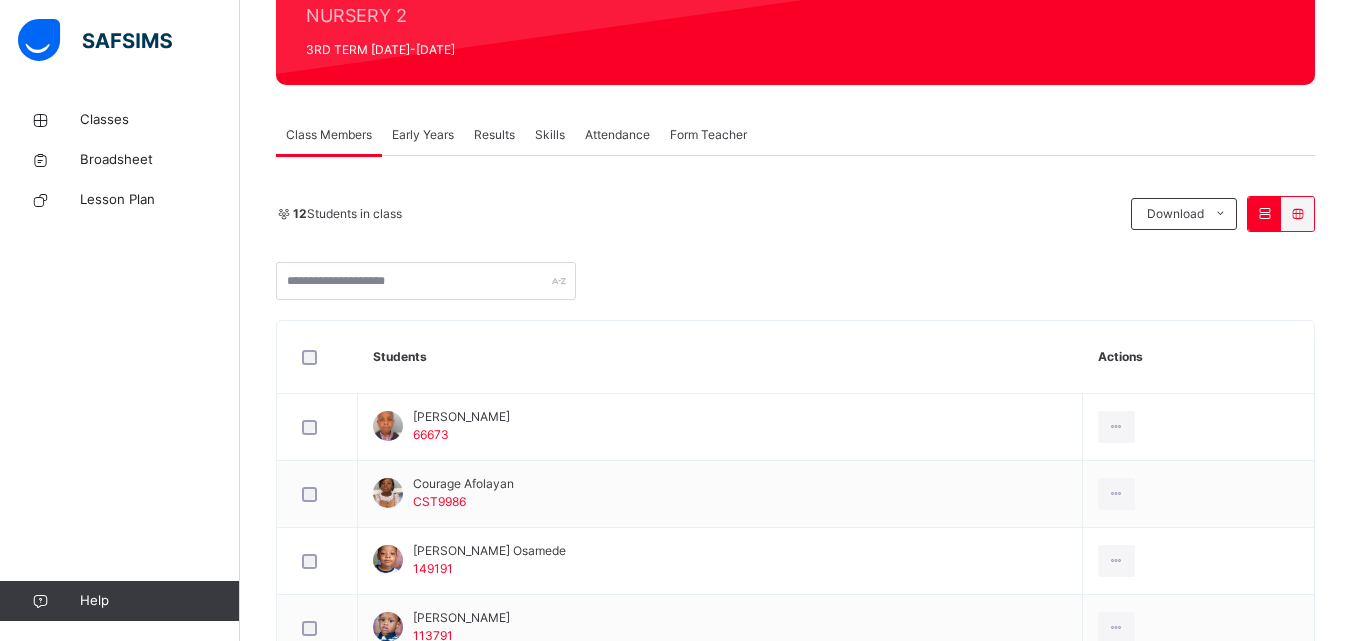 click on "Early Years" at bounding box center (423, 135) 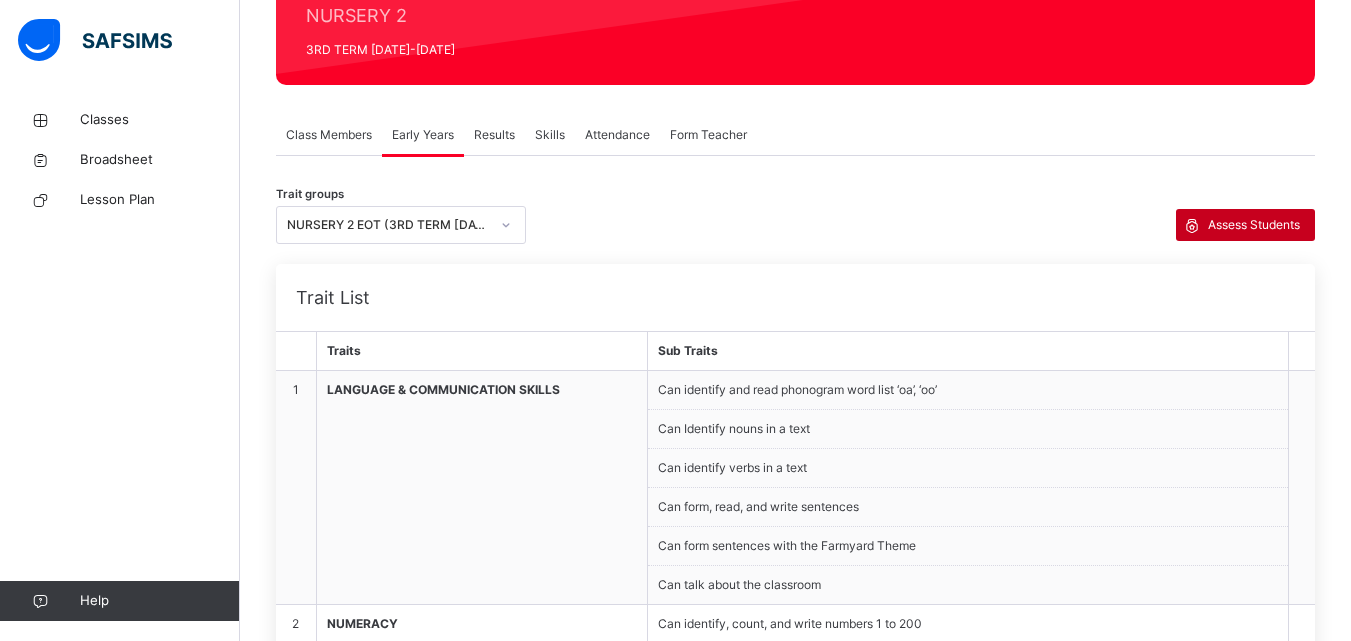 click on "Assess Students" at bounding box center (1254, 225) 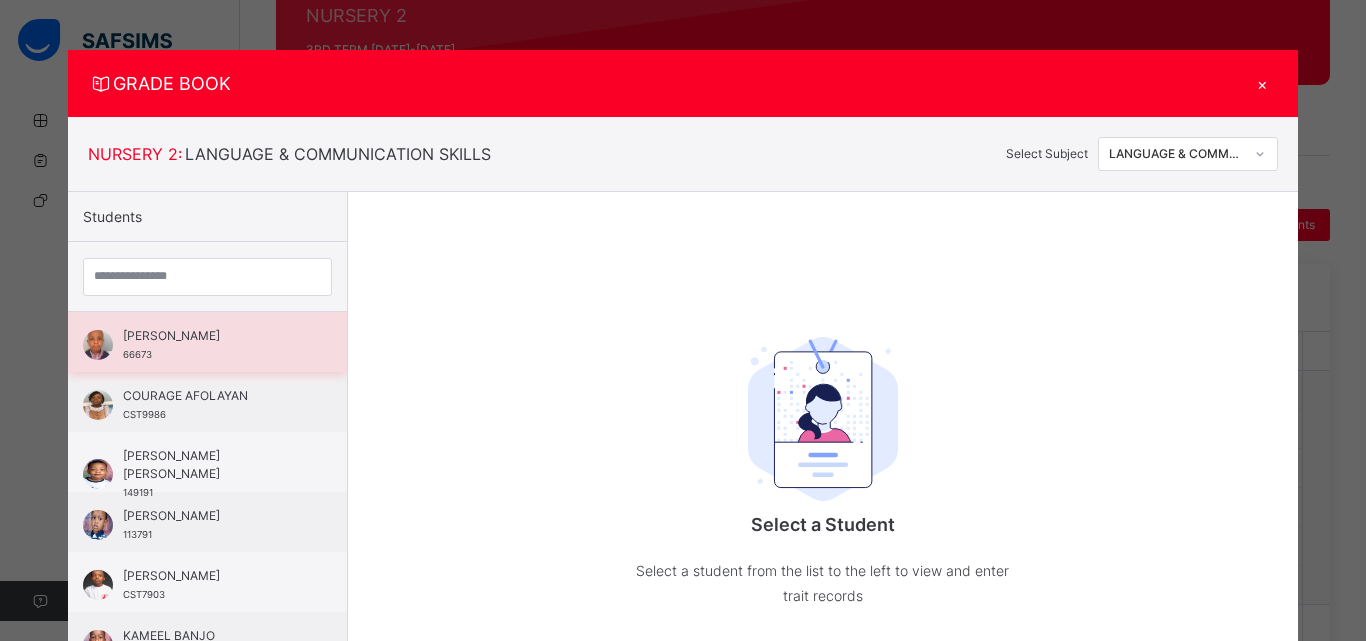 click on "[PERSON_NAME] 66673" at bounding box center (212, 345) 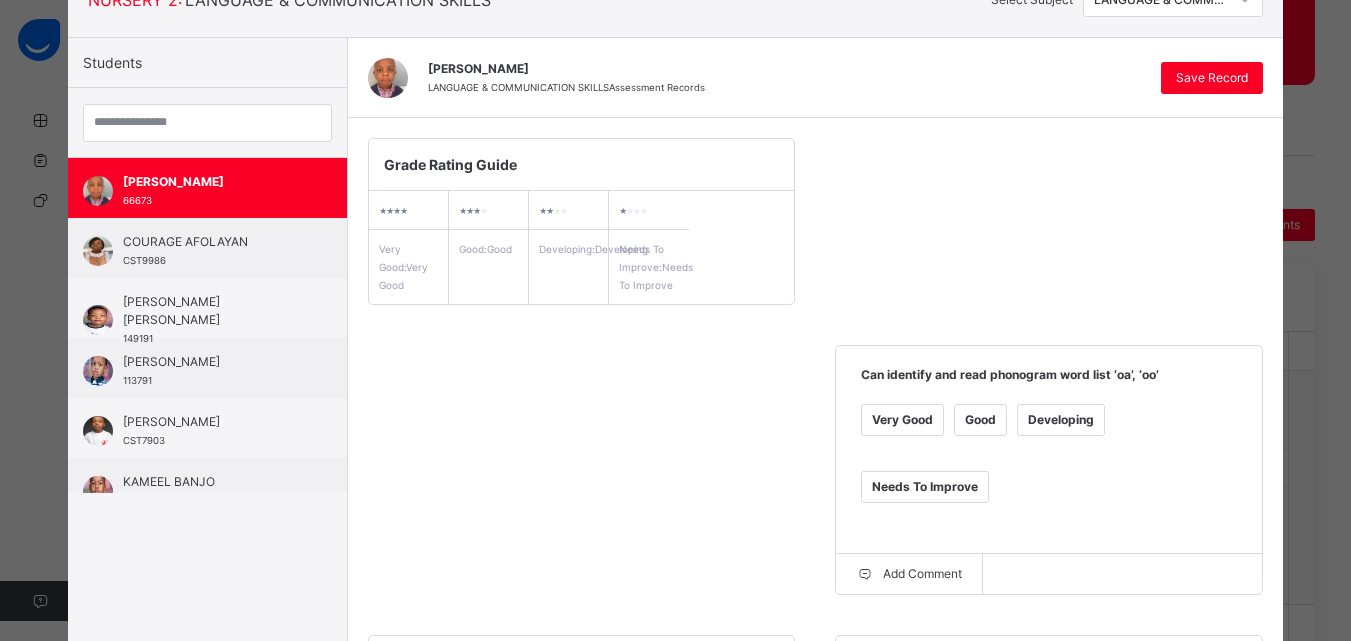 scroll, scrollTop: 109, scrollLeft: 0, axis: vertical 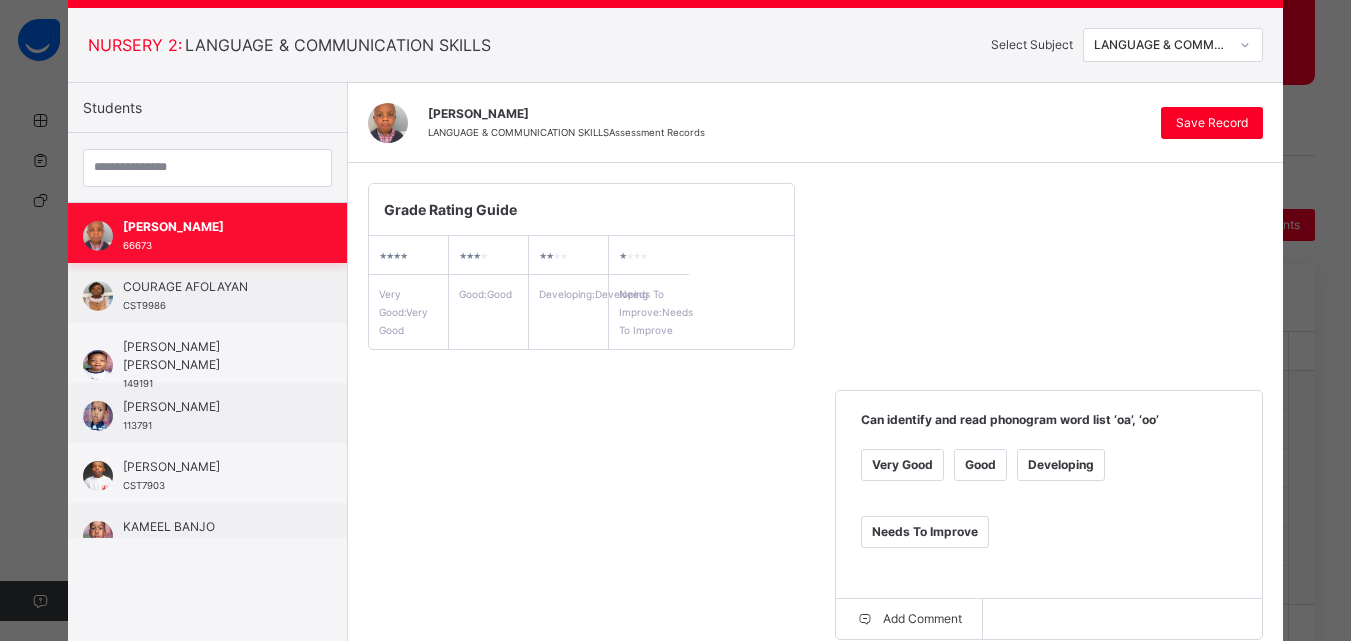 click on "COURAGE  AFOLAYAN CST9986" at bounding box center (207, 293) 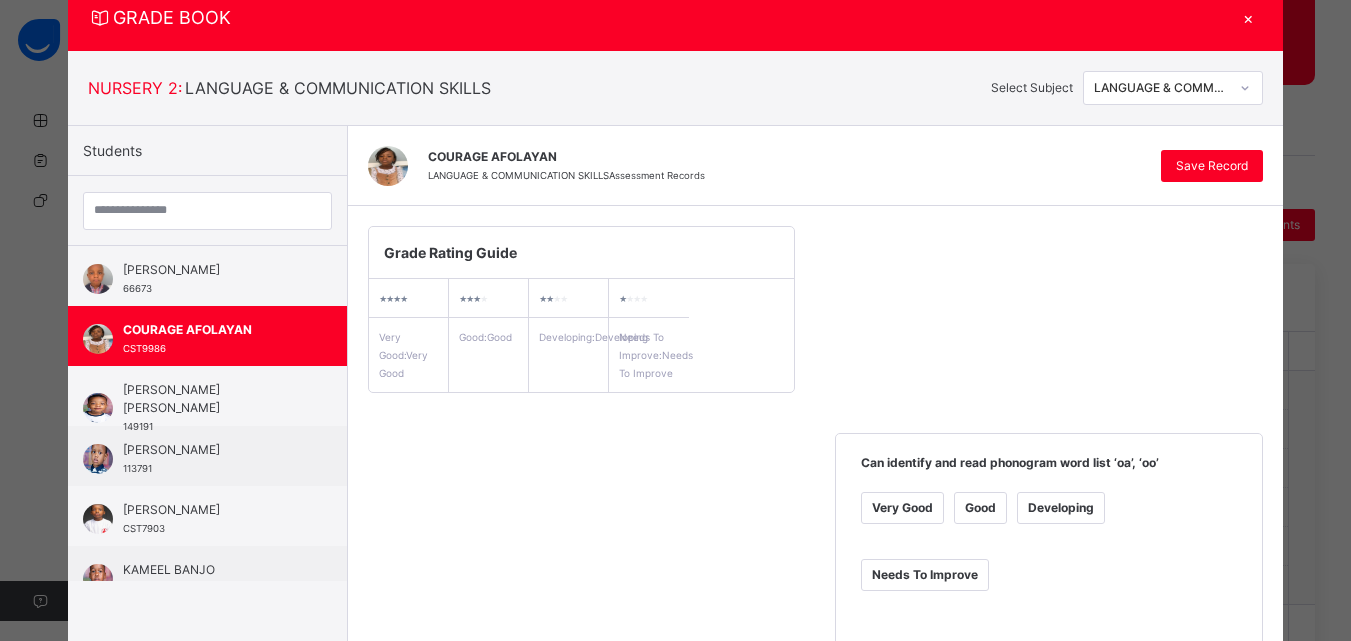 scroll, scrollTop: 109, scrollLeft: 0, axis: vertical 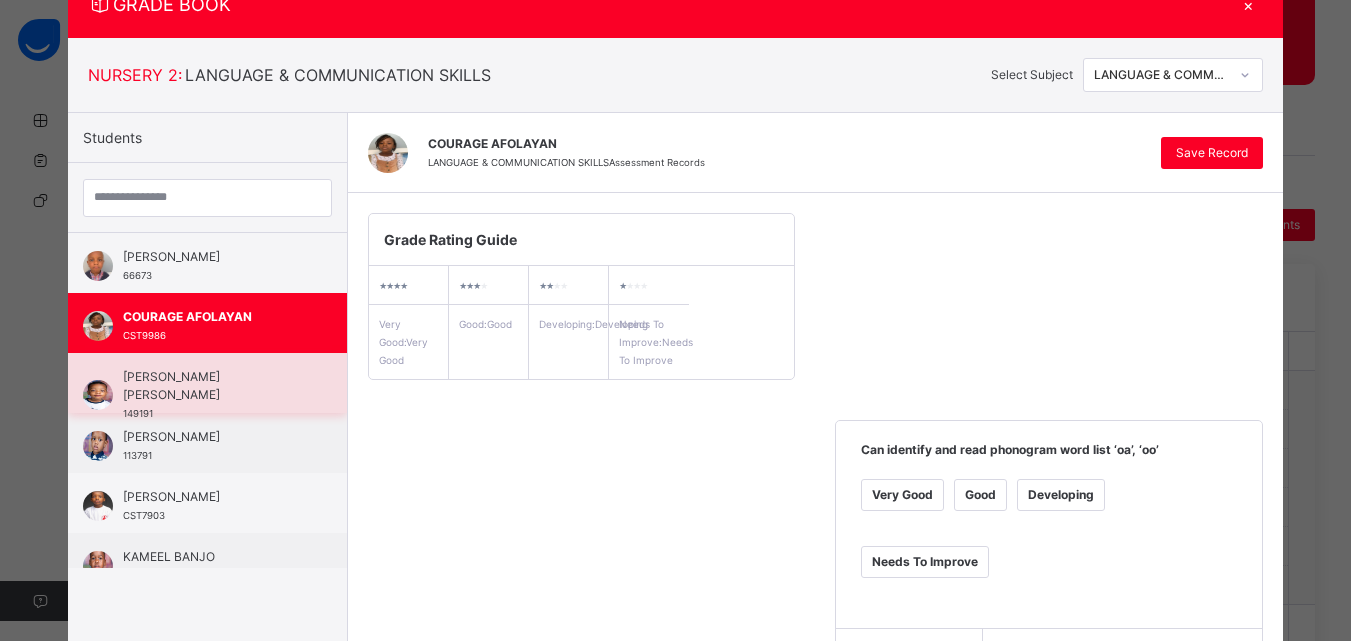 click on "[PERSON_NAME] [PERSON_NAME]" at bounding box center [212, 386] 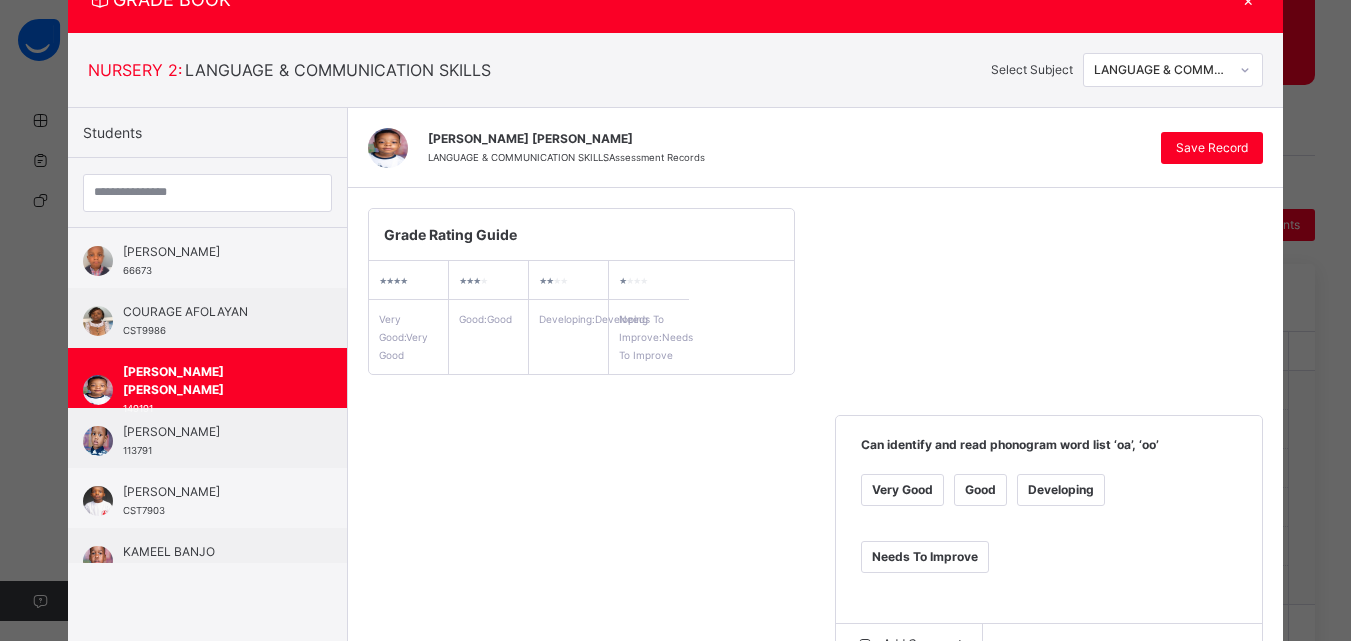 scroll, scrollTop: 77, scrollLeft: 0, axis: vertical 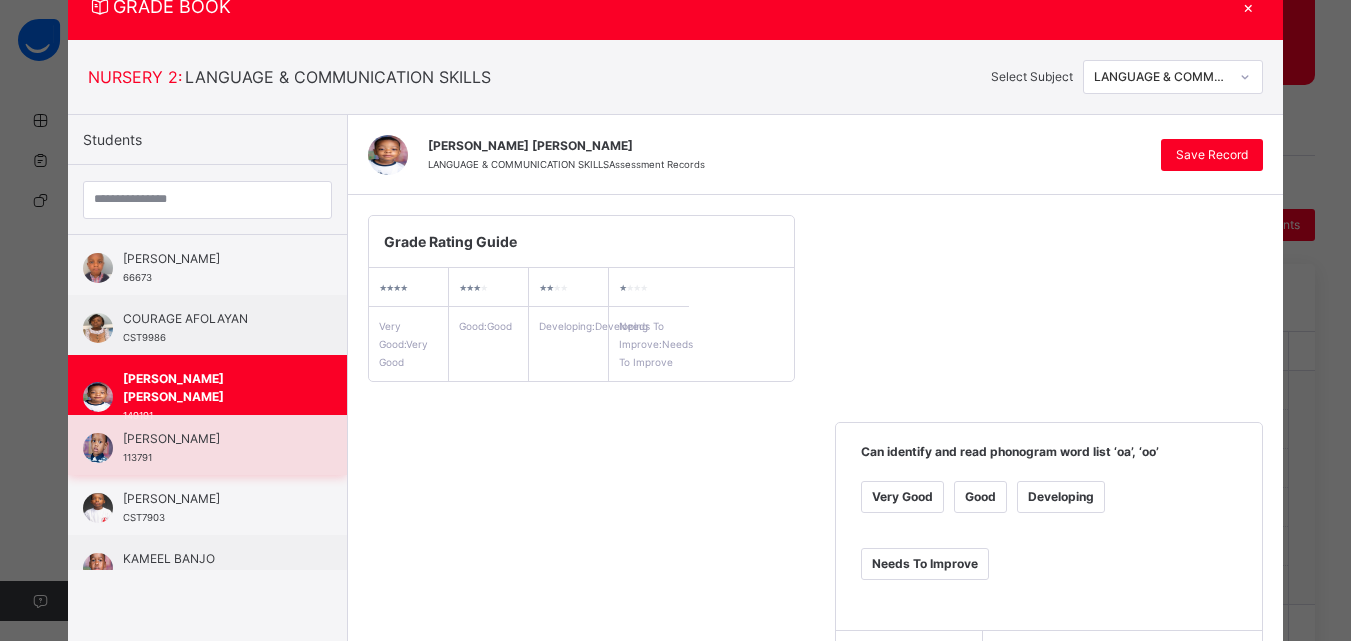 click on "[PERSON_NAME]" at bounding box center [212, 439] 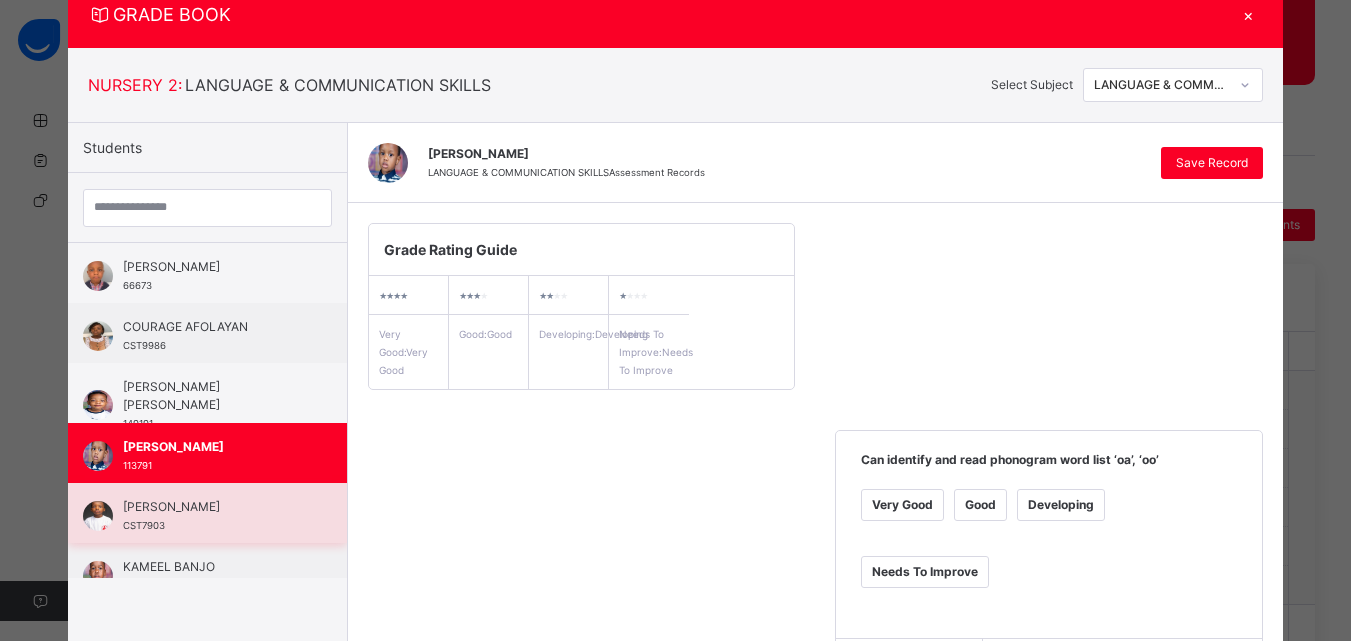 scroll, scrollTop: 65, scrollLeft: 0, axis: vertical 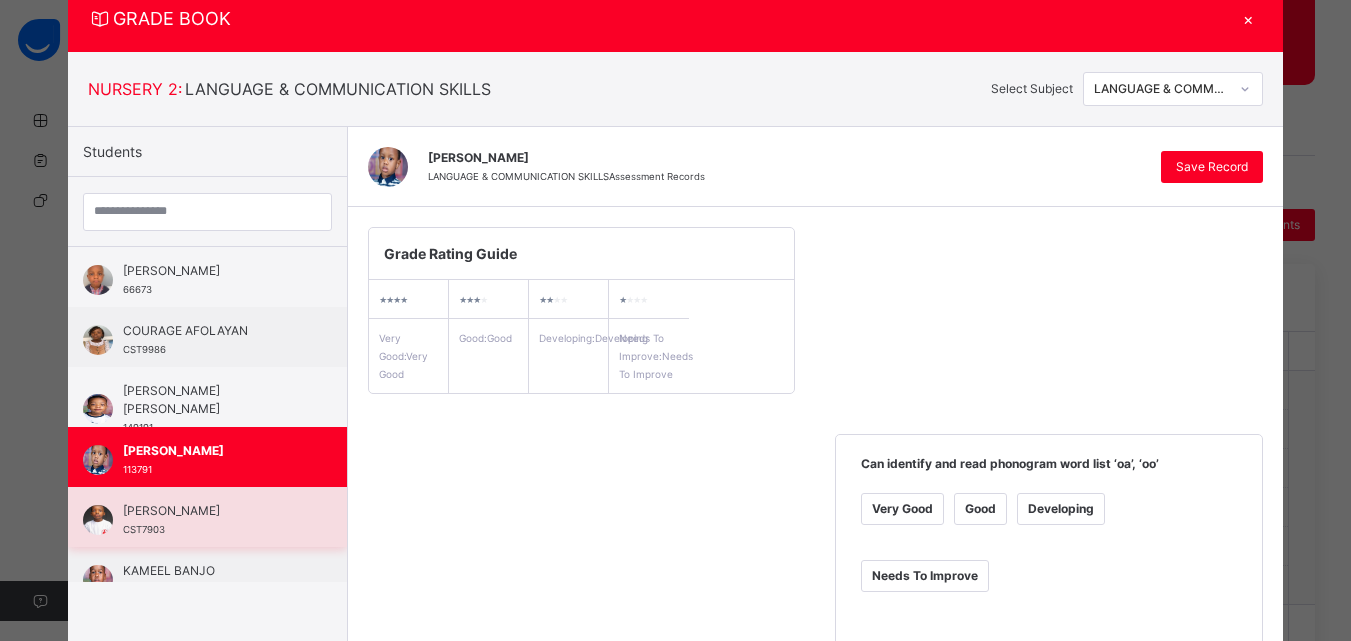 click on "[PERSON_NAME]" at bounding box center (212, 511) 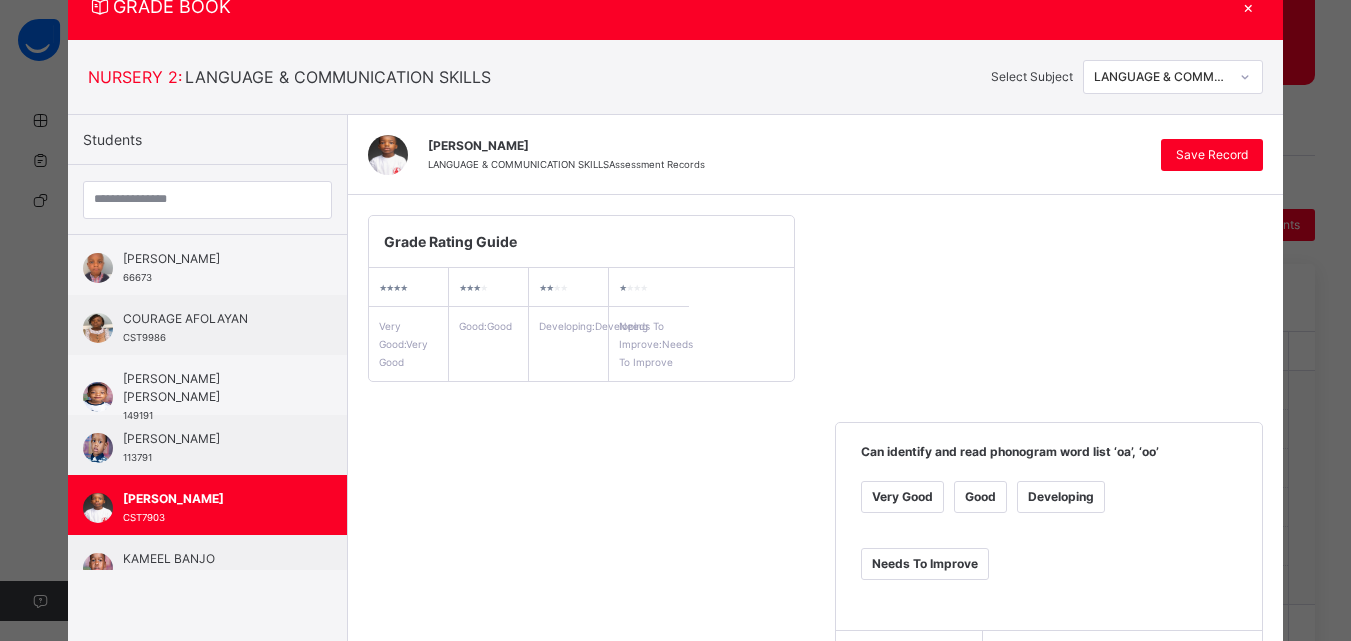 scroll, scrollTop: 0, scrollLeft: 0, axis: both 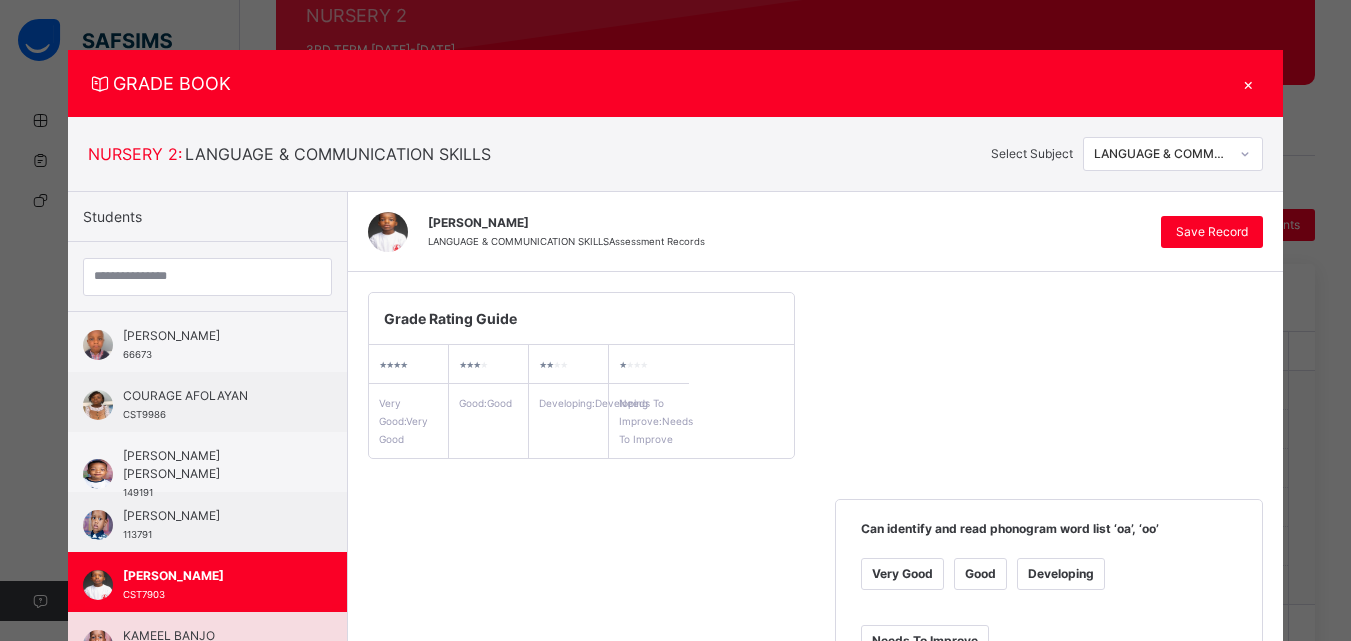 click on "KAMEEL  BANJO 167091" at bounding box center (207, 642) 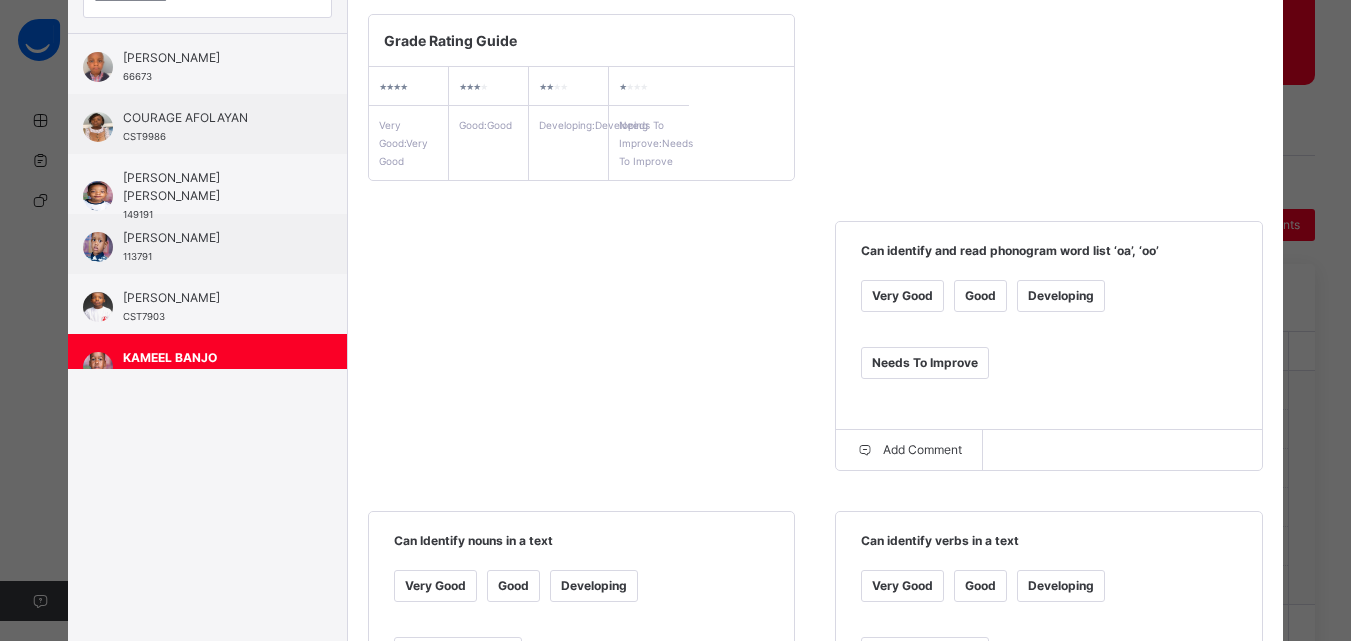 scroll, scrollTop: 281, scrollLeft: 0, axis: vertical 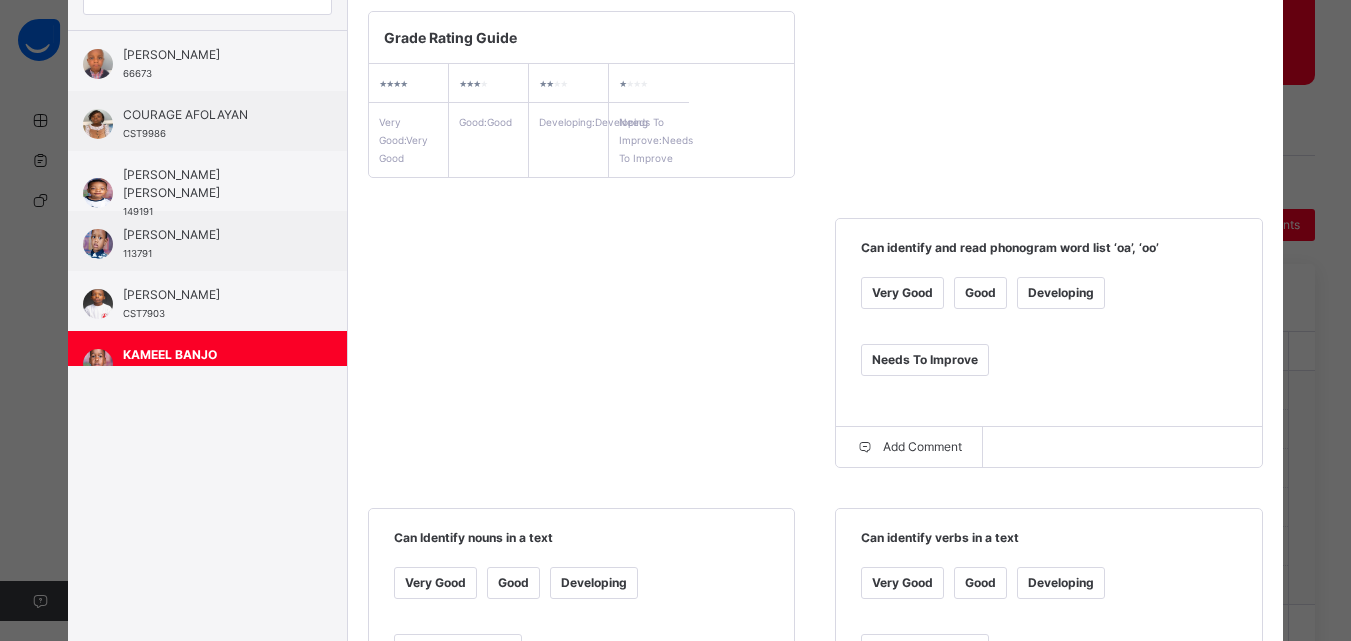 click on "Developing" at bounding box center (1061, 293) 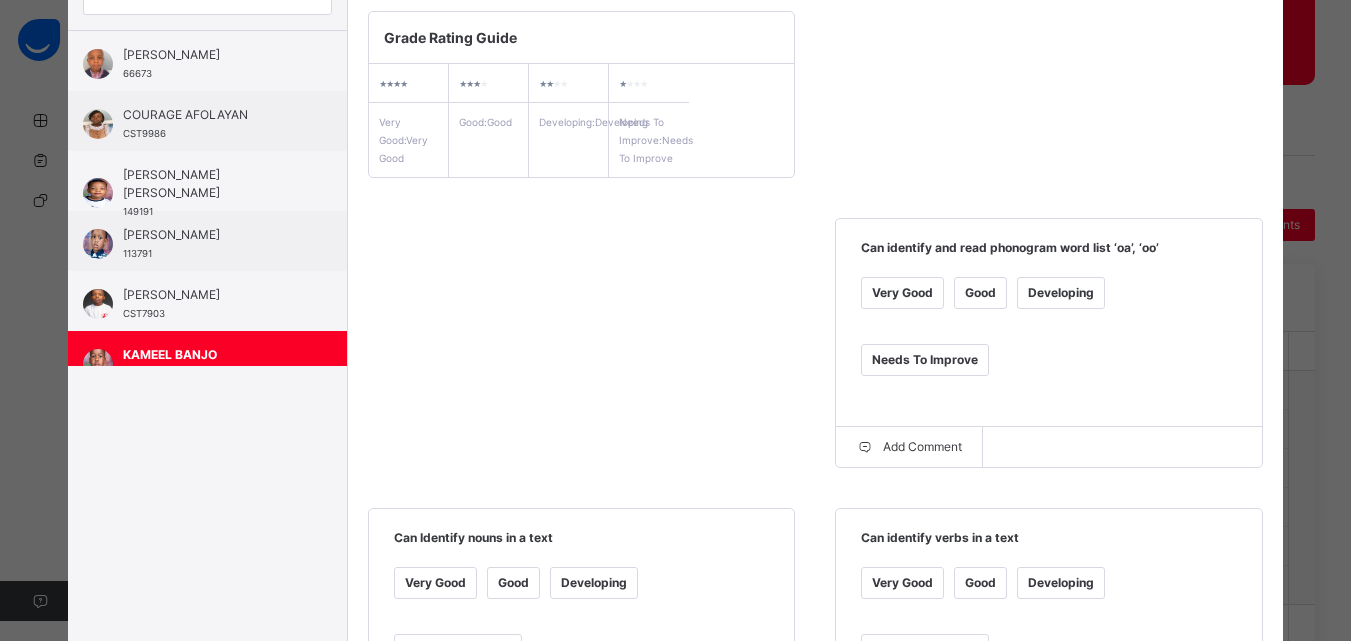 click on "Very Good" at bounding box center [902, 583] 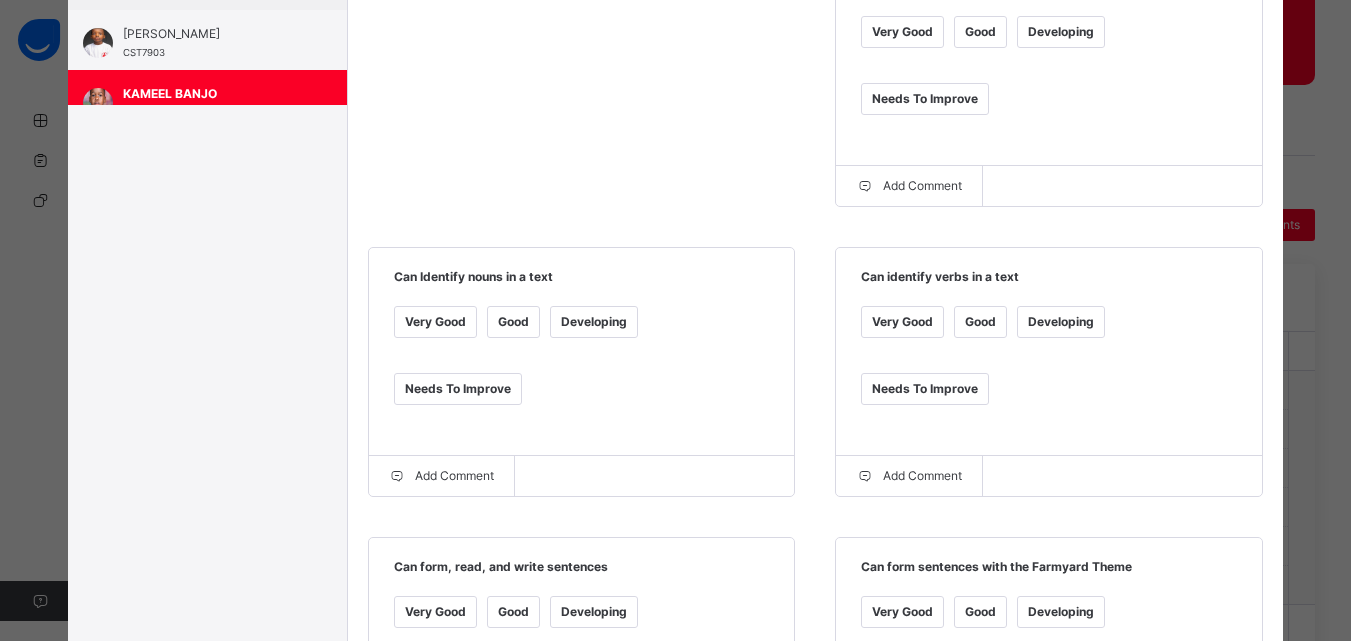 scroll, scrollTop: 583, scrollLeft: 0, axis: vertical 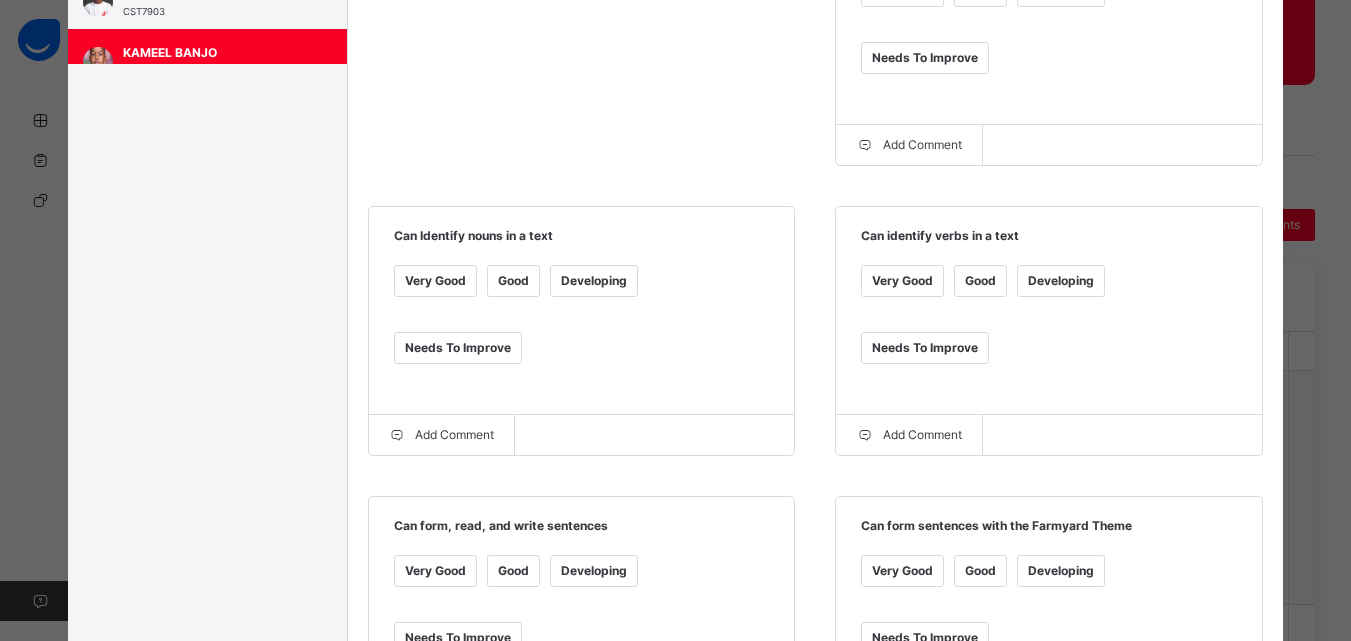click on "Good" at bounding box center [513, 281] 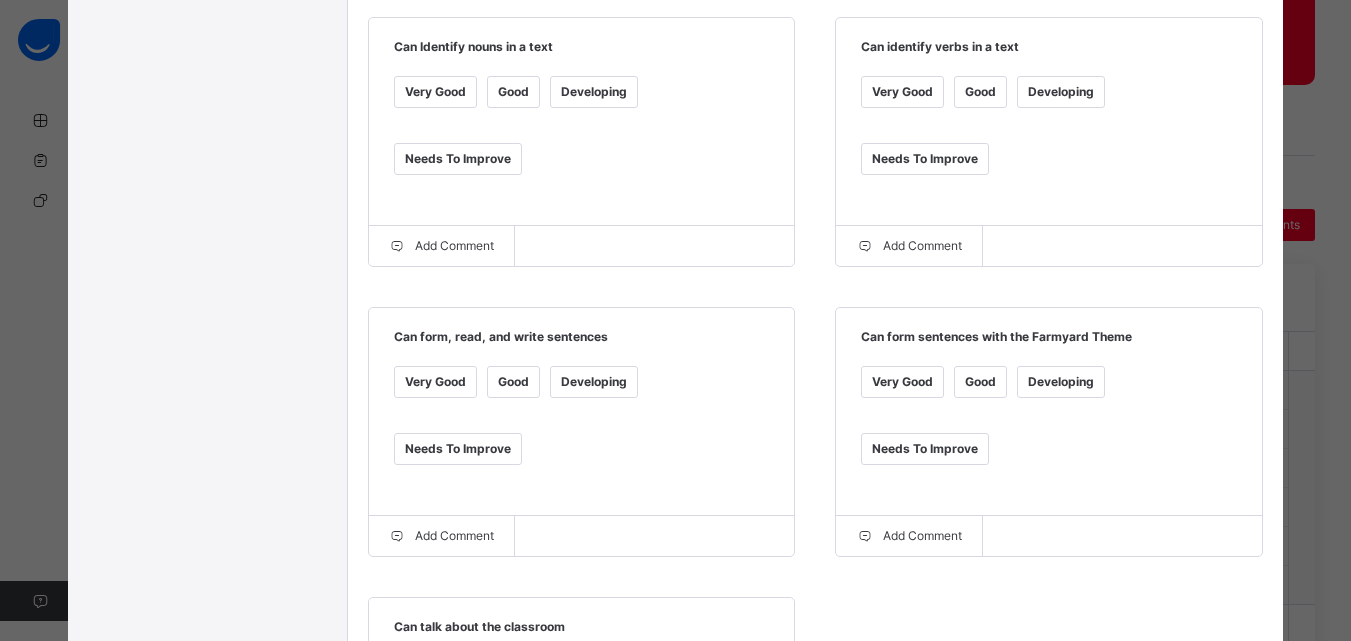 scroll, scrollTop: 784, scrollLeft: 0, axis: vertical 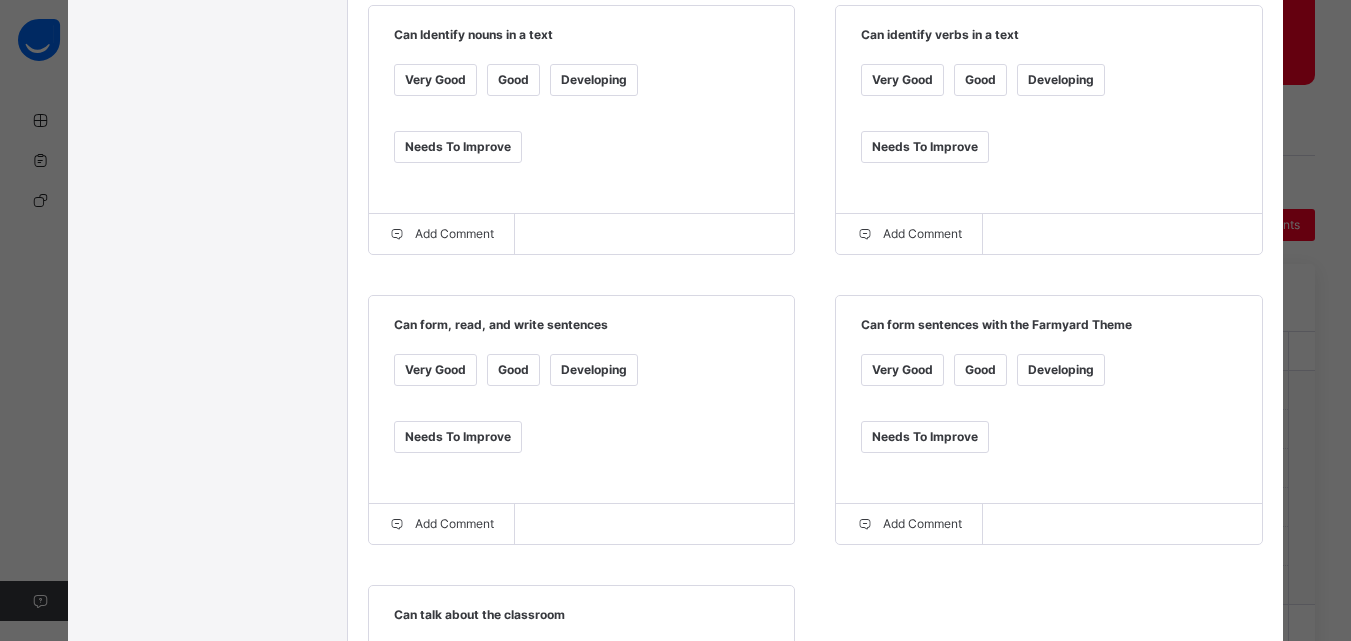 click on "Developing" at bounding box center (594, 370) 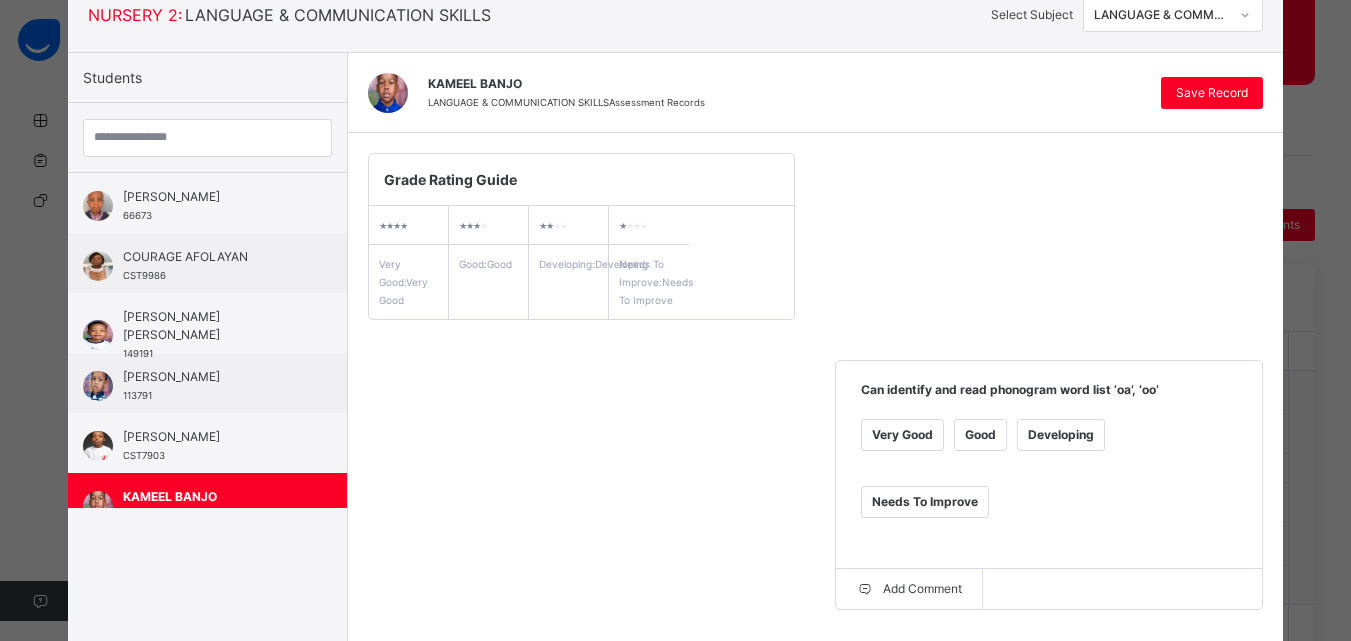 scroll, scrollTop: 129, scrollLeft: 0, axis: vertical 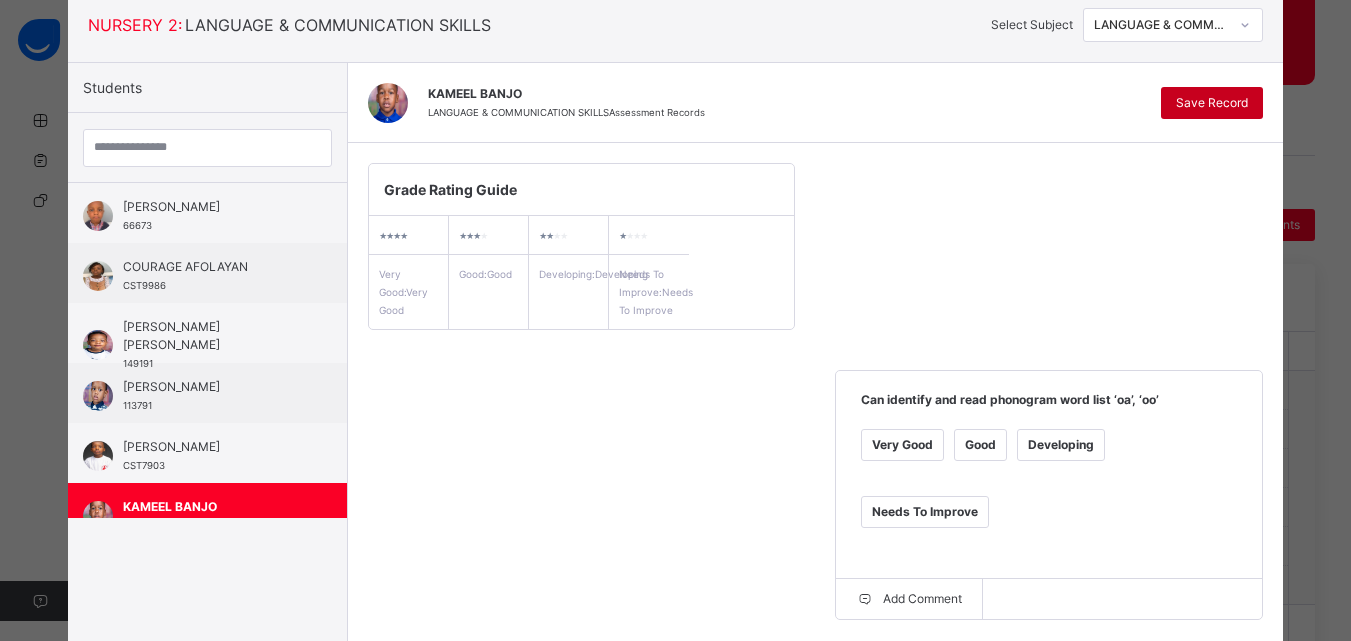click on "Save Record" at bounding box center (1212, 103) 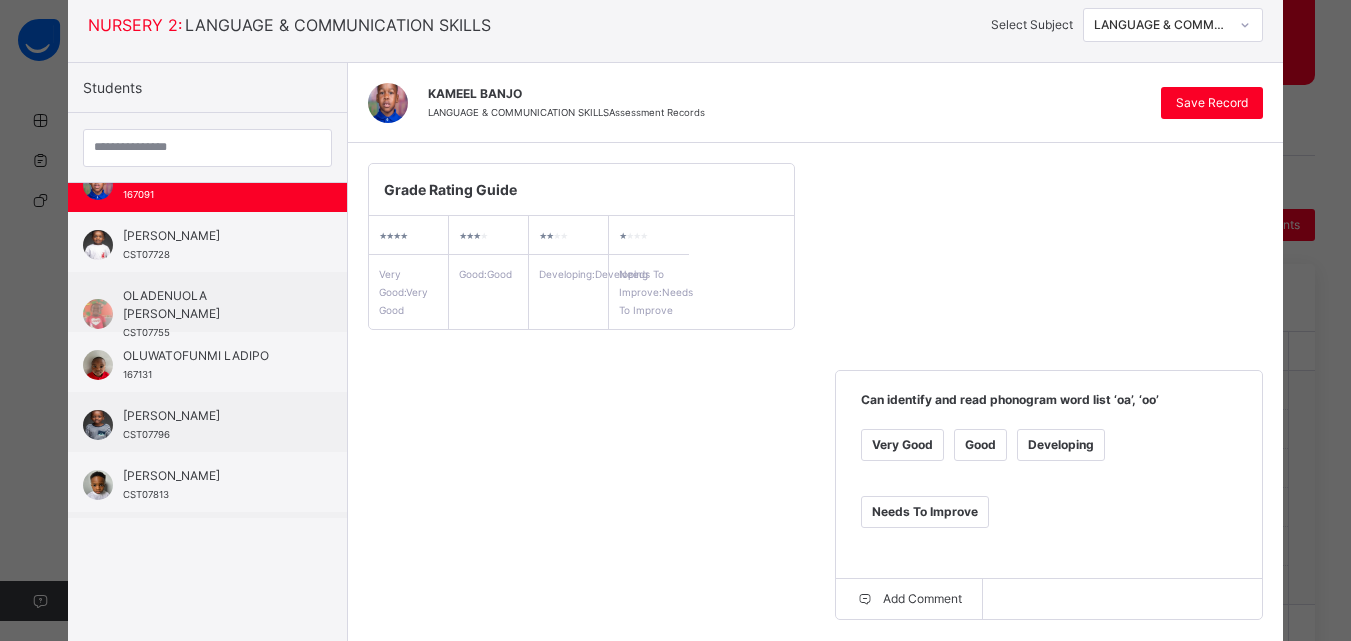 scroll, scrollTop: 360, scrollLeft: 0, axis: vertical 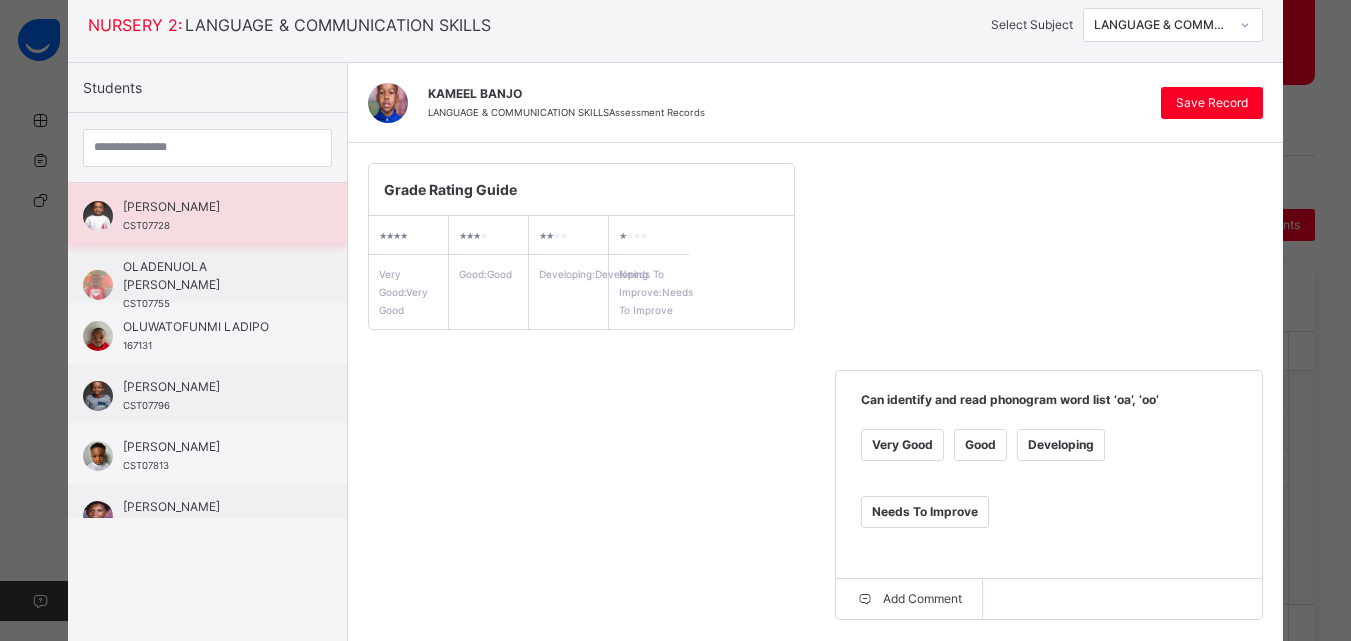 click on "[PERSON_NAME] CST07728" at bounding box center [212, 216] 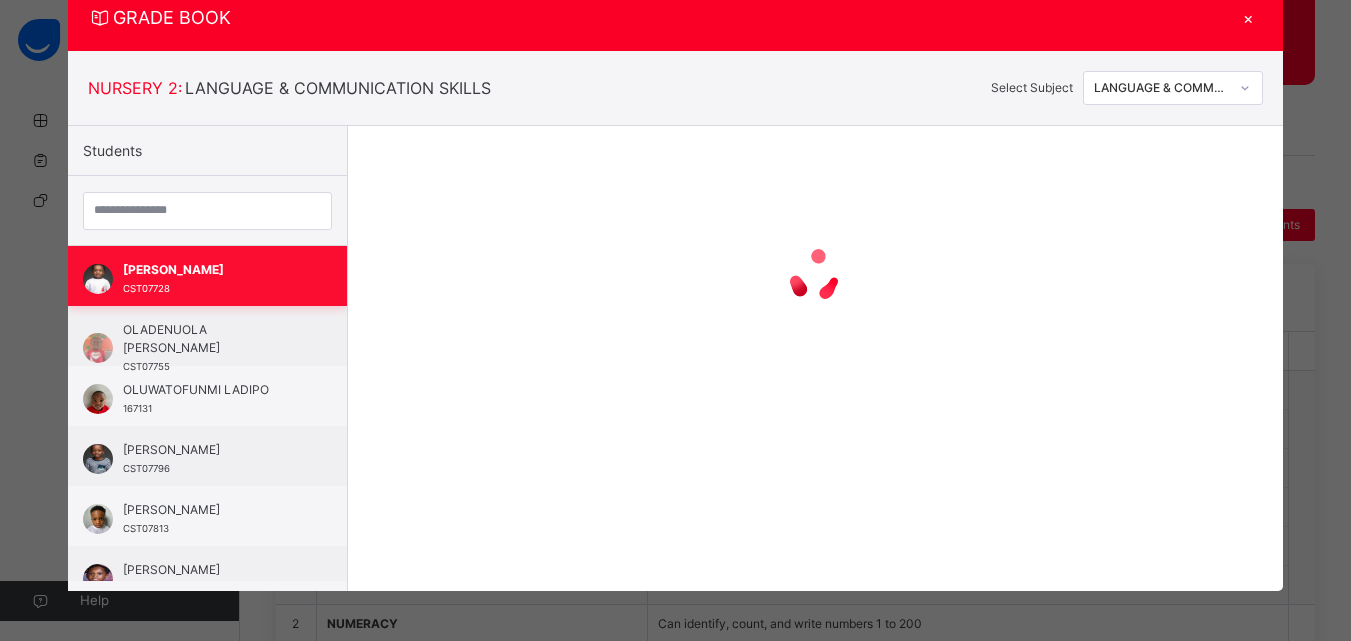 scroll, scrollTop: 129, scrollLeft: 0, axis: vertical 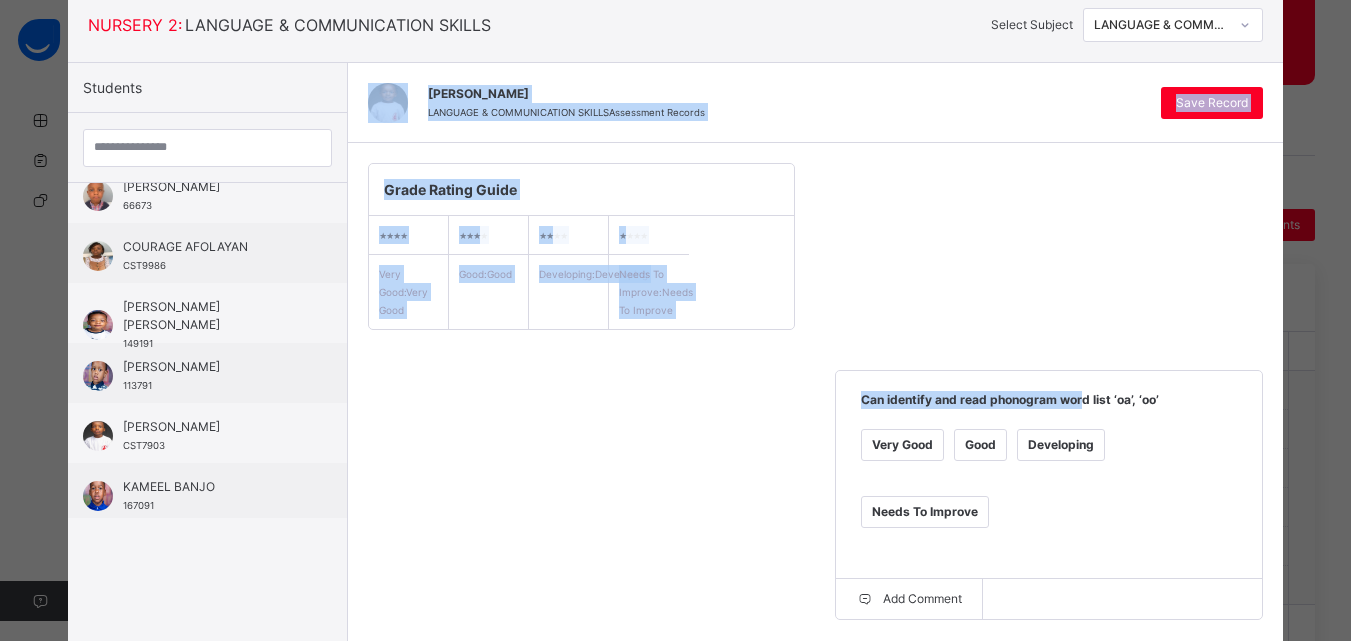 drag, startPoint x: 191, startPoint y: 226, endPoint x: 1112, endPoint y: 164, distance: 923.08453 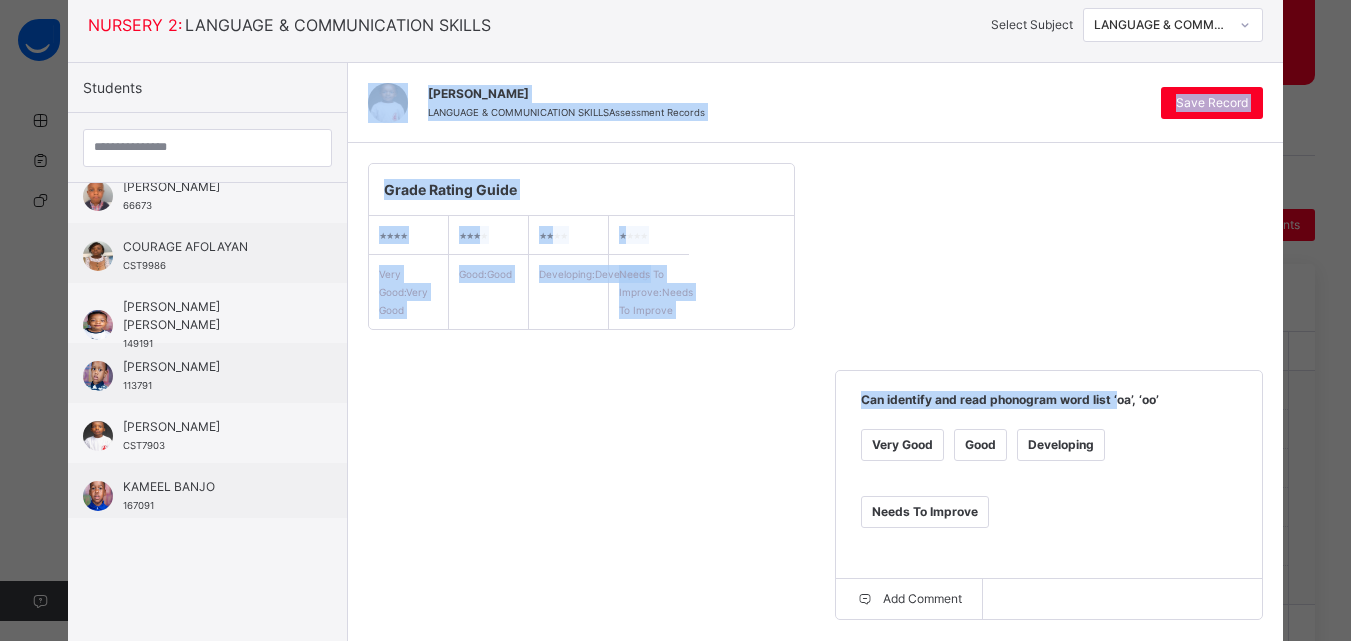 scroll, scrollTop: 0, scrollLeft: 0, axis: both 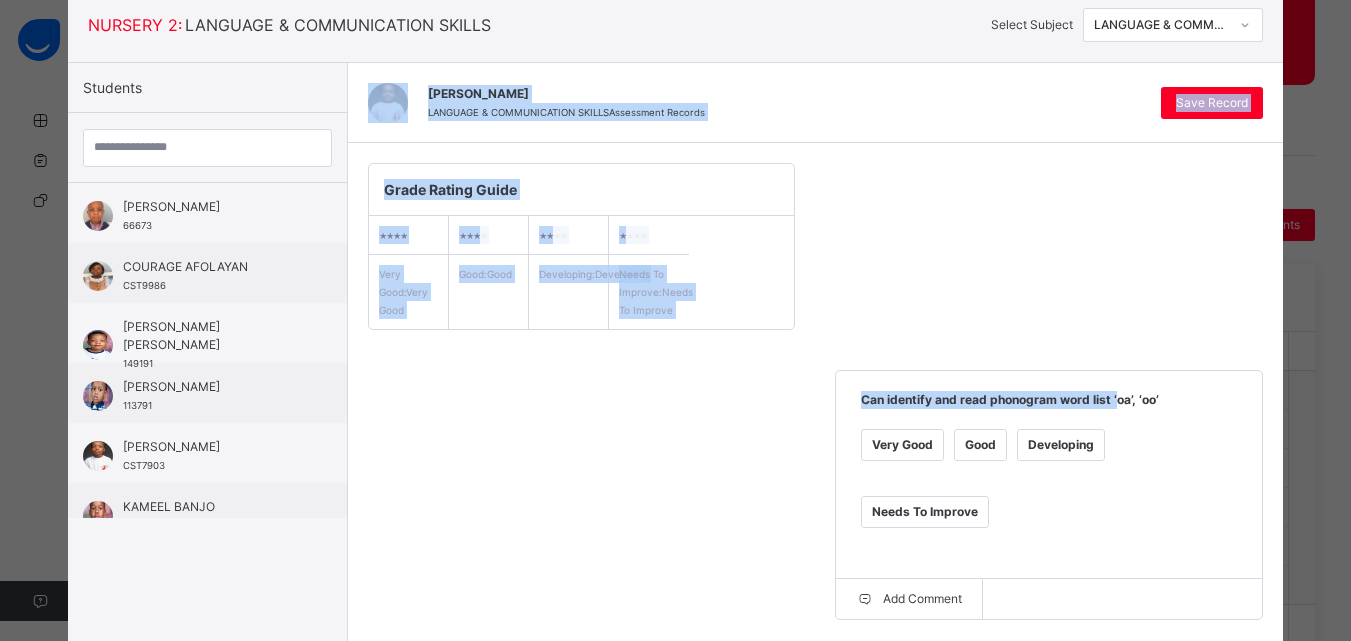 click on "Grade Rating Guide   ★ ★ ★ ★ Very Good  :  Very Good ★ ★ ★ ★ Good  :  Good ★ ★ ★ ★ Developing  :  Developing ★ ★ ★ ★ Needs To Improve  :  Needs To Improve Can identify and read phonogram word list ‘oa’, ‘oo’   Very Good Good Developing Needs To Improve  Add Comment Can Identify nouns in a text   Very Good Good Developing Needs To Improve  Add Comment Can identify verbs in a text   Very Good Good Developing Needs To Improve  Add Comment Can form, read, and write sentences   Very Good Good Developing Needs To Improve  Add Comment Can form sentences with the Farmyard Theme   Very Good Good Developing Needs To Improve  Add Comment Can talk about the classroom   Very Good Good Developing Needs To Improve  Add Comment" at bounding box center [816, 826] 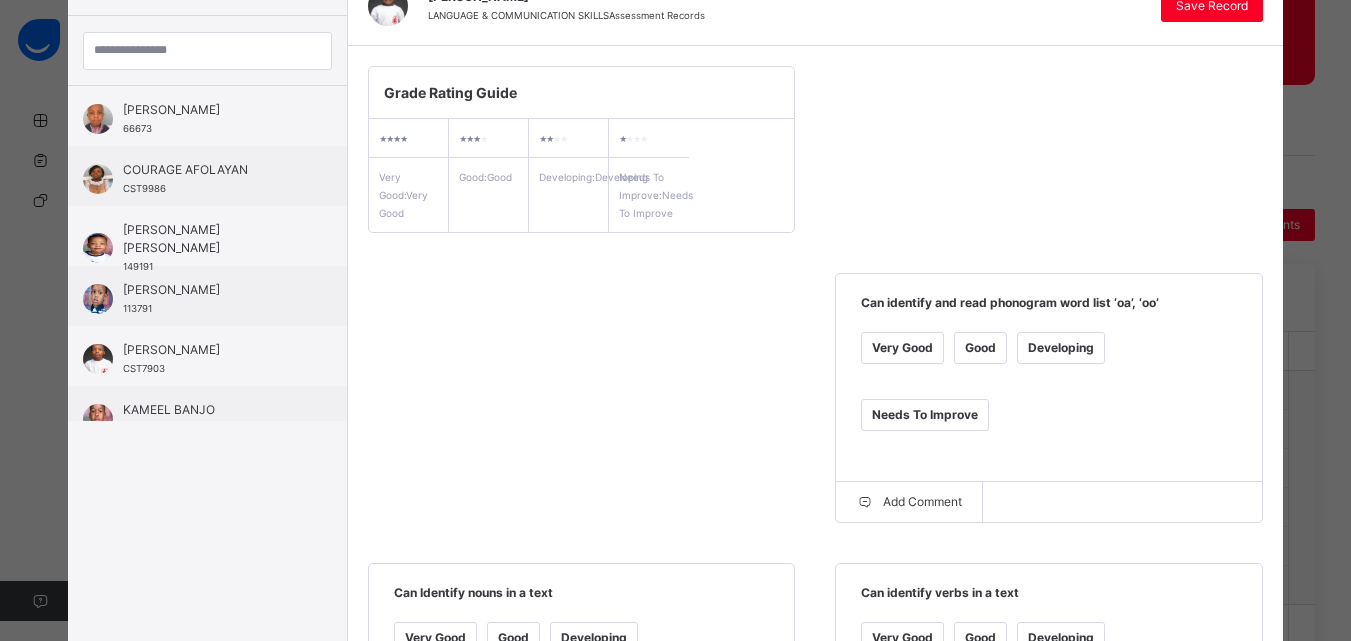 scroll, scrollTop: 223, scrollLeft: 0, axis: vertical 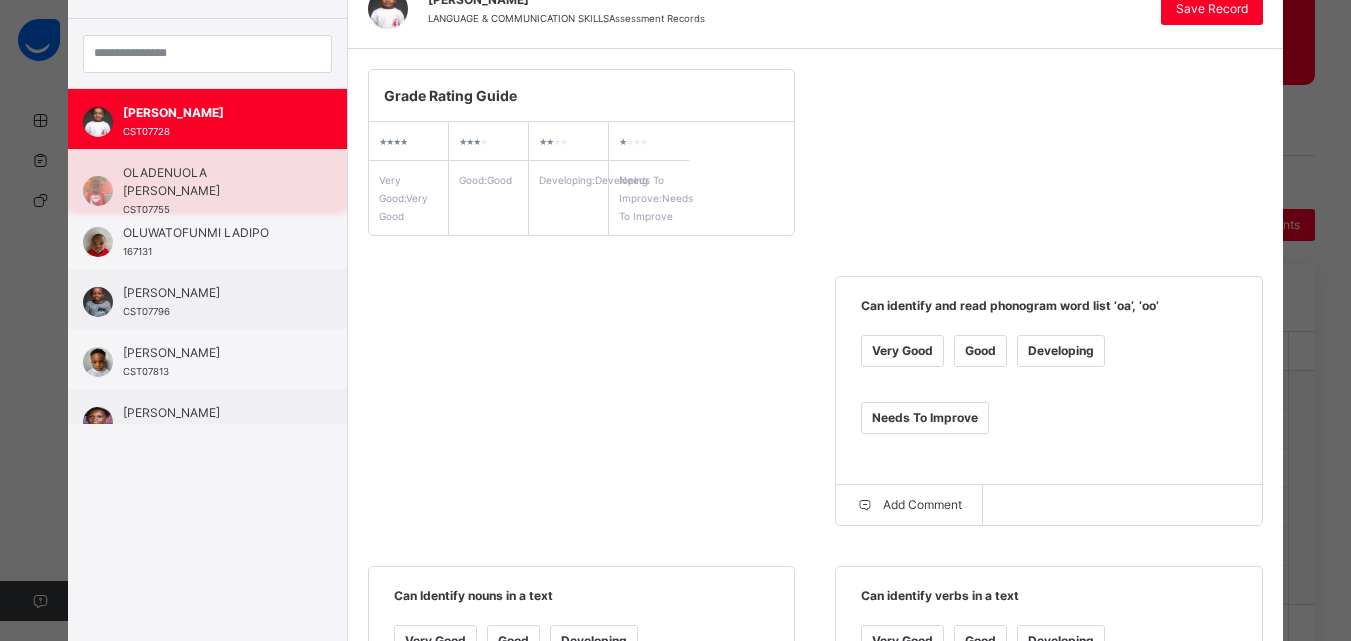click on "OLADENUOLA [PERSON_NAME]" at bounding box center (212, 182) 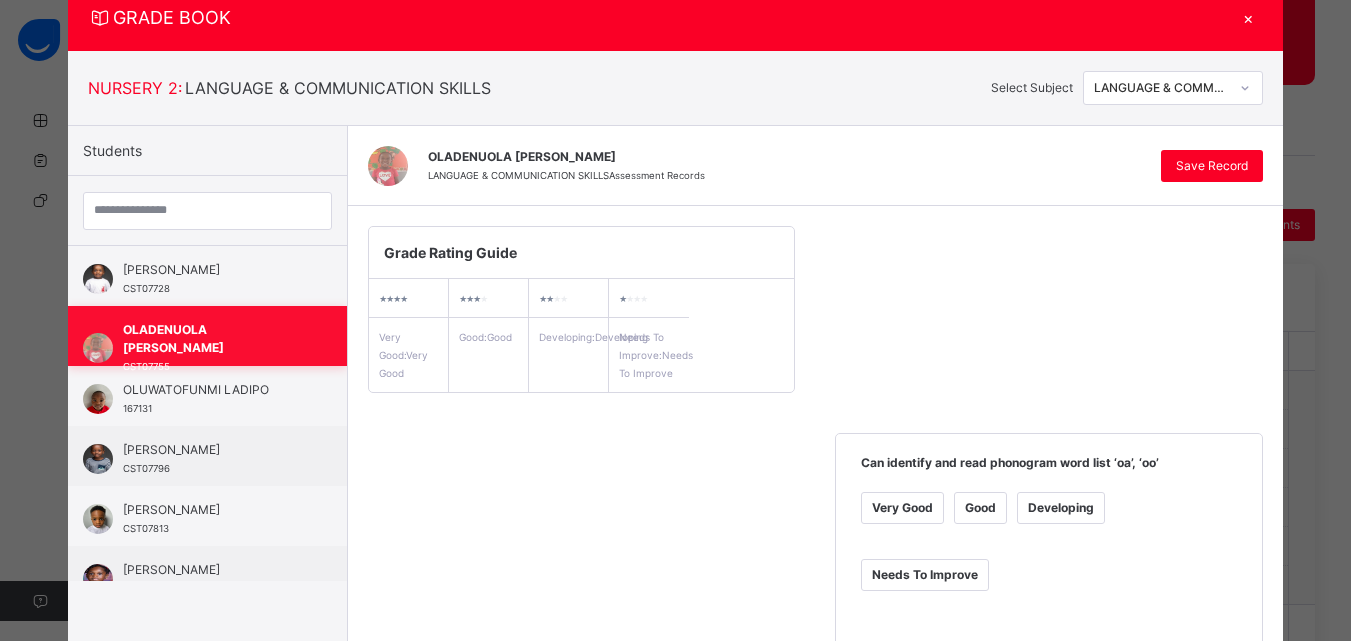 scroll, scrollTop: 223, scrollLeft: 0, axis: vertical 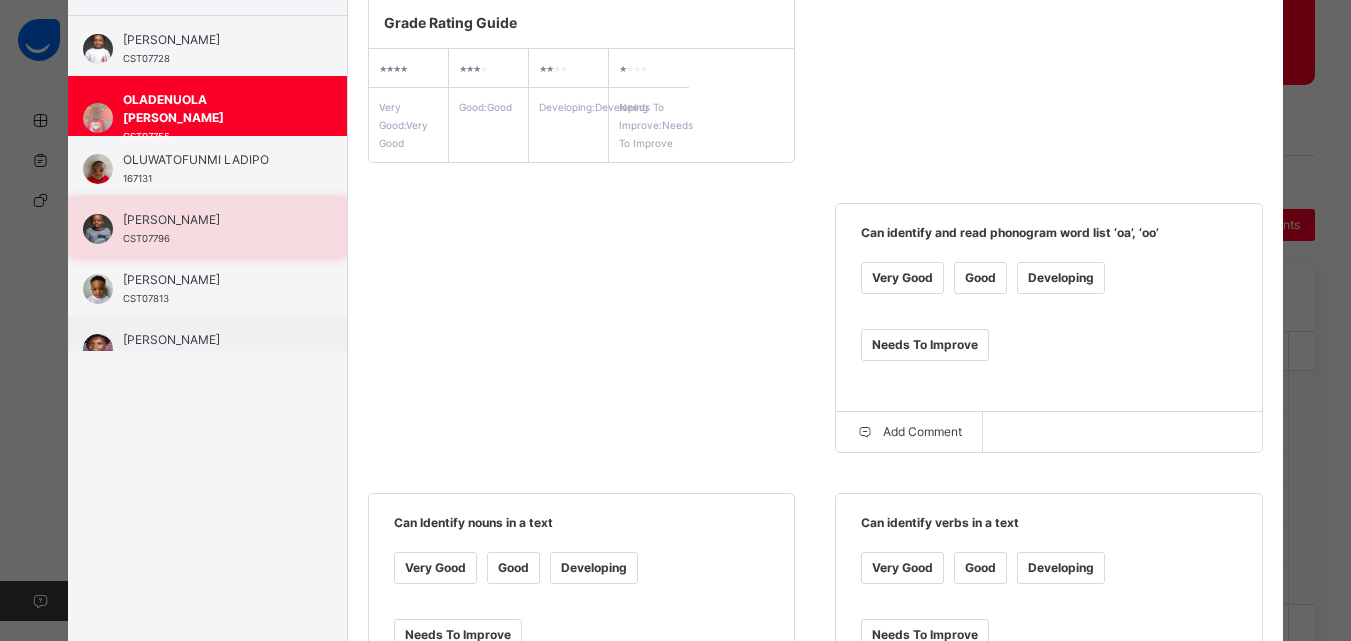 click on "[PERSON_NAME] CST07796" at bounding box center [212, 229] 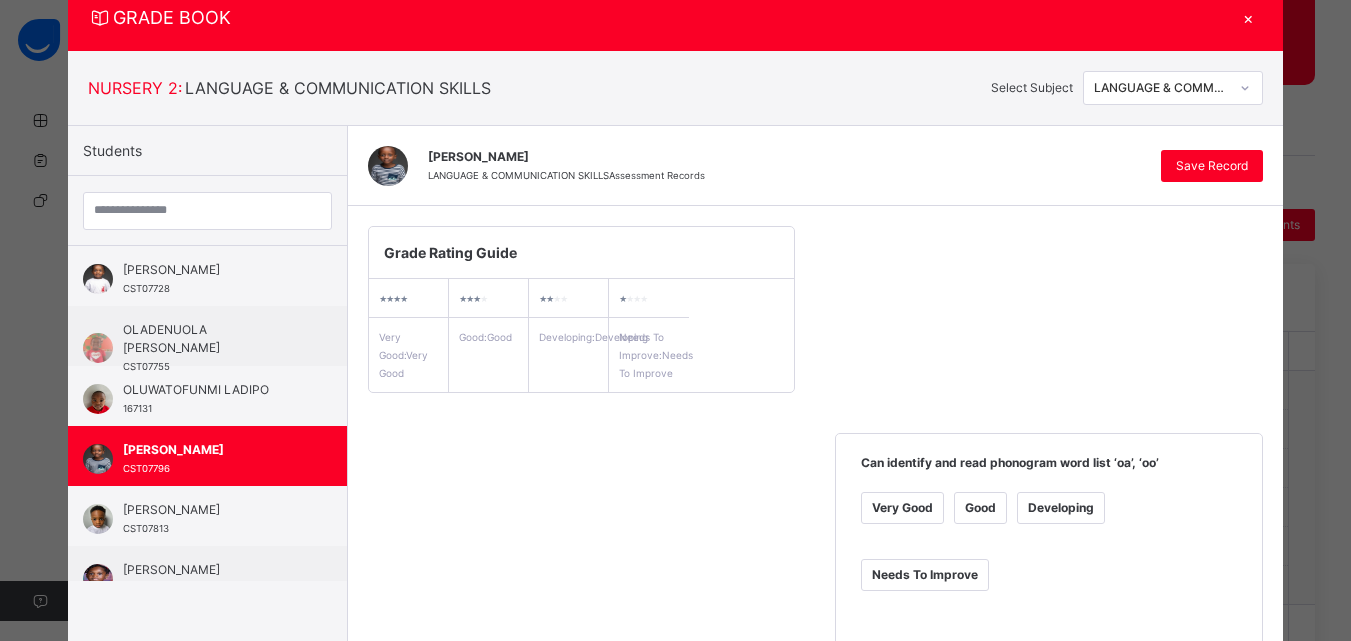 scroll, scrollTop: 296, scrollLeft: 0, axis: vertical 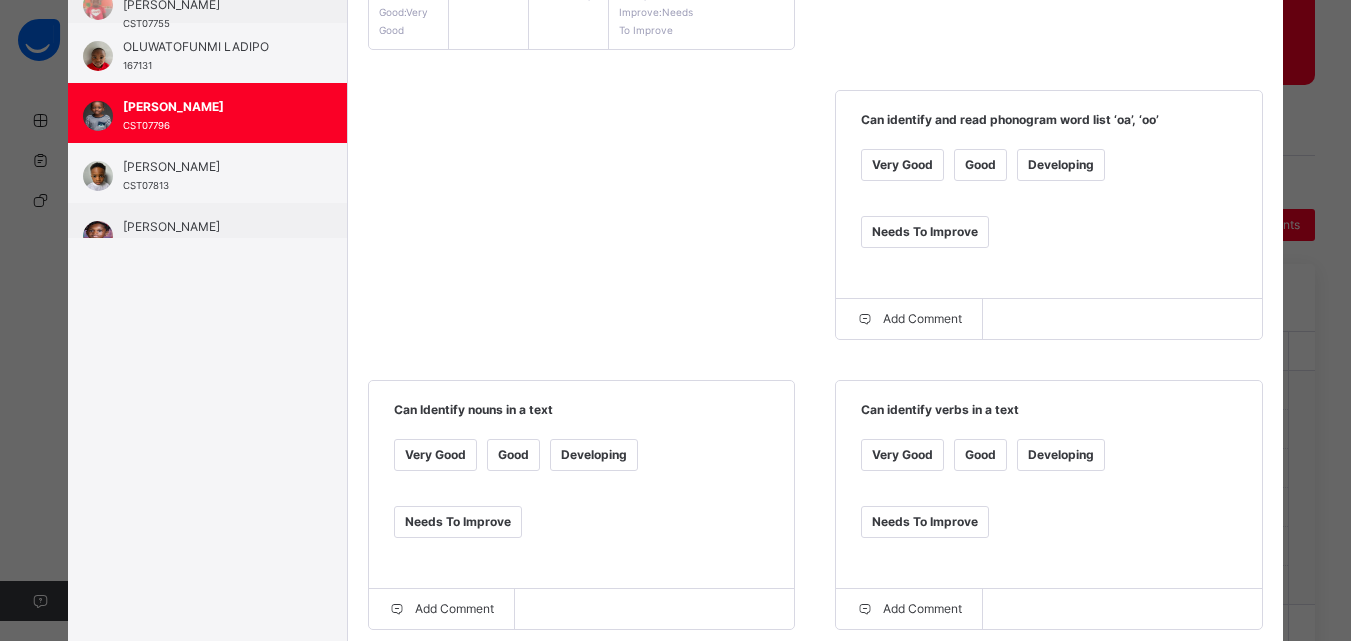 click on "OLUWATOFUNMI  LADIPO" at bounding box center (212, 47) 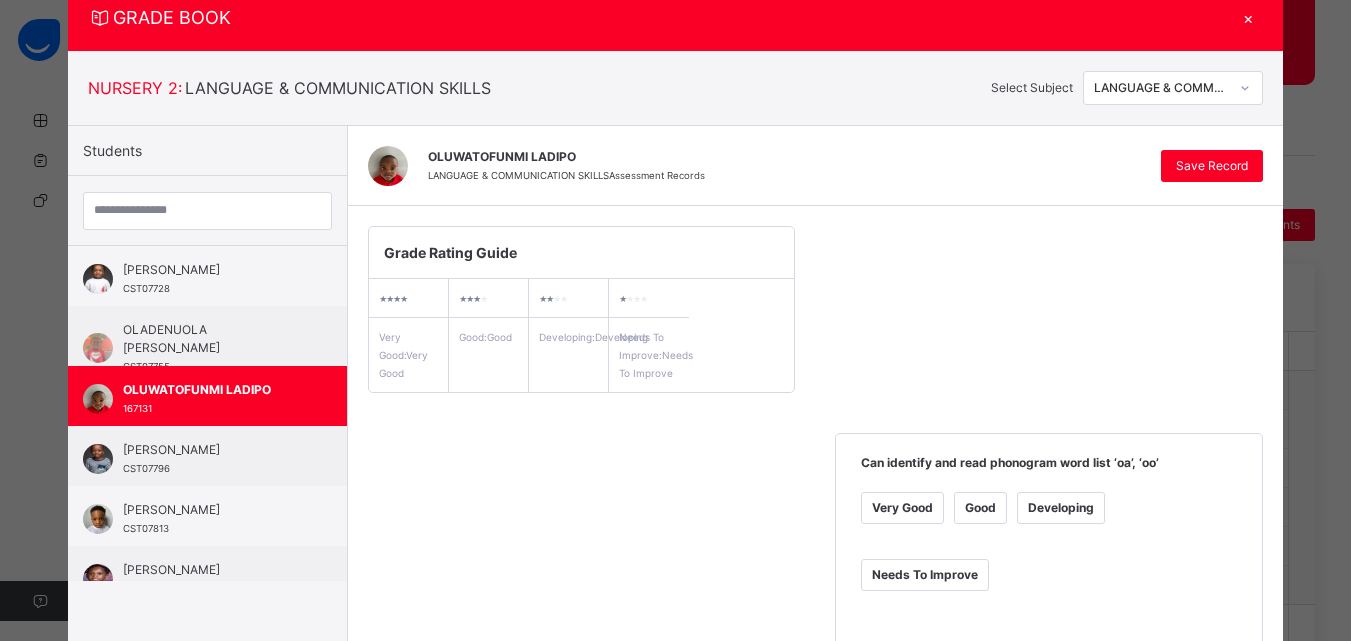 scroll, scrollTop: 409, scrollLeft: 0, axis: vertical 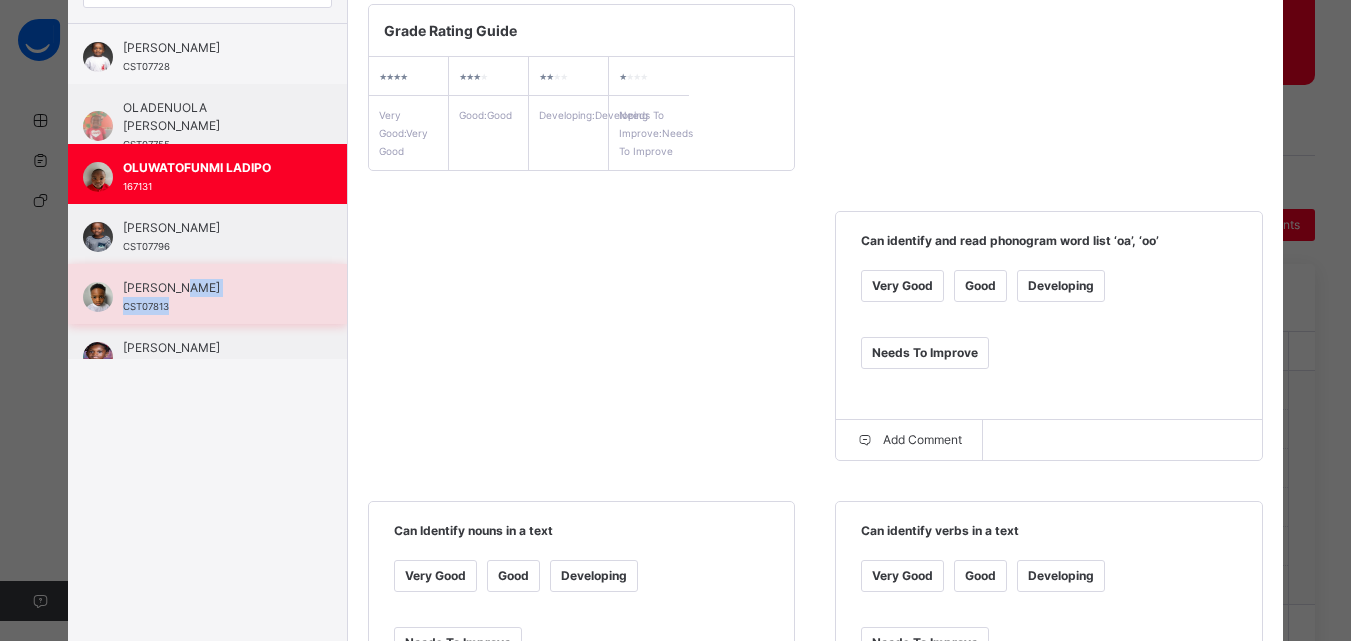 click on "[PERSON_NAME] CST07813" at bounding box center [212, 297] 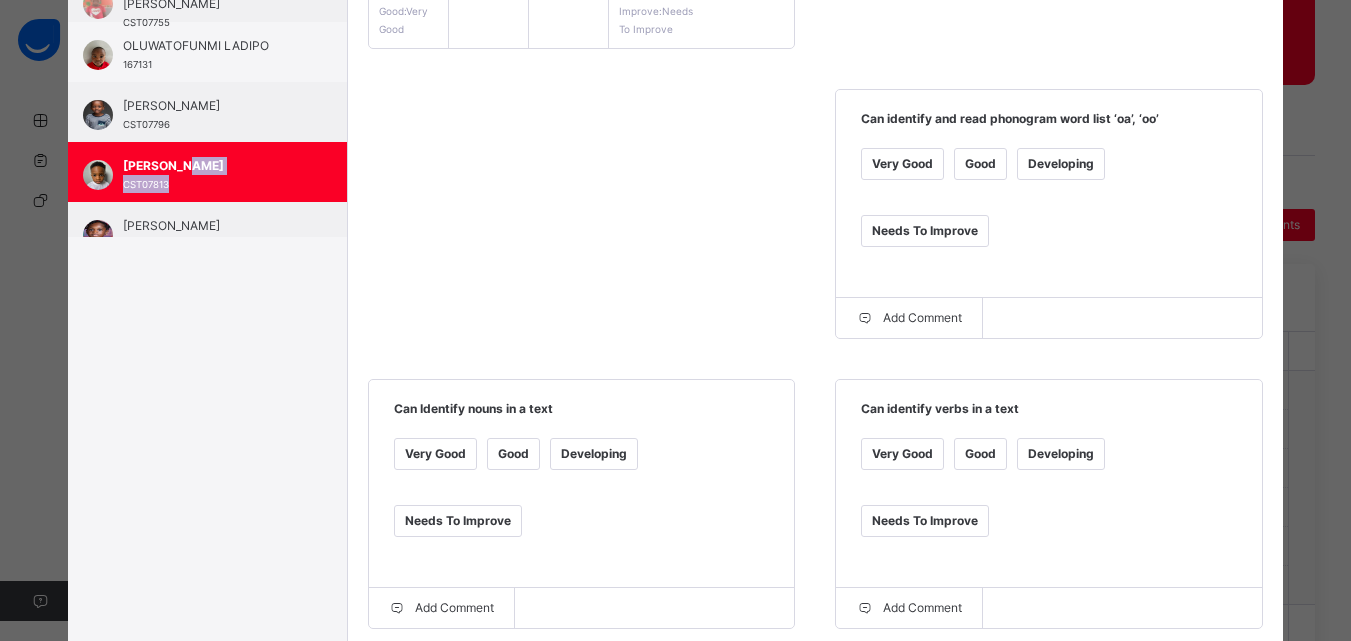 scroll, scrollTop: 216, scrollLeft: 0, axis: vertical 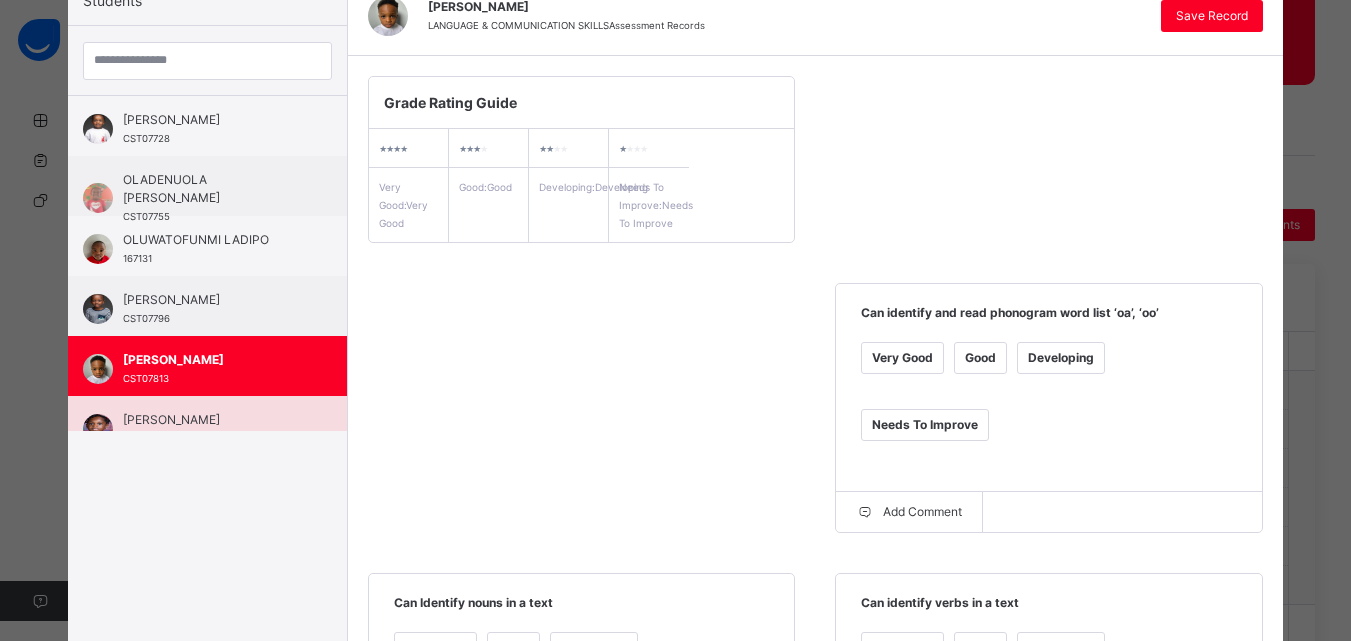 click on "[PERSON_NAME] 174711" at bounding box center [207, 426] 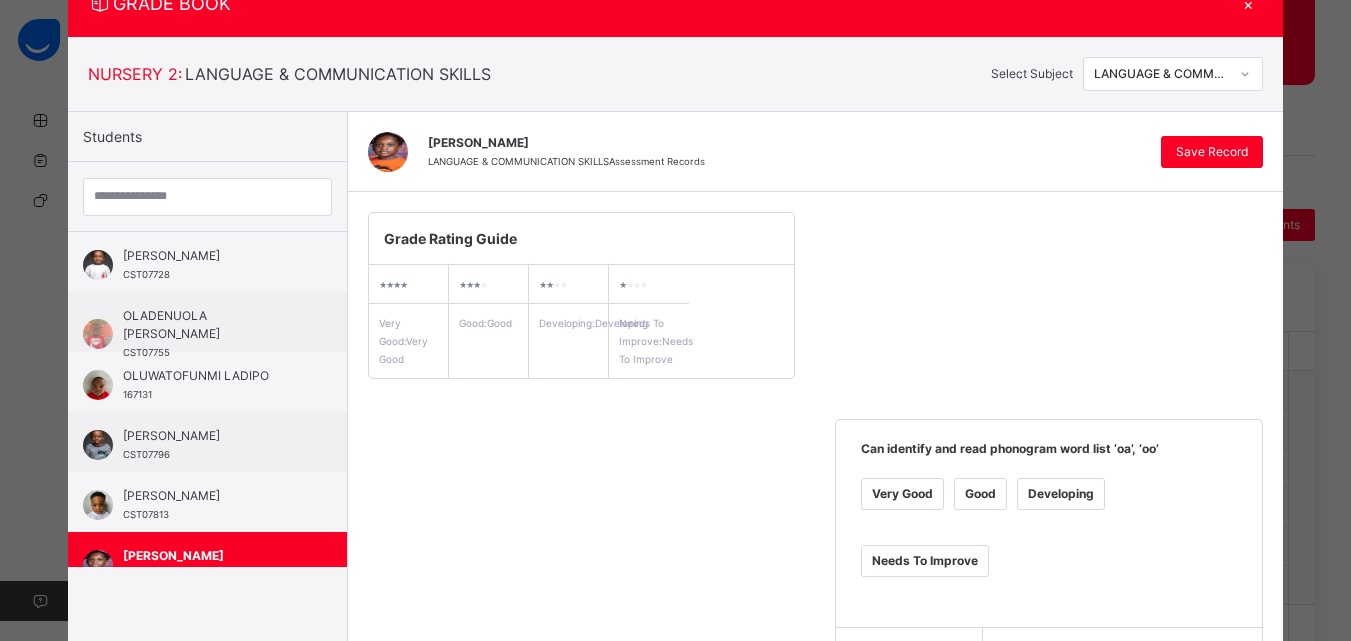 scroll, scrollTop: 70, scrollLeft: 0, axis: vertical 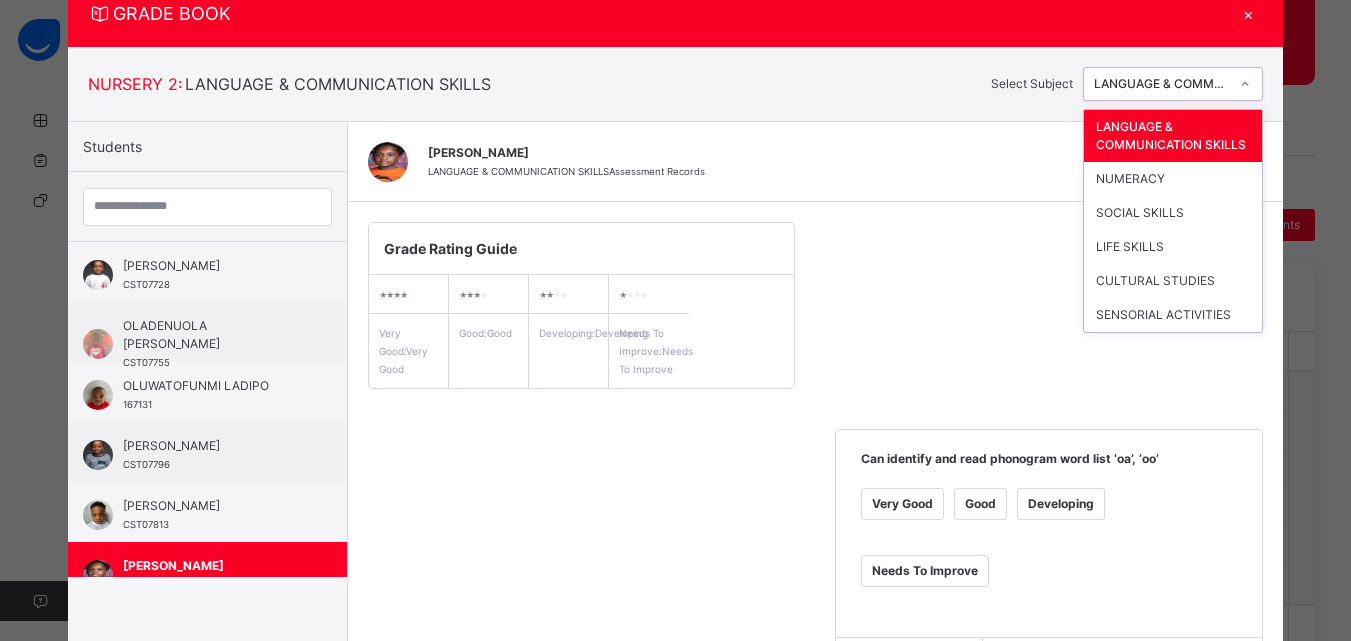 click 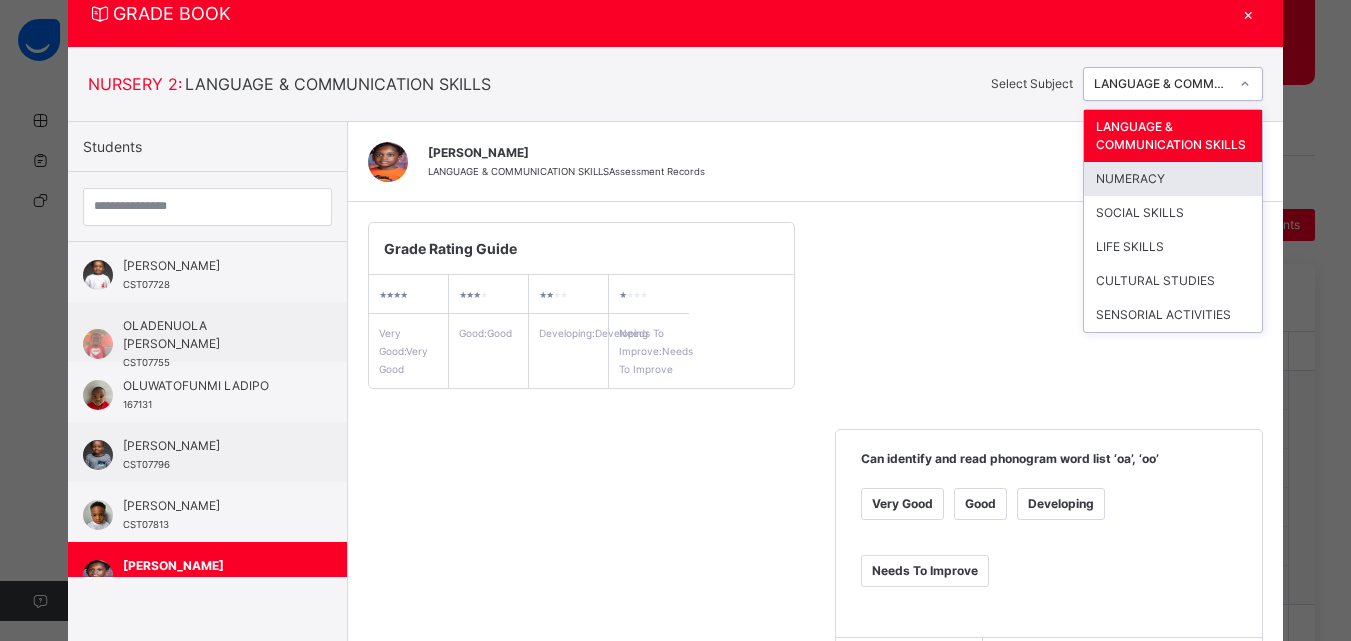 click on "NUMERACY" at bounding box center [1173, 179] 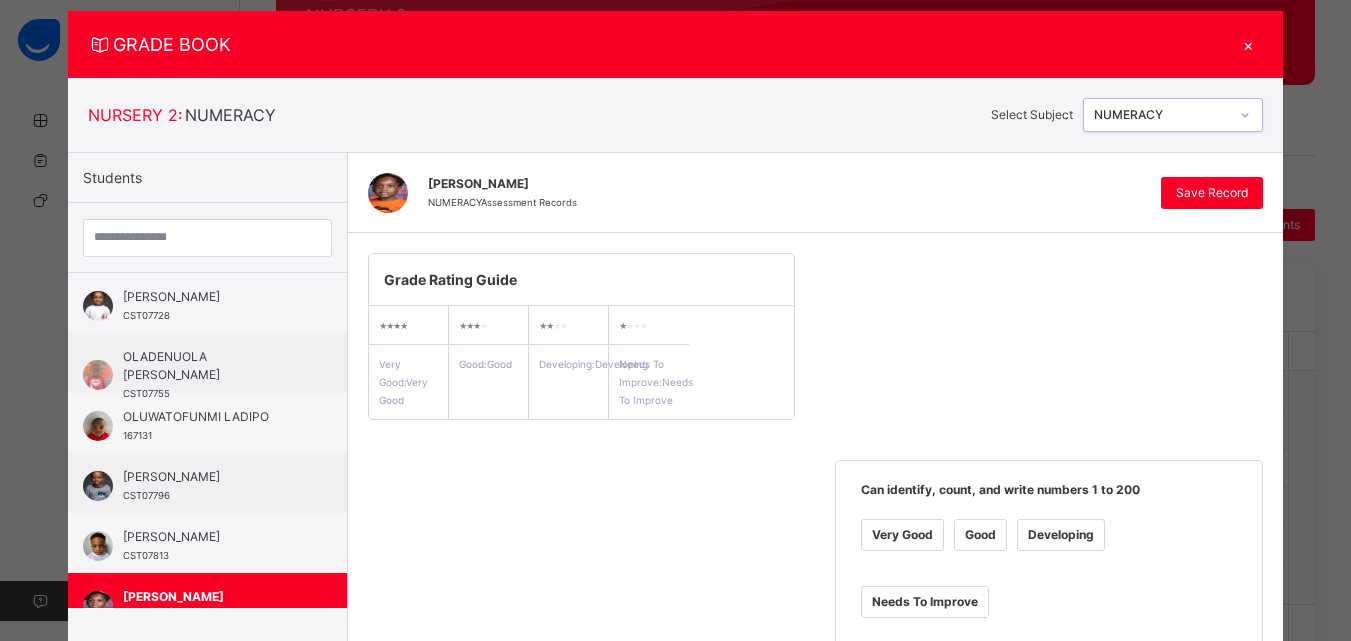 scroll, scrollTop: 28, scrollLeft: 0, axis: vertical 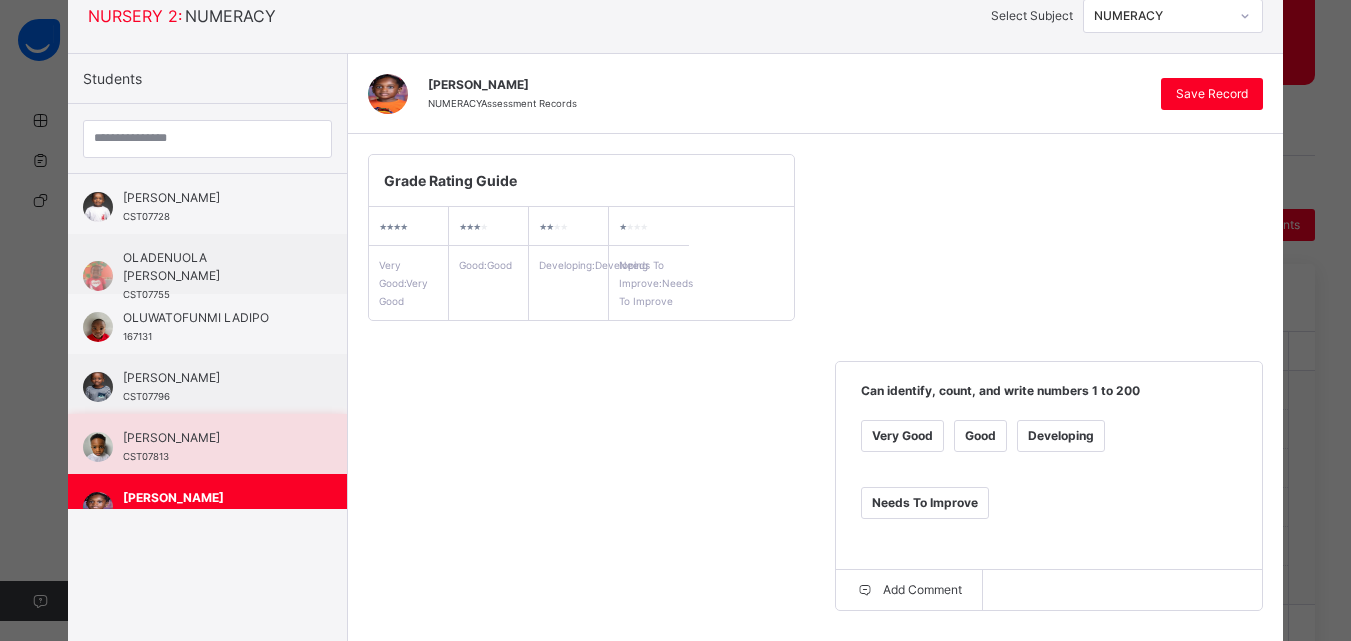 click on "[PERSON_NAME] CST07813" at bounding box center [212, 447] 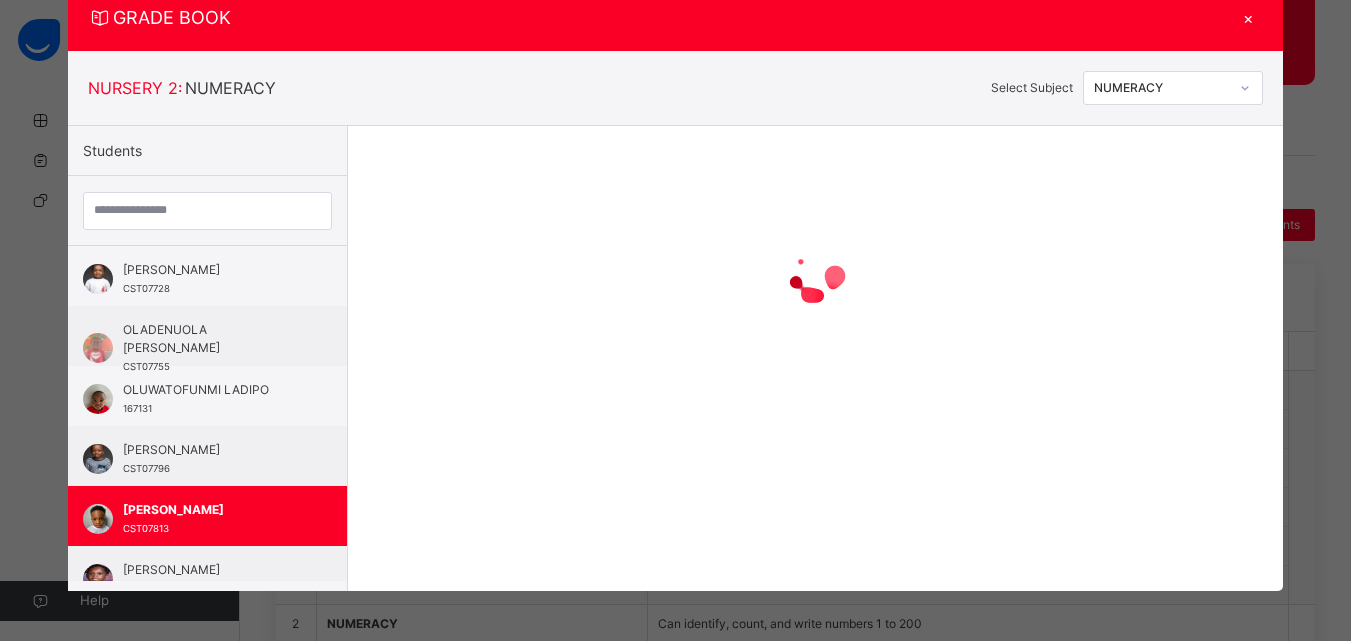 scroll, scrollTop: 138, scrollLeft: 0, axis: vertical 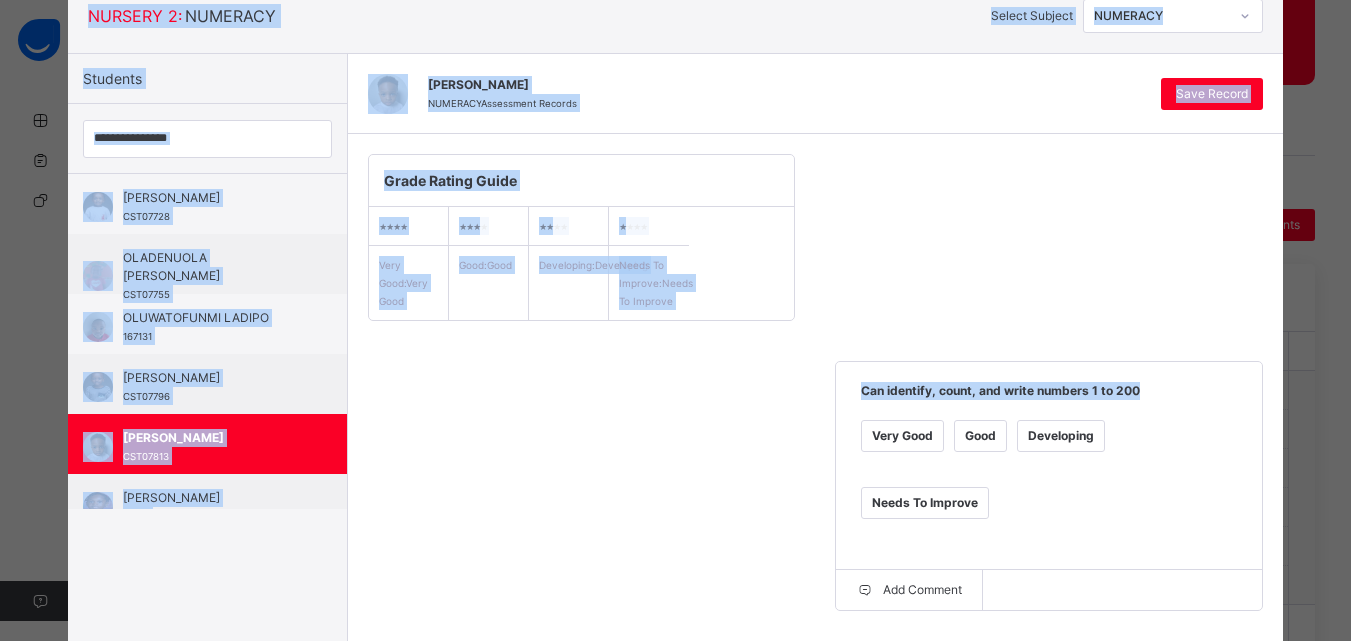 drag, startPoint x: 1340, startPoint y: 260, endPoint x: 1356, endPoint y: 546, distance: 286.4472 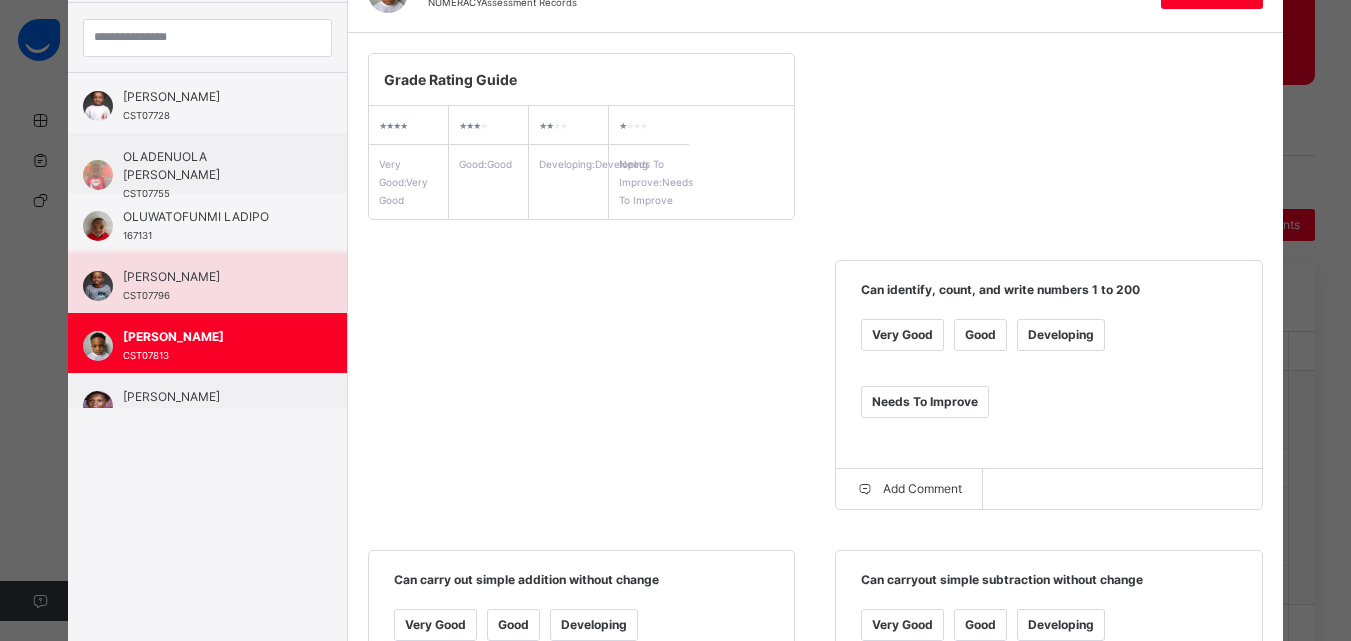 click on "[PERSON_NAME]" at bounding box center (212, 277) 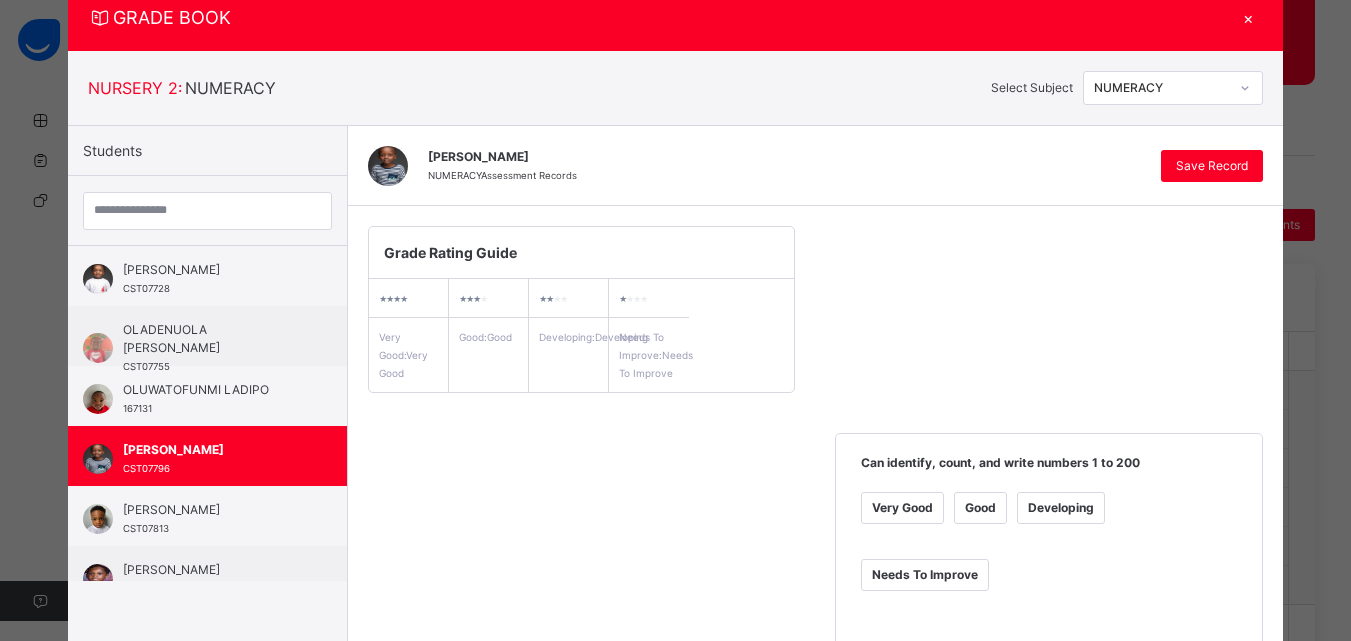 scroll, scrollTop: 239, scrollLeft: 0, axis: vertical 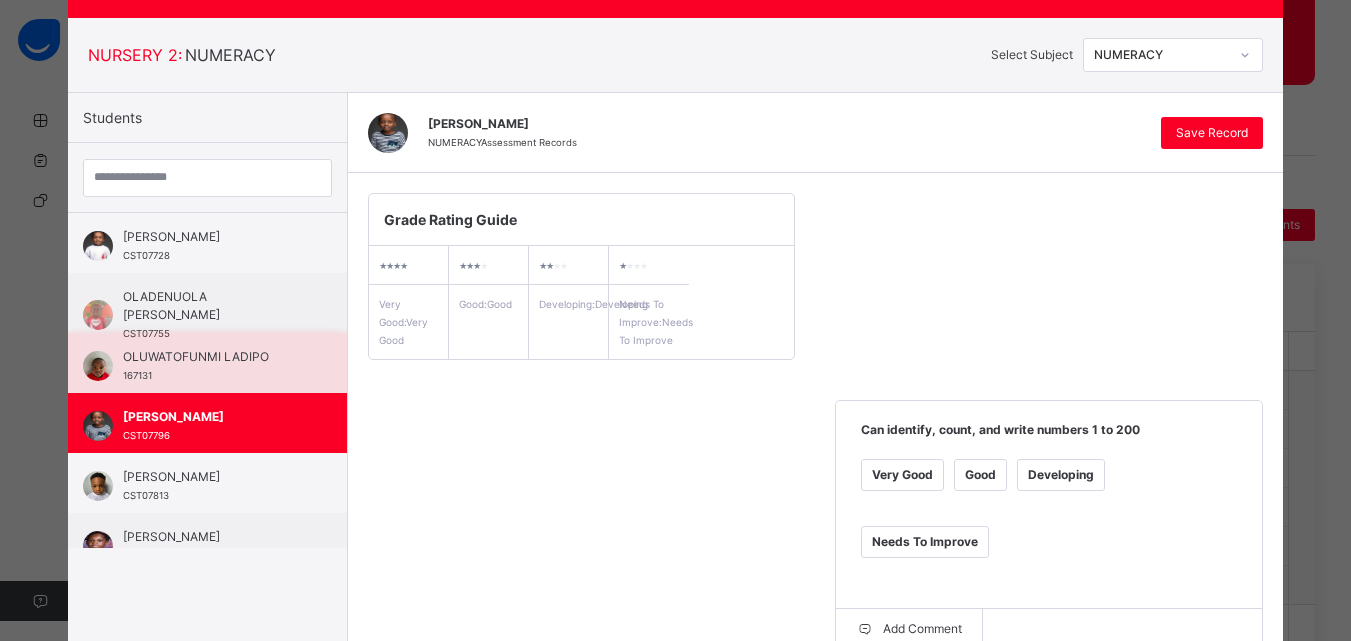 click on "OLUWATOFUNMI  LADIPO 167131" at bounding box center [212, 366] 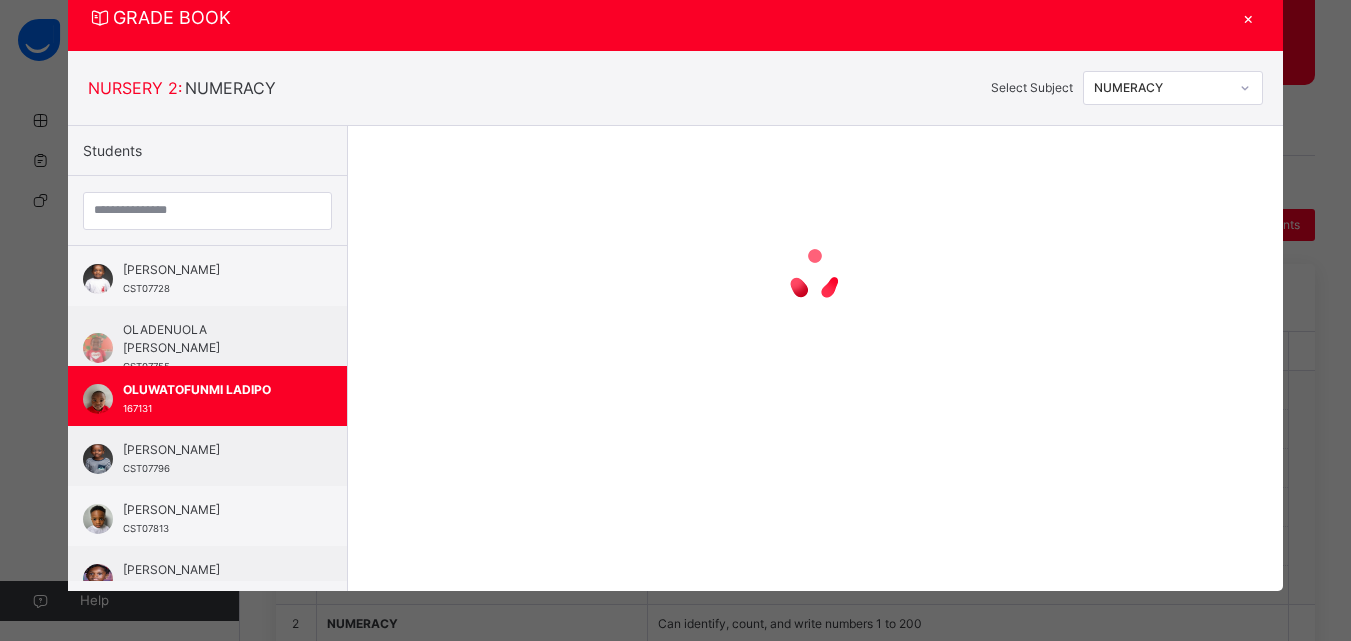 scroll, scrollTop: 99, scrollLeft: 0, axis: vertical 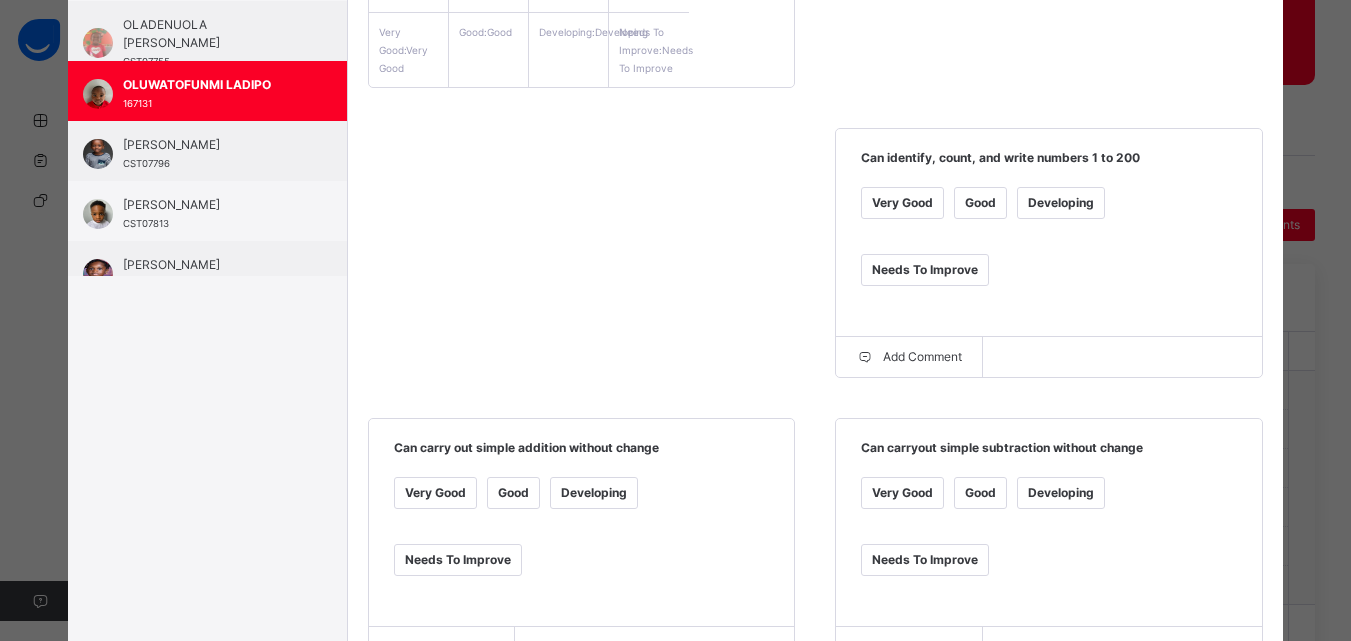 click on "Developing" at bounding box center (1061, 203) 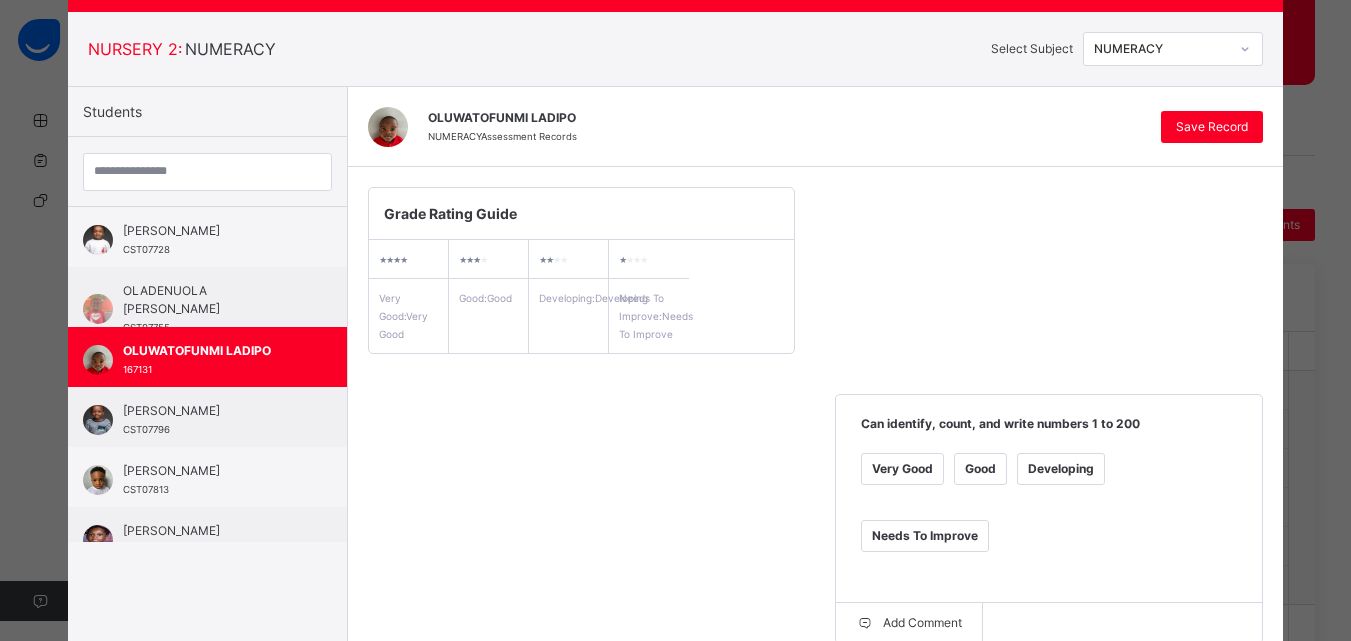 scroll, scrollTop: 56, scrollLeft: 0, axis: vertical 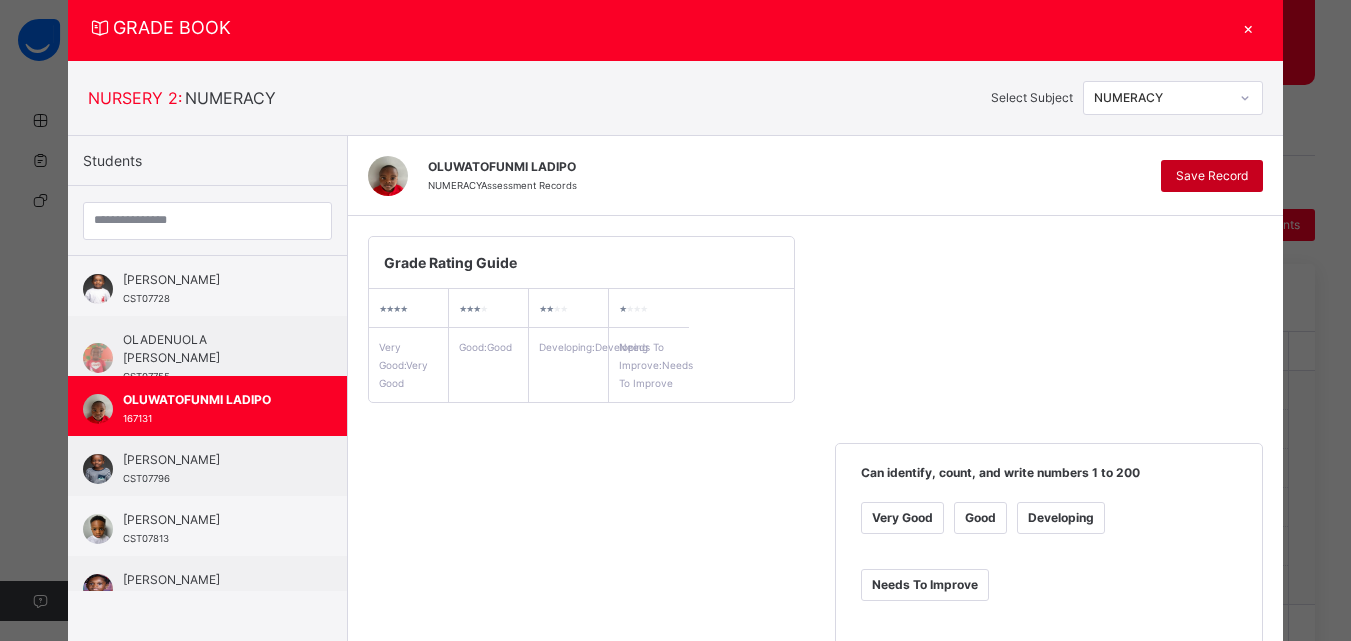 click on "Save Record" at bounding box center [1212, 176] 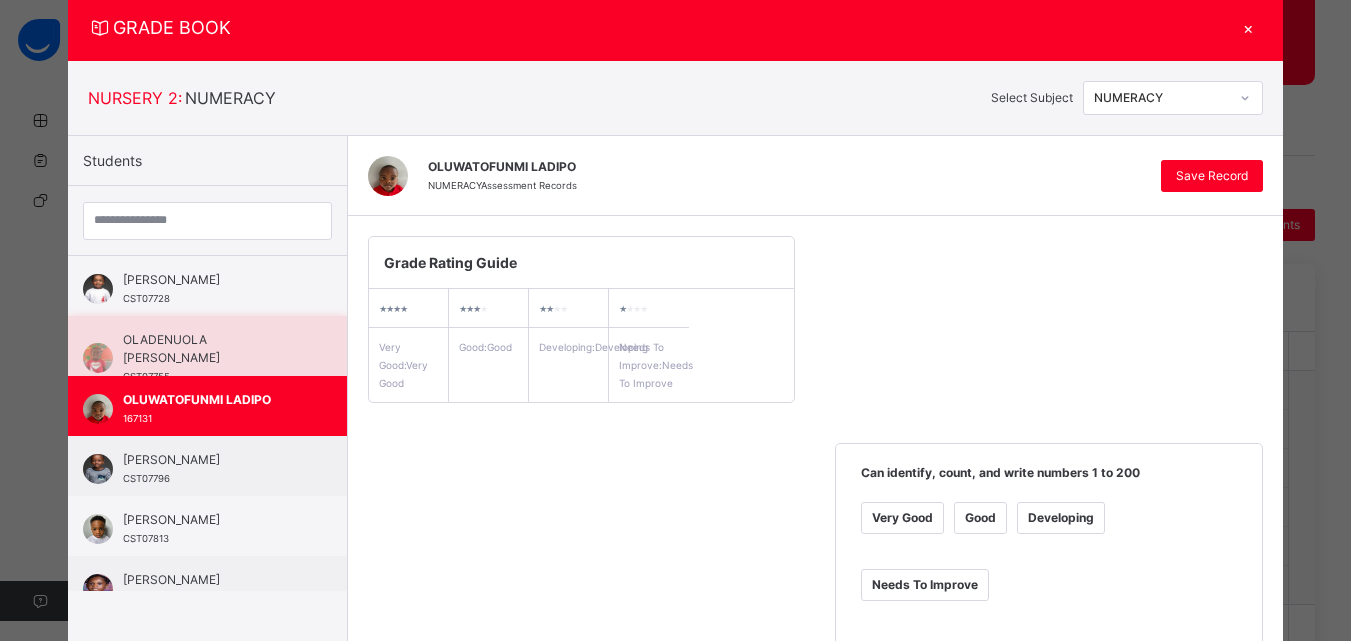 click on "OLADENUOLA [PERSON_NAME]" at bounding box center (212, 349) 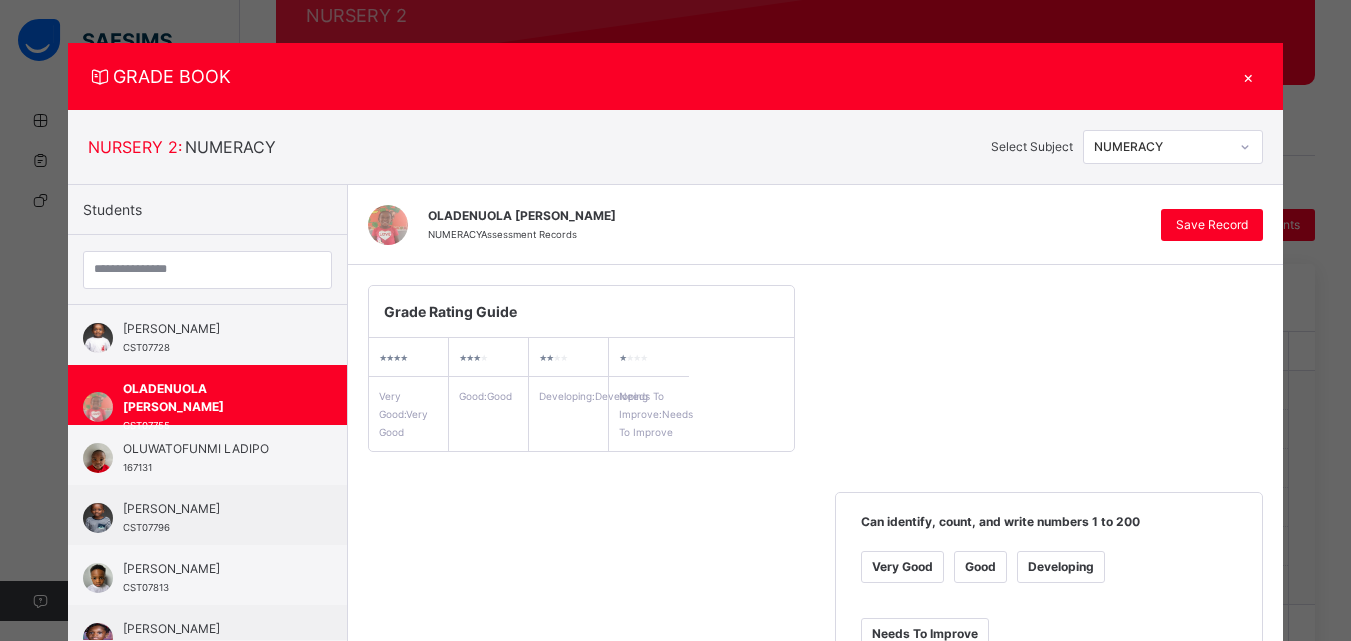 scroll, scrollTop: 4, scrollLeft: 0, axis: vertical 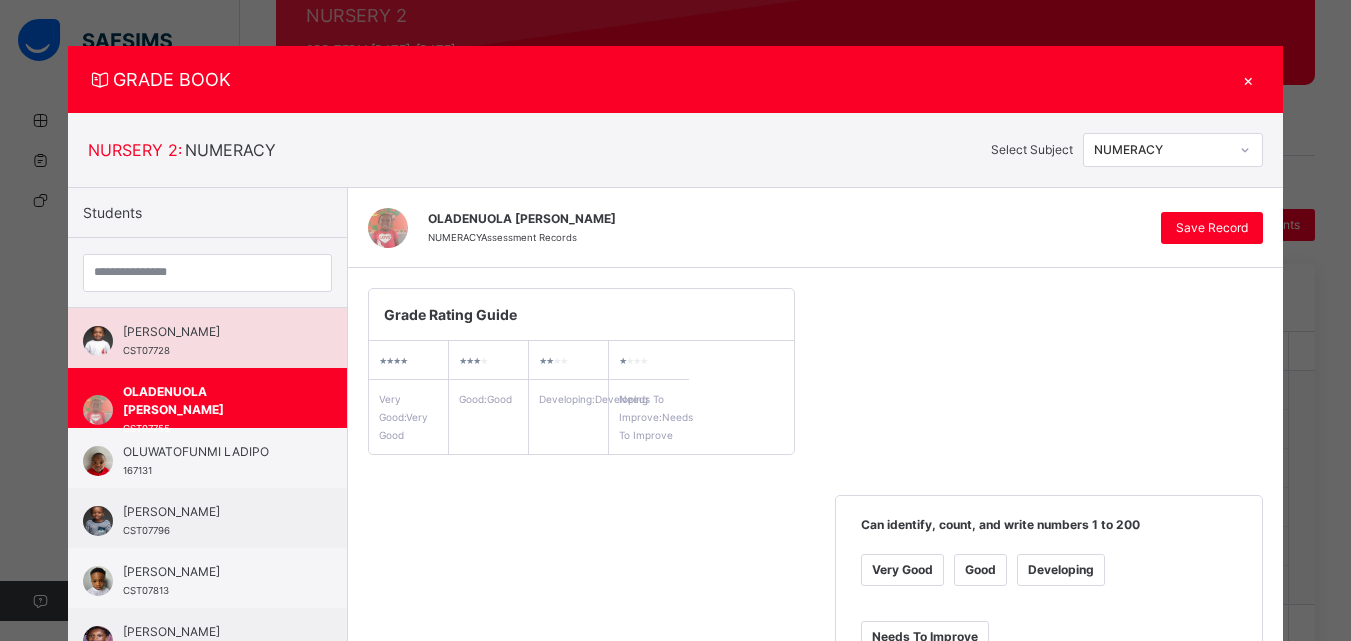 click on "[PERSON_NAME] CST07728" at bounding box center (207, 338) 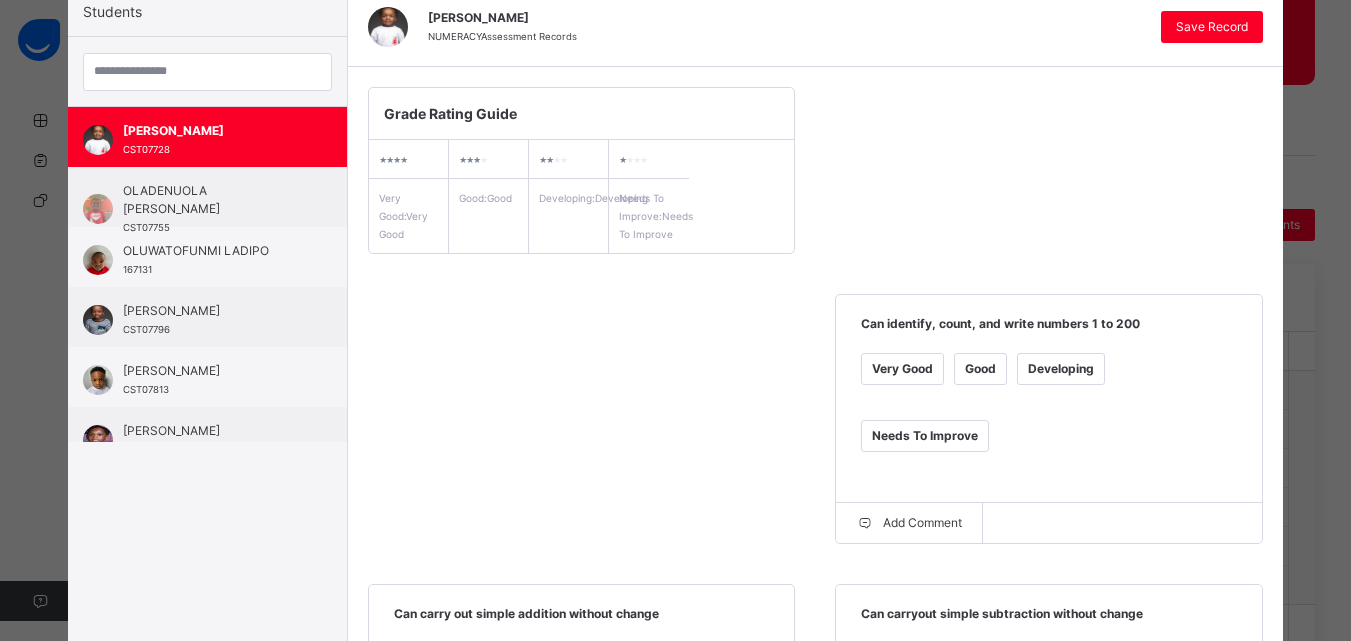 scroll, scrollTop: 0, scrollLeft: 0, axis: both 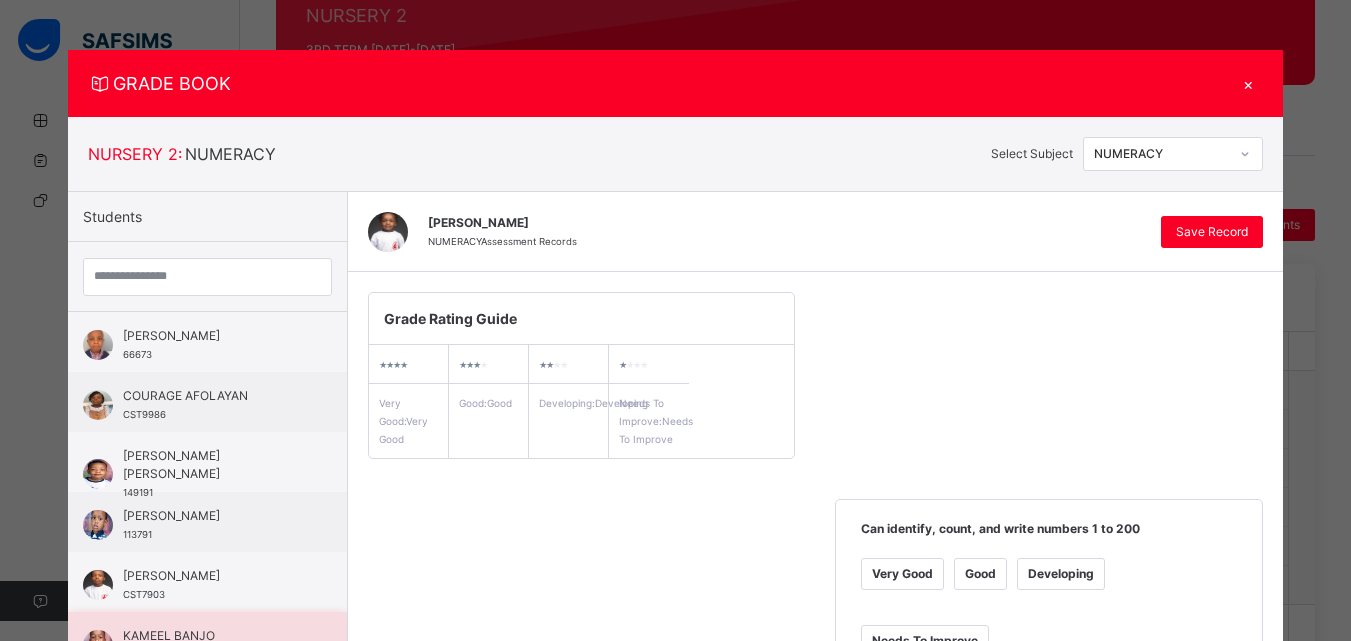 click on "KAMEEL  BANJO 167091" at bounding box center [207, 642] 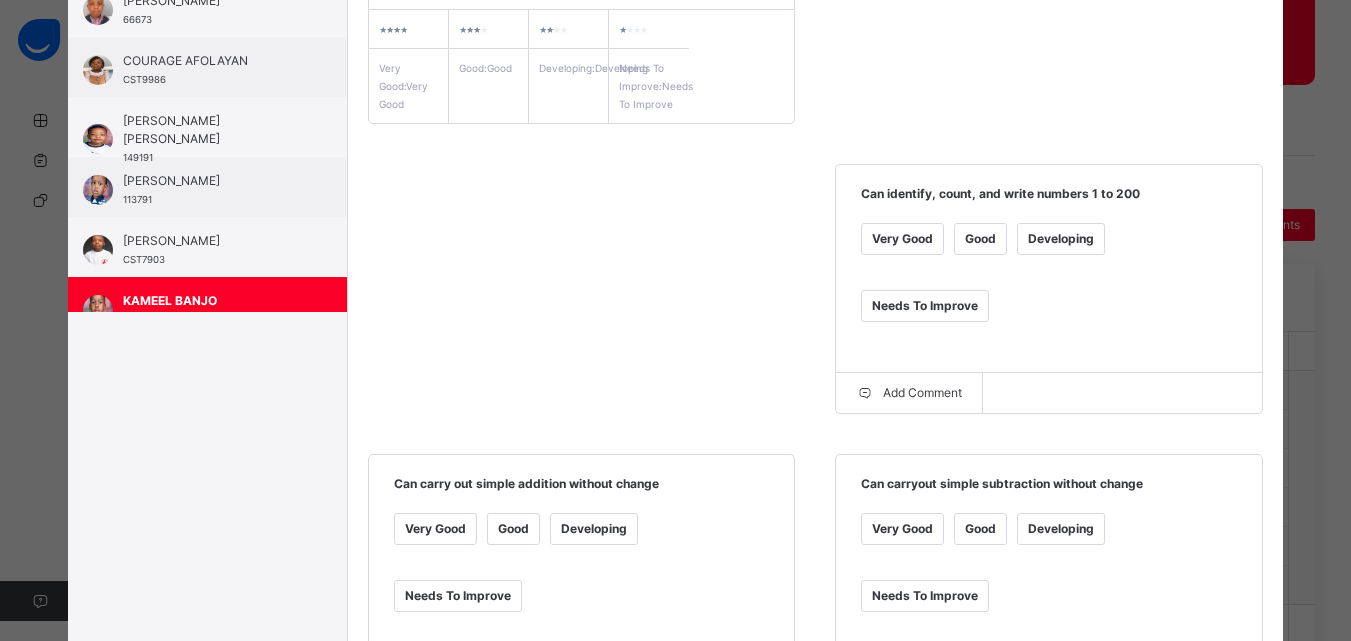 scroll, scrollTop: 346, scrollLeft: 0, axis: vertical 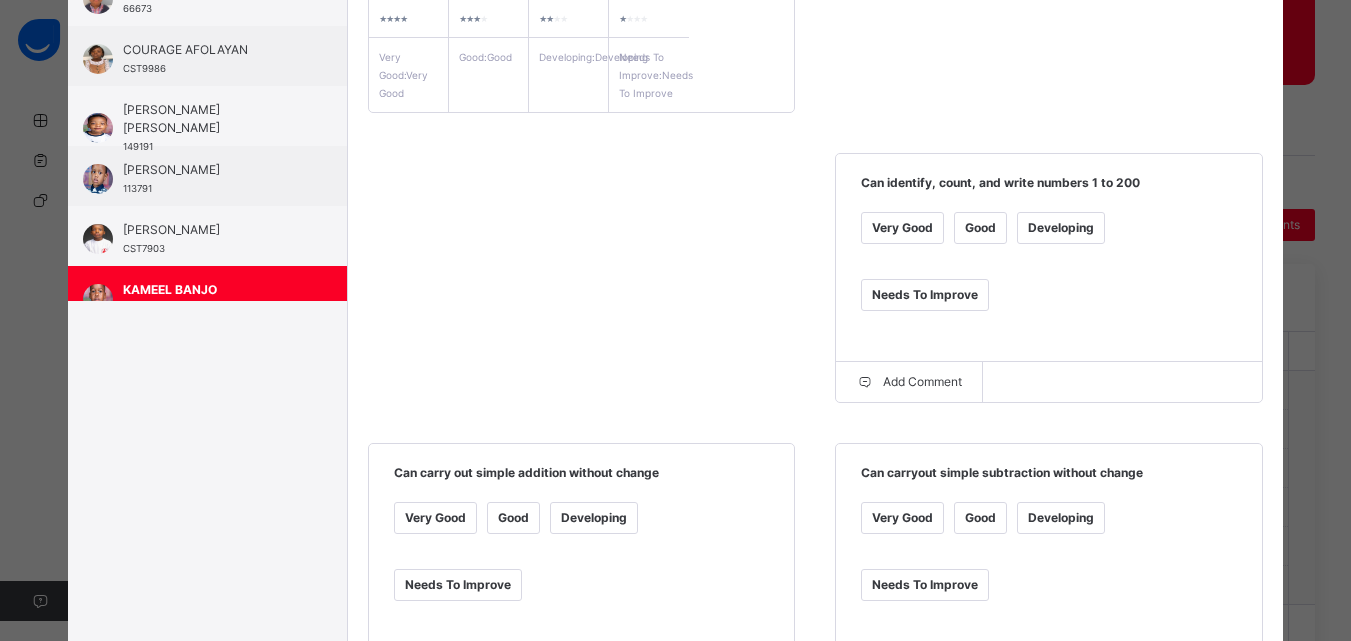 click on "Developing" at bounding box center (1061, 228) 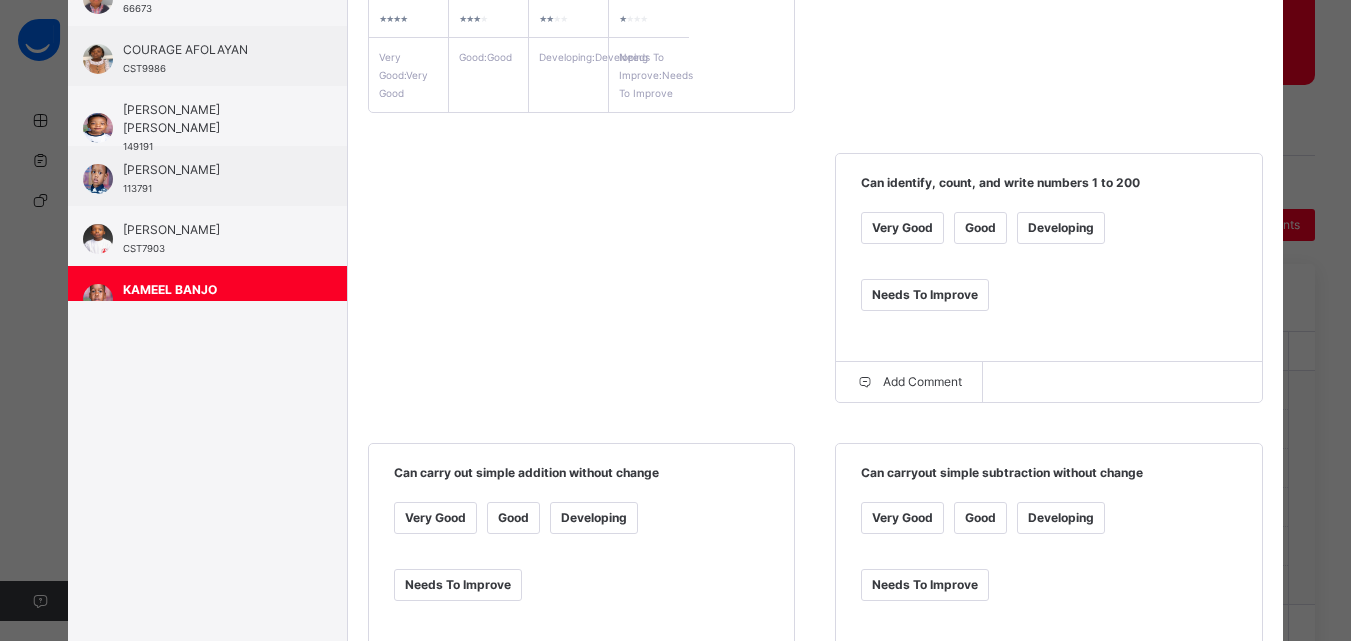 click on "Developing" at bounding box center (1061, 518) 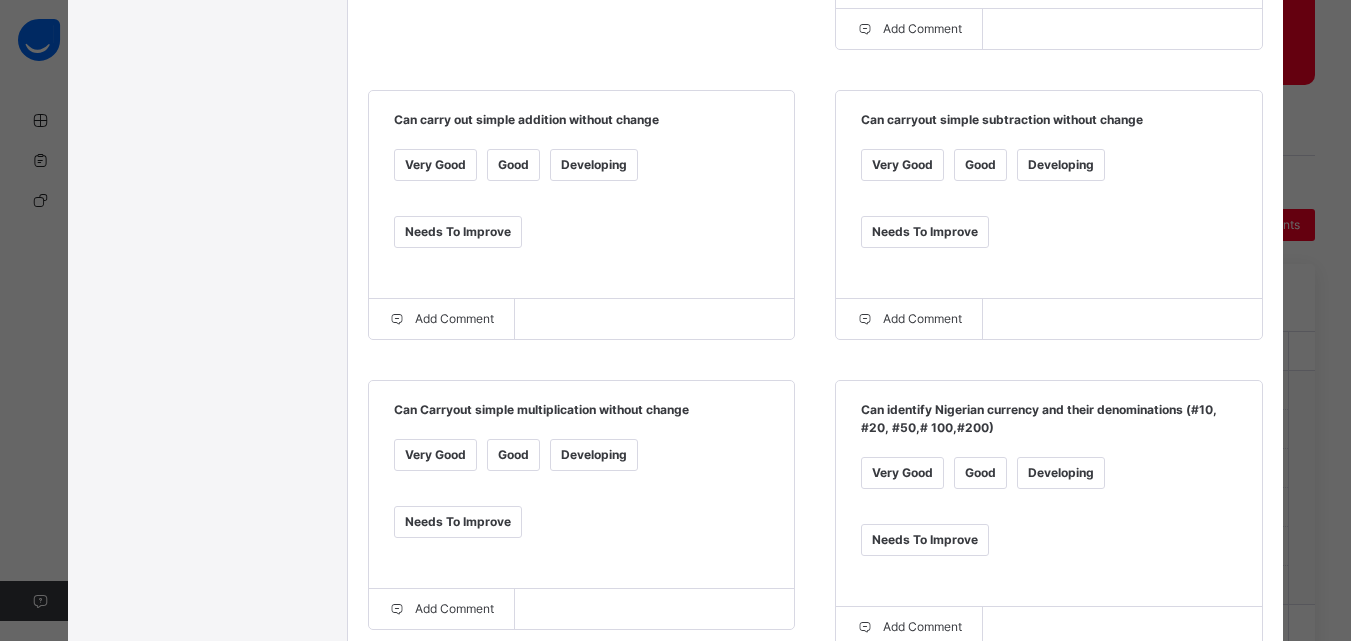 scroll, scrollTop: 707, scrollLeft: 0, axis: vertical 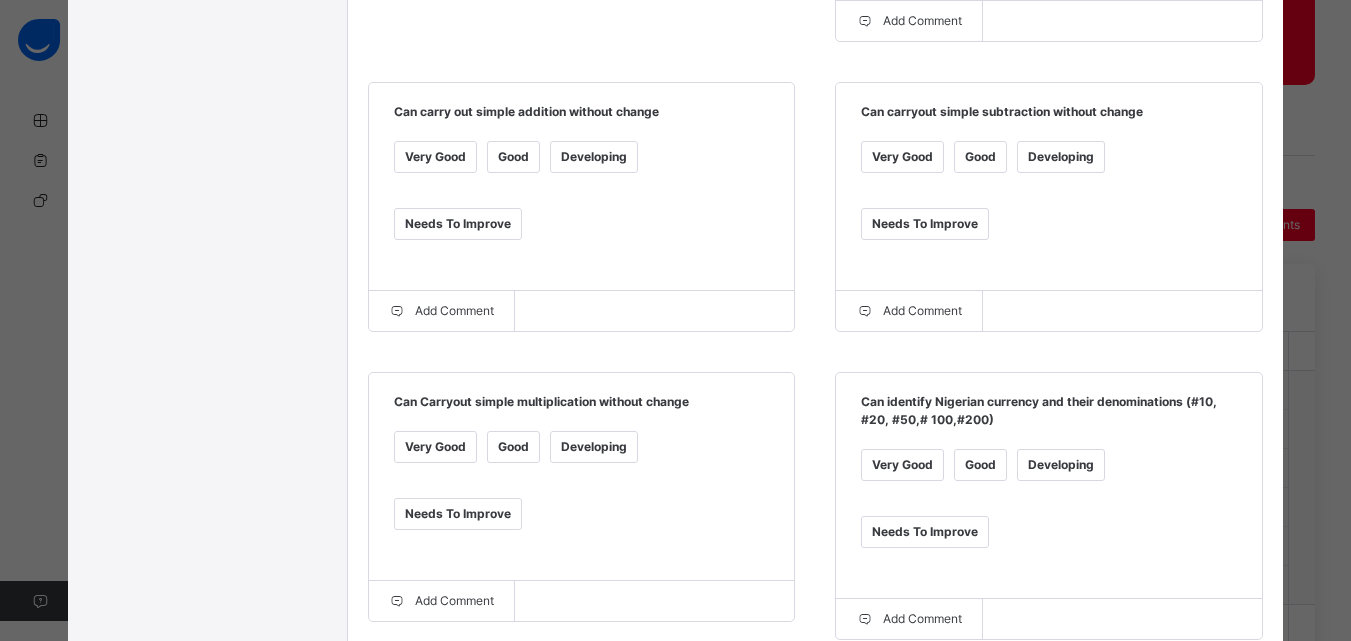 click on "Developing" at bounding box center (594, 447) 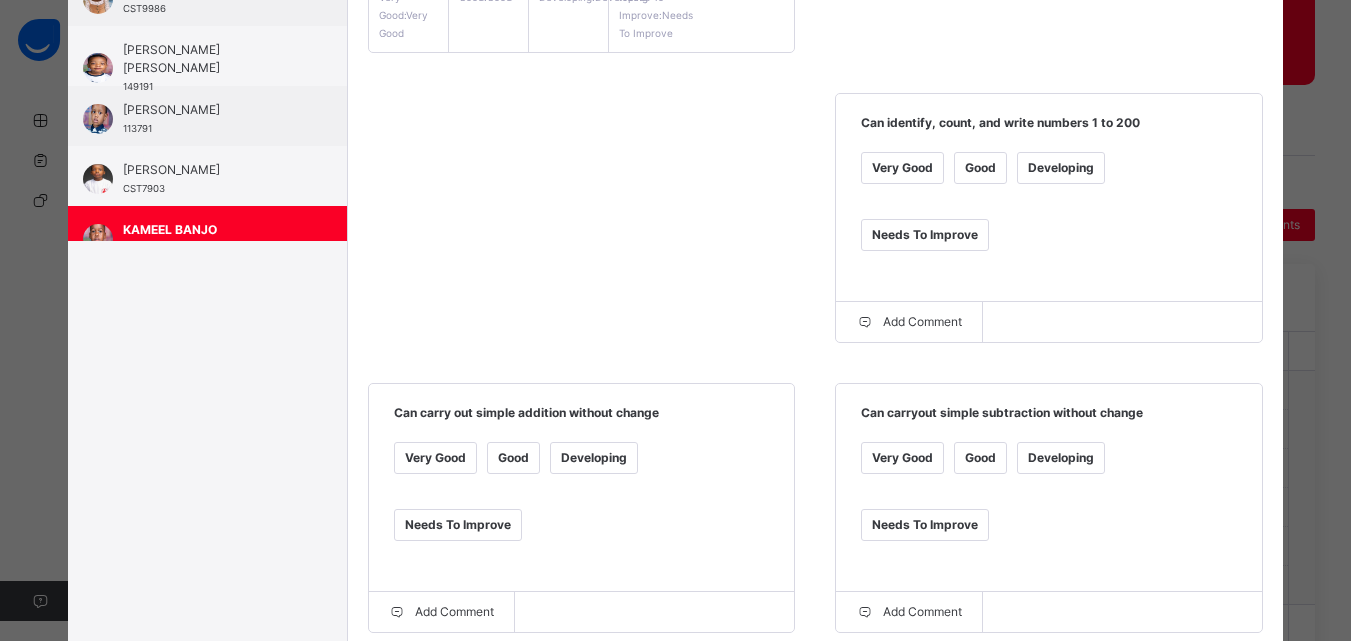scroll, scrollTop: 403, scrollLeft: 0, axis: vertical 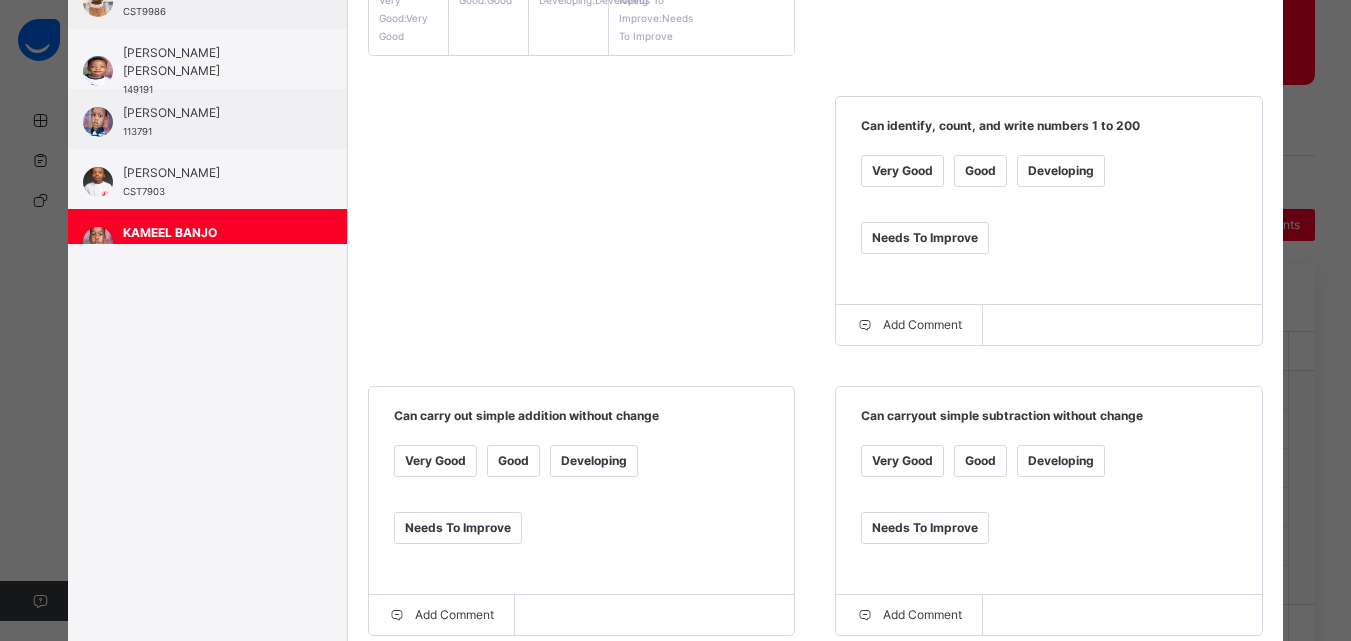 click on "Good" at bounding box center (513, 461) 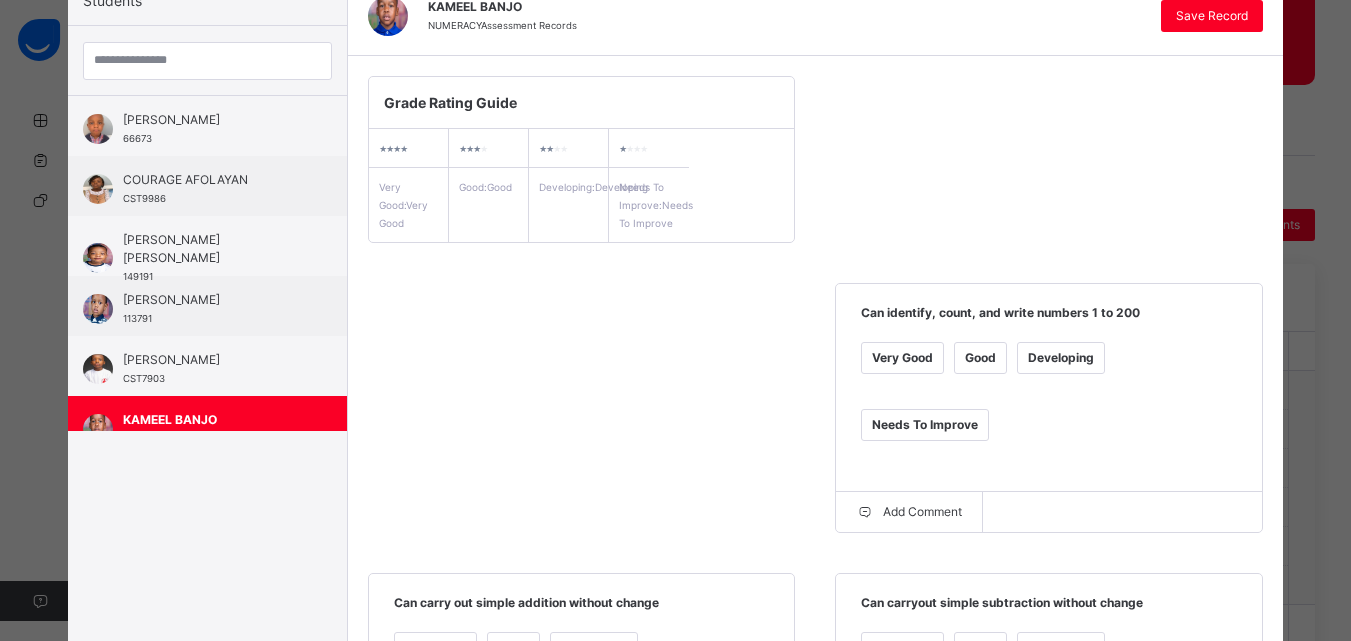 scroll, scrollTop: 0, scrollLeft: 0, axis: both 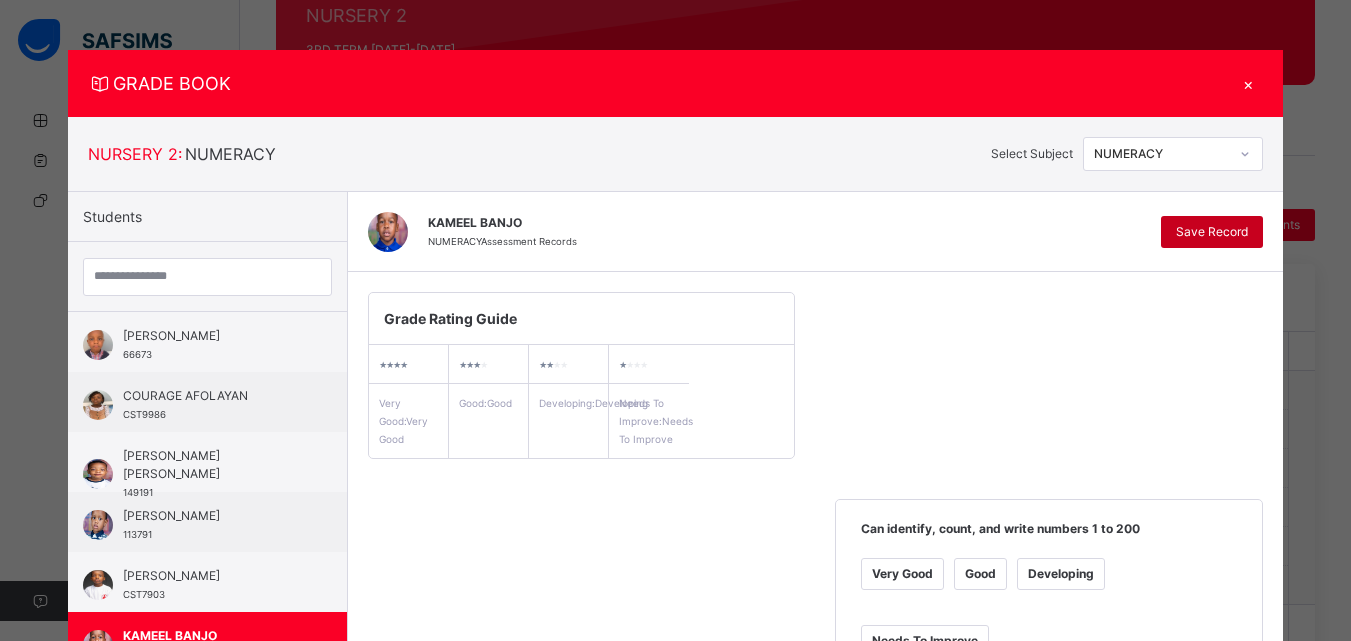 click on "Save Record" at bounding box center [1212, 232] 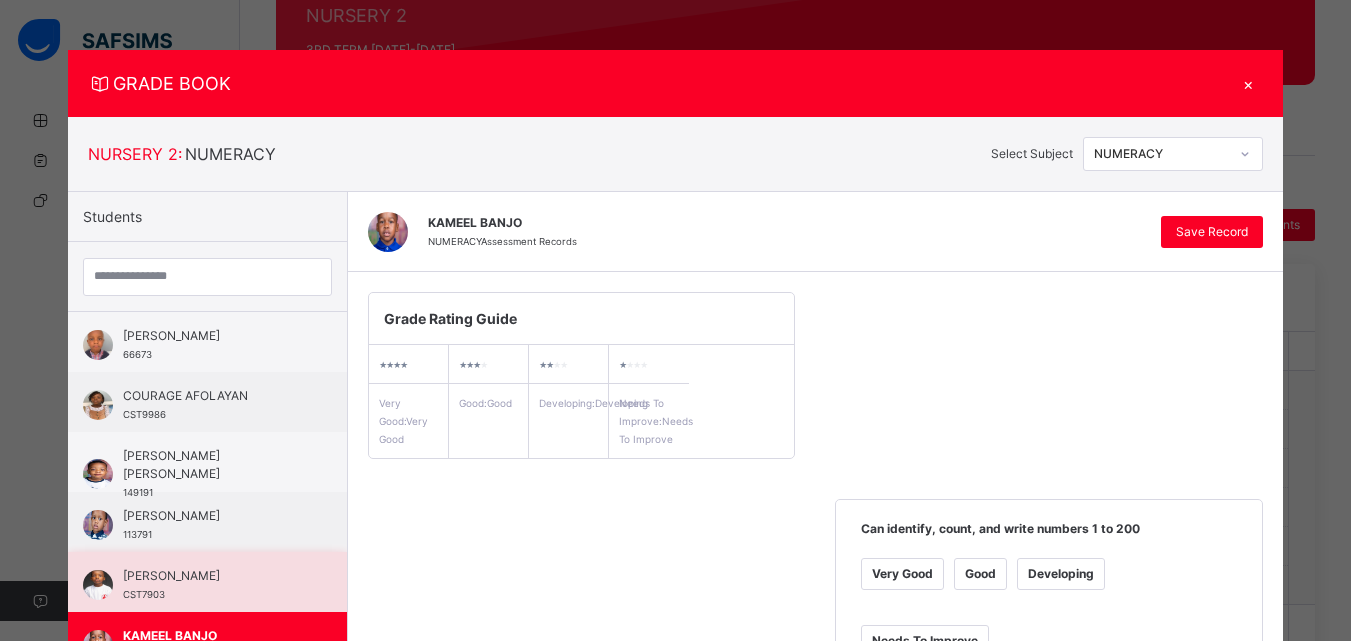 click on "[PERSON_NAME] CST7903" at bounding box center (212, 585) 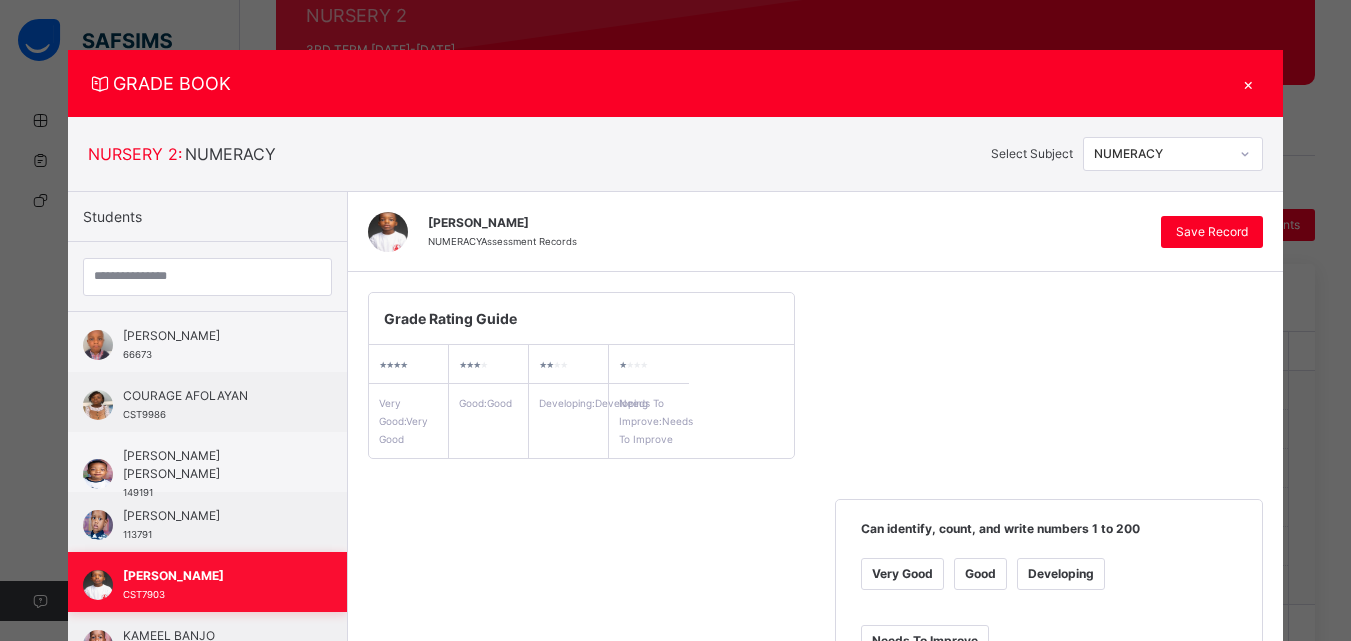 click on "[PERSON_NAME] CST7903" at bounding box center [212, 585] 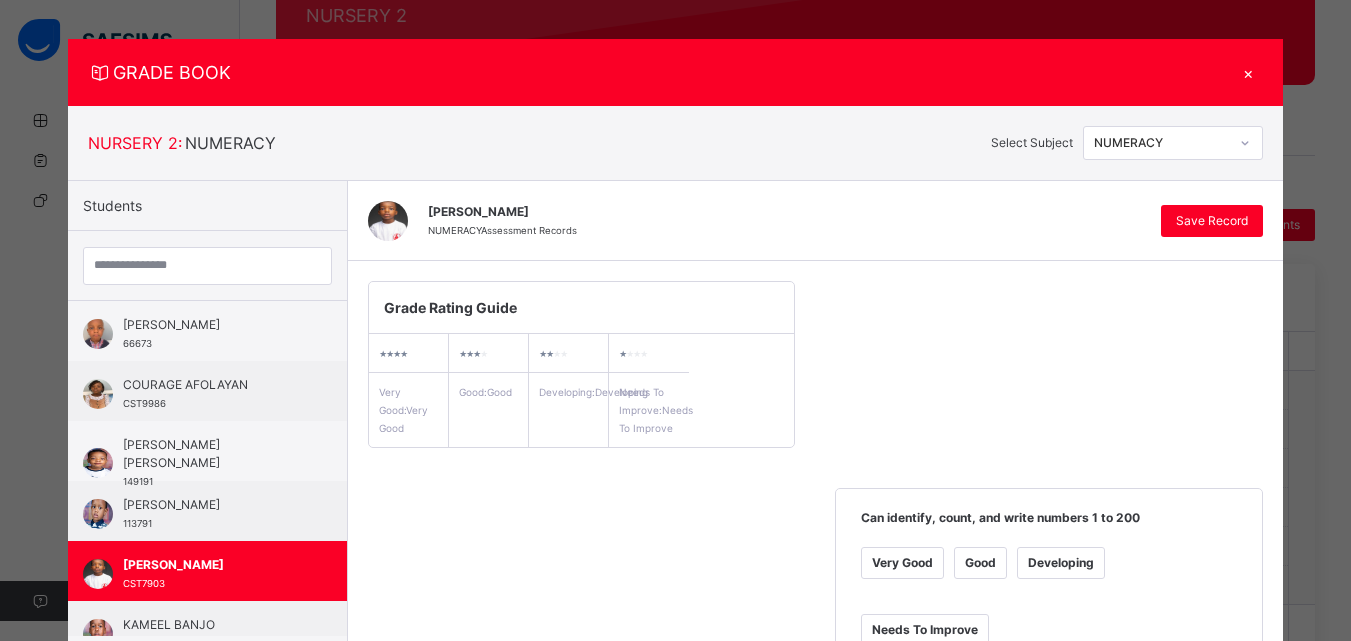 scroll, scrollTop: 7, scrollLeft: 0, axis: vertical 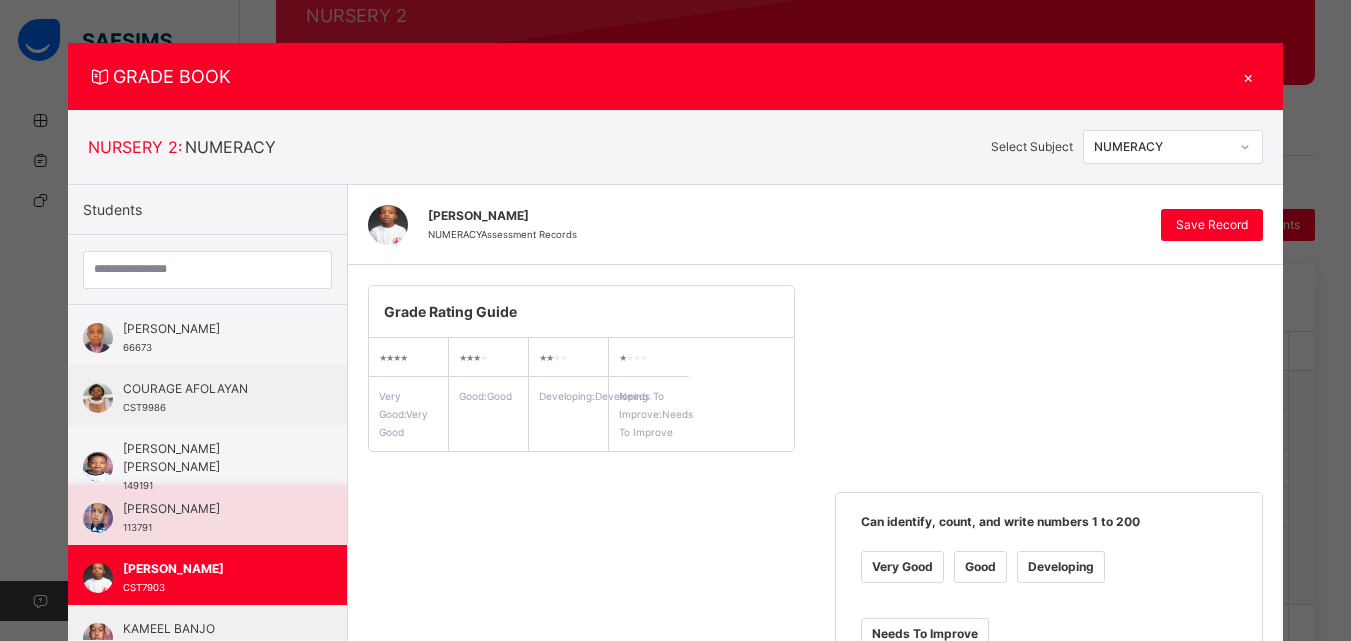 click on "[PERSON_NAME] 113791" at bounding box center (212, 518) 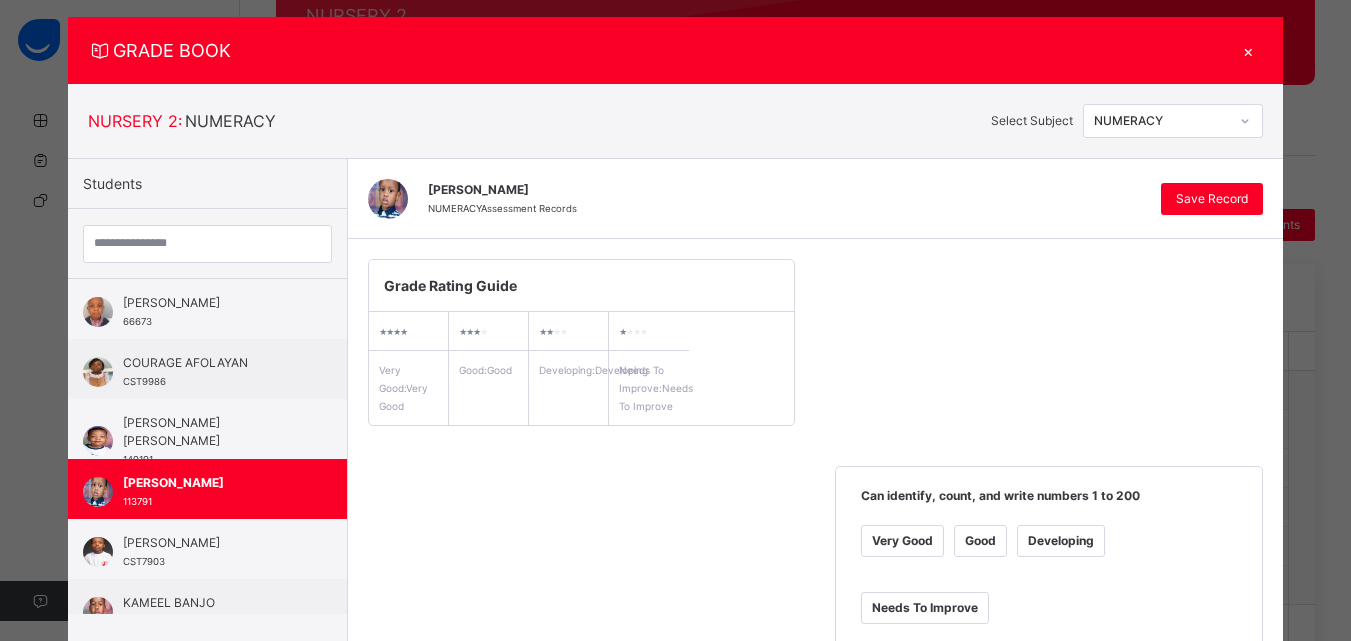 scroll, scrollTop: 23, scrollLeft: 0, axis: vertical 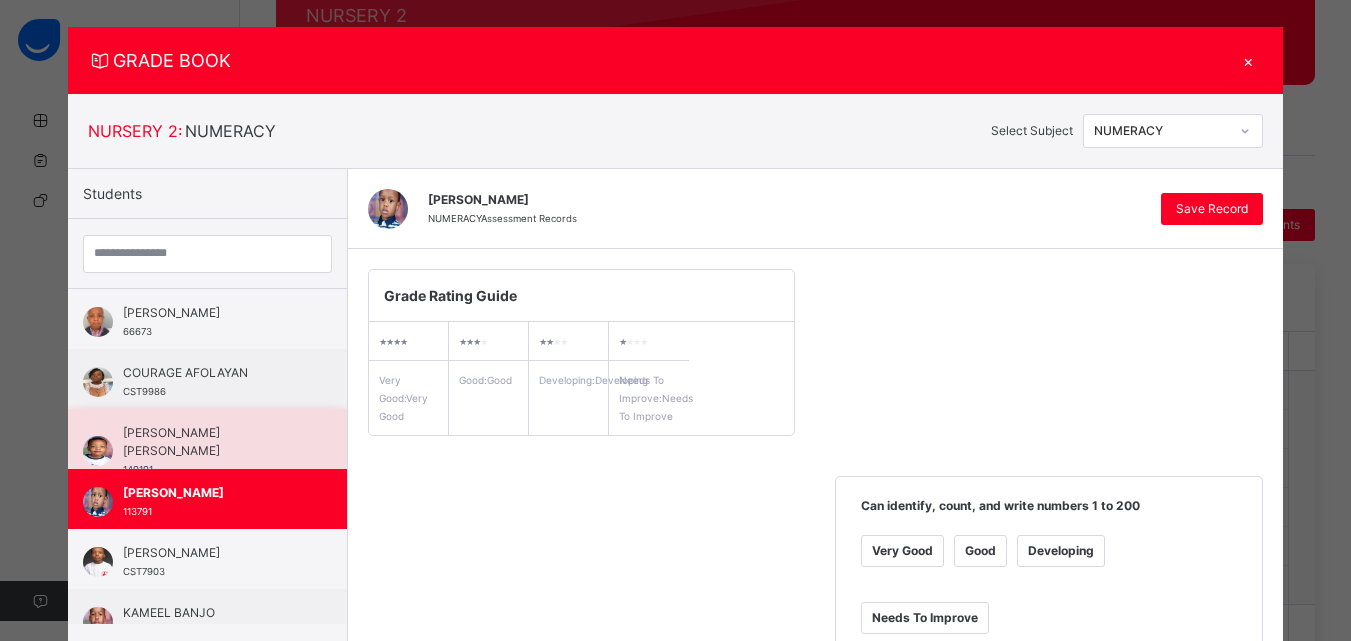 click on "[PERSON_NAME] [PERSON_NAME]" at bounding box center [212, 442] 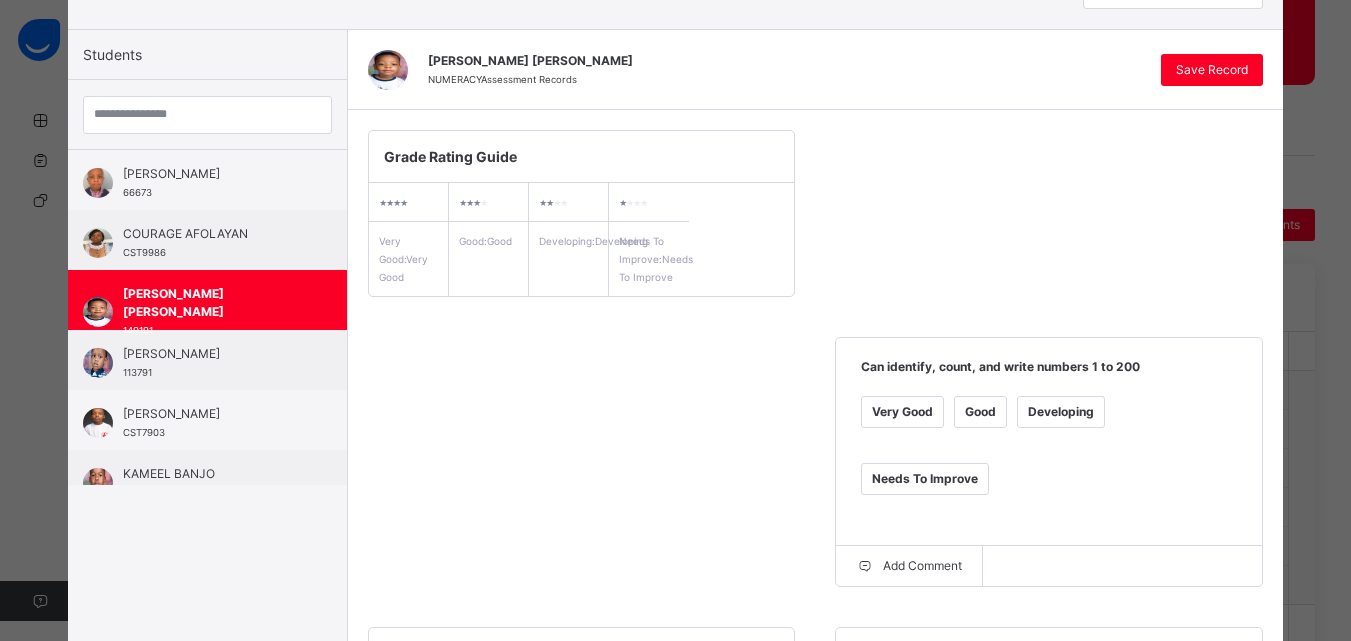 scroll, scrollTop: 151, scrollLeft: 0, axis: vertical 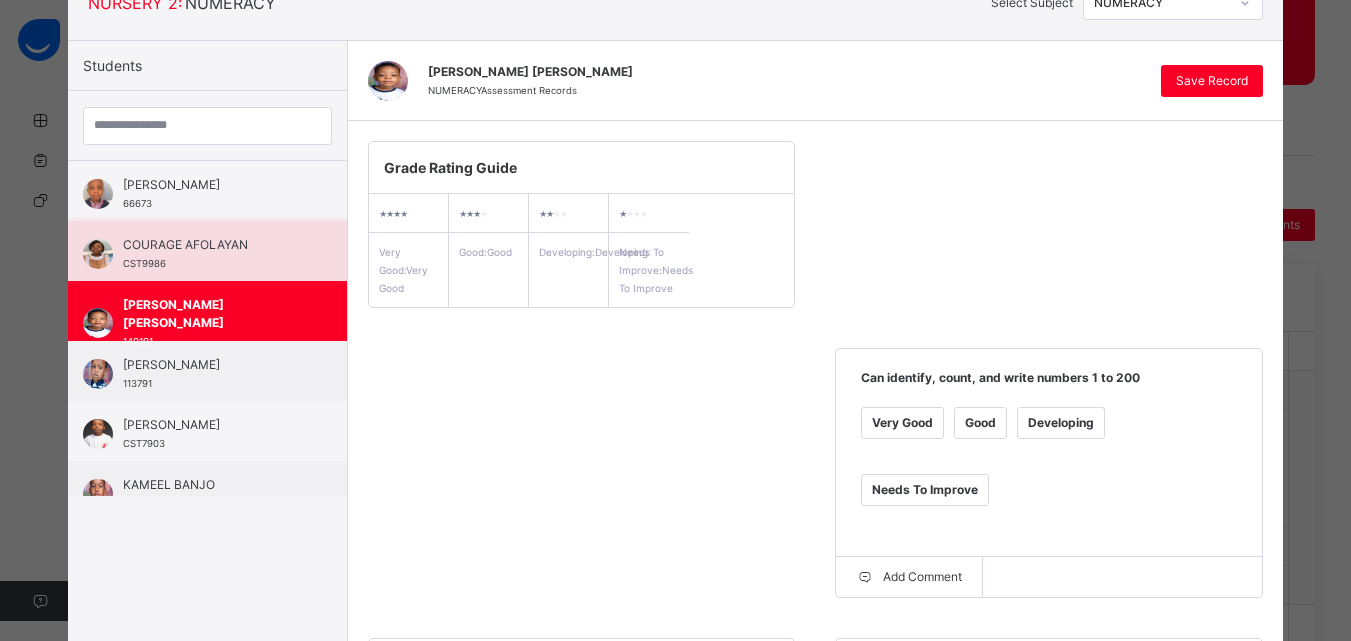 click on "COURAGE  AFOLAYAN CST9986" at bounding box center (212, 254) 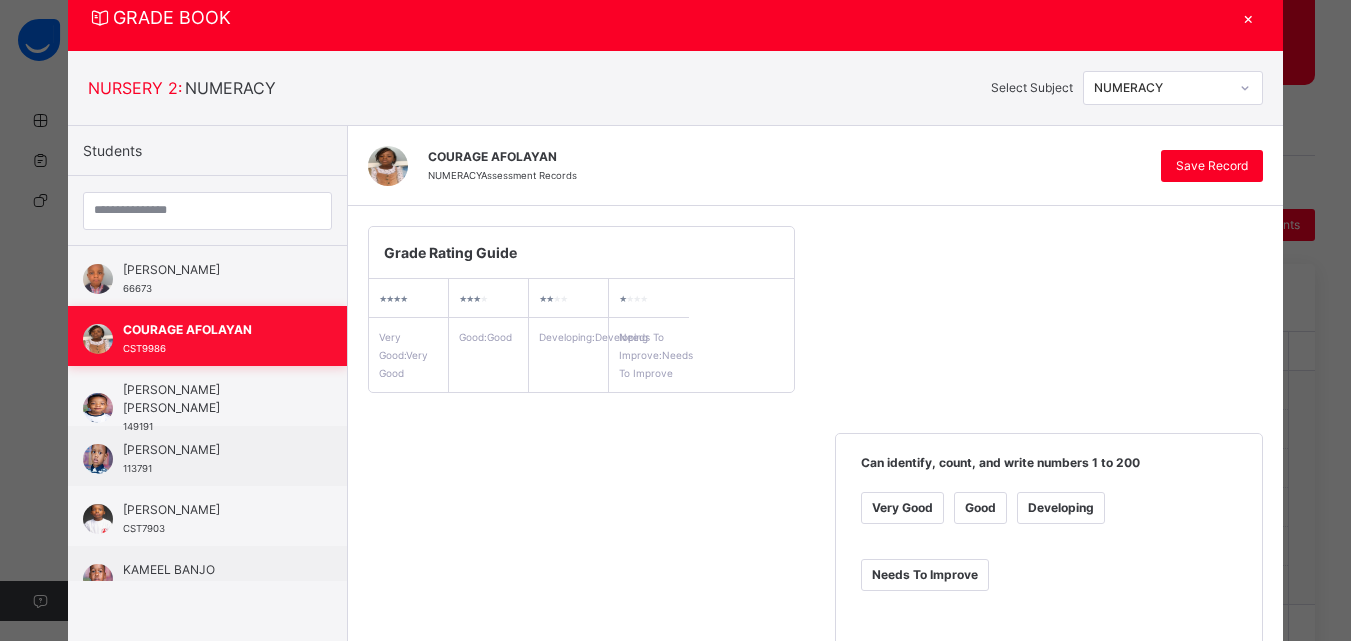 scroll, scrollTop: 151, scrollLeft: 0, axis: vertical 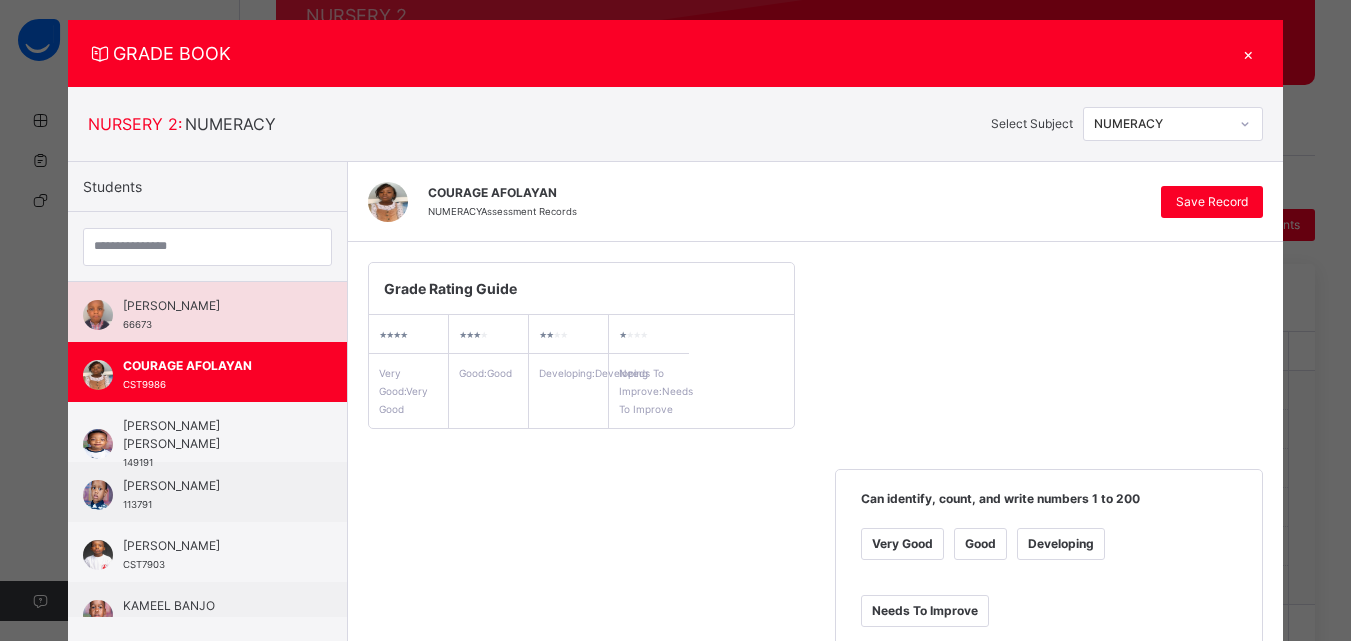 click on "[PERSON_NAME] 66673" at bounding box center [212, 315] 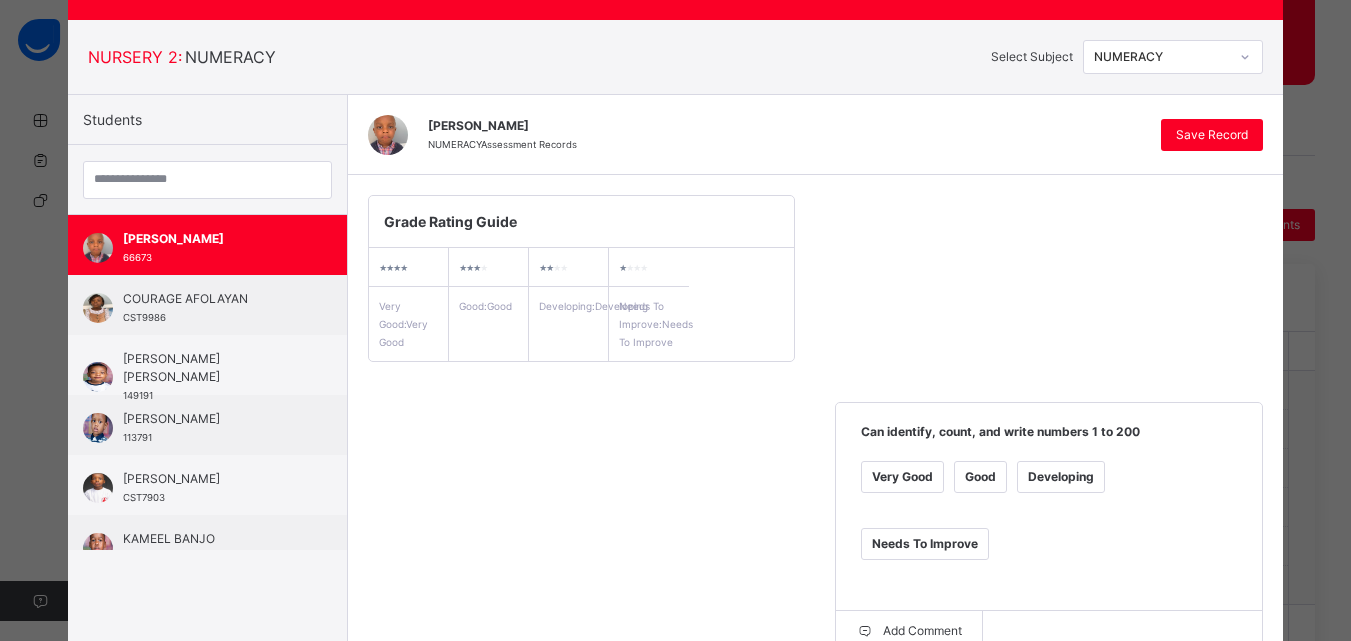 scroll, scrollTop: 93, scrollLeft: 0, axis: vertical 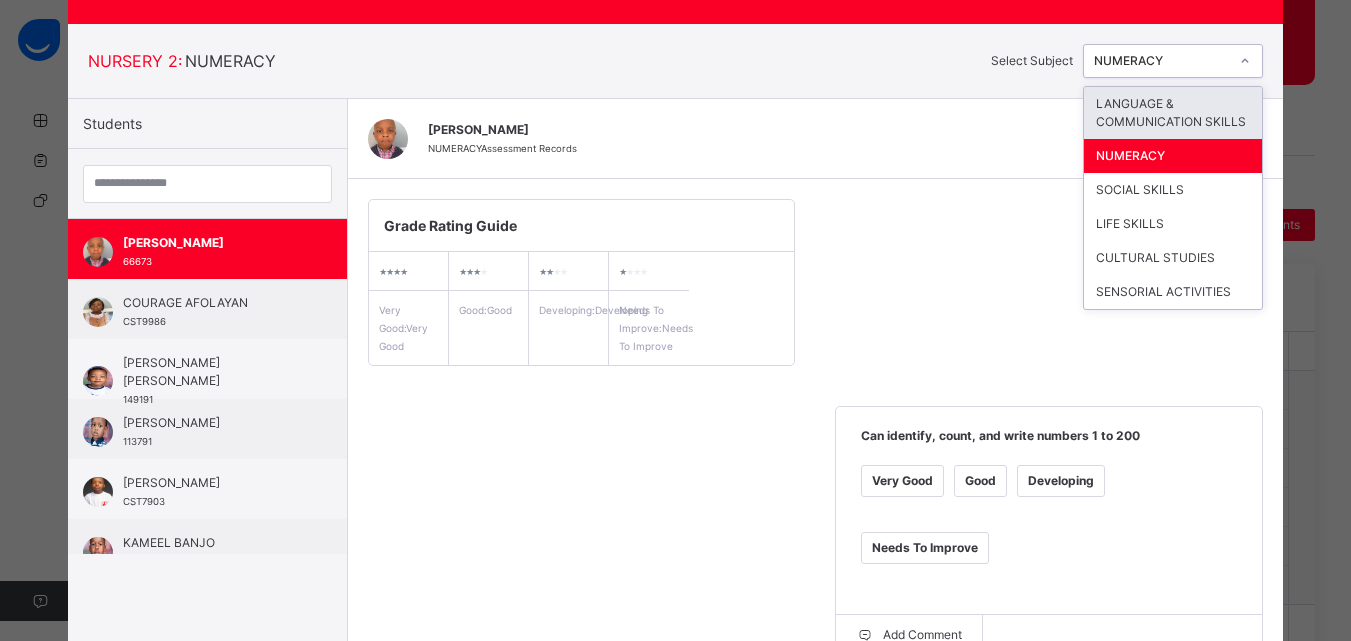 click 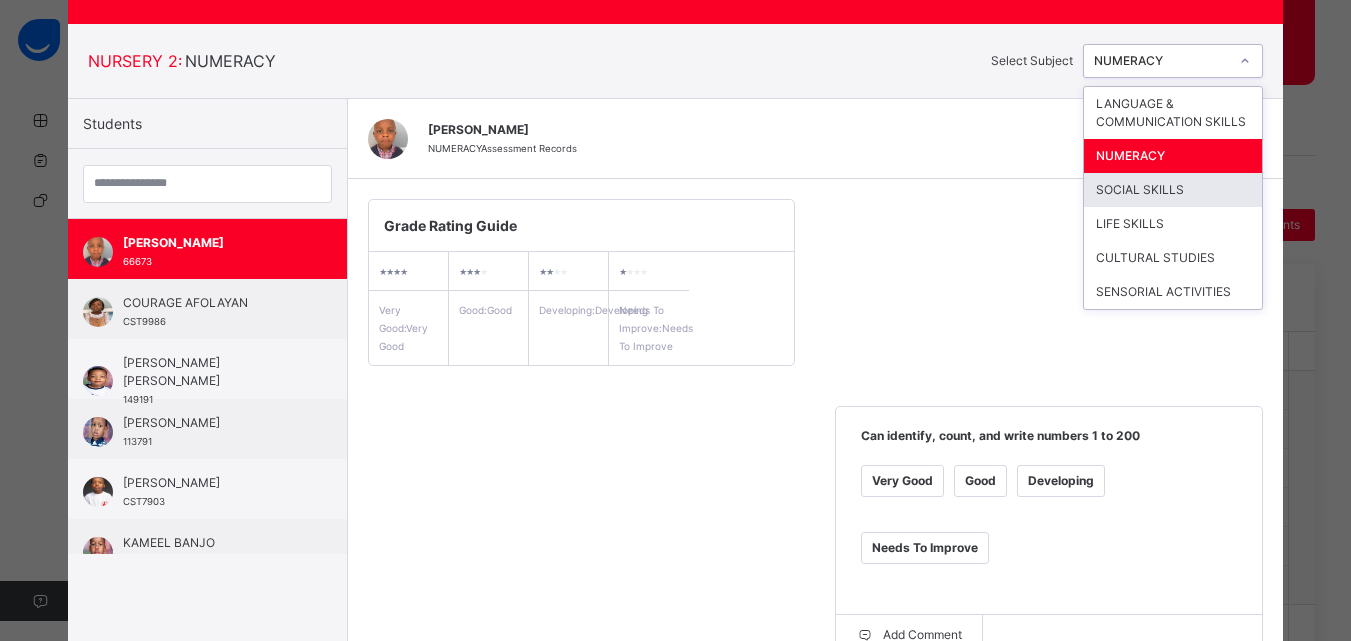 click on "SOCIAL SKILLS" at bounding box center (1173, 190) 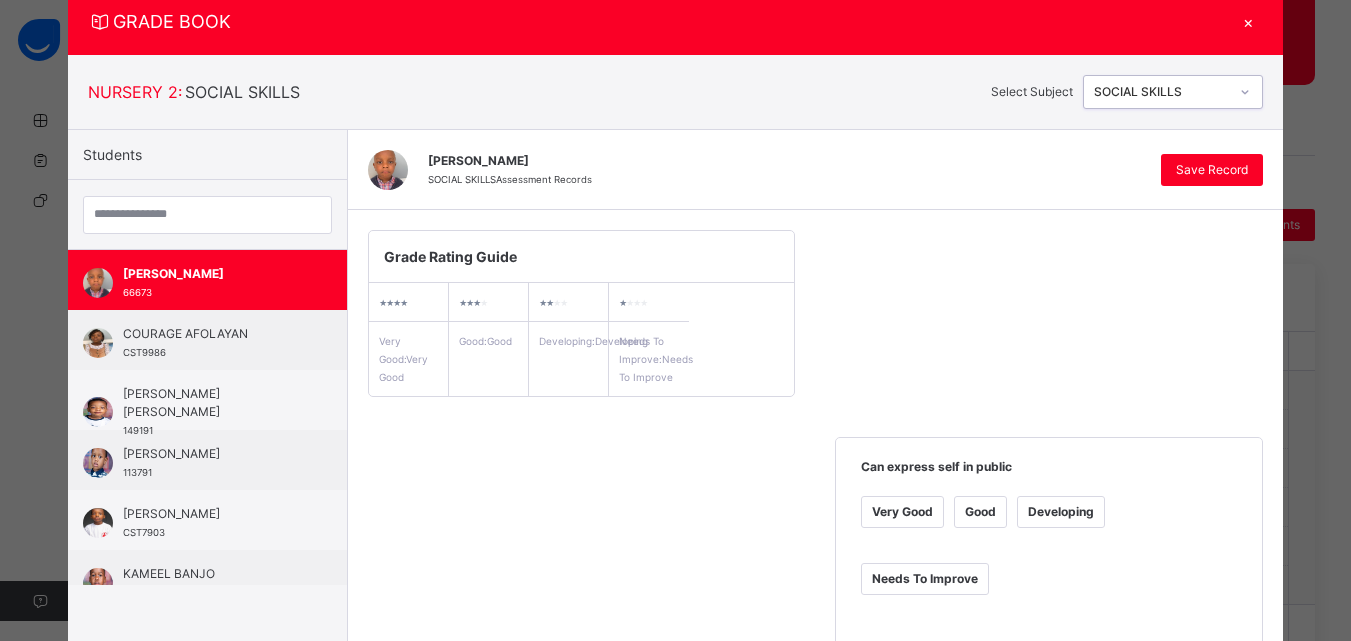 scroll, scrollTop: 0, scrollLeft: 0, axis: both 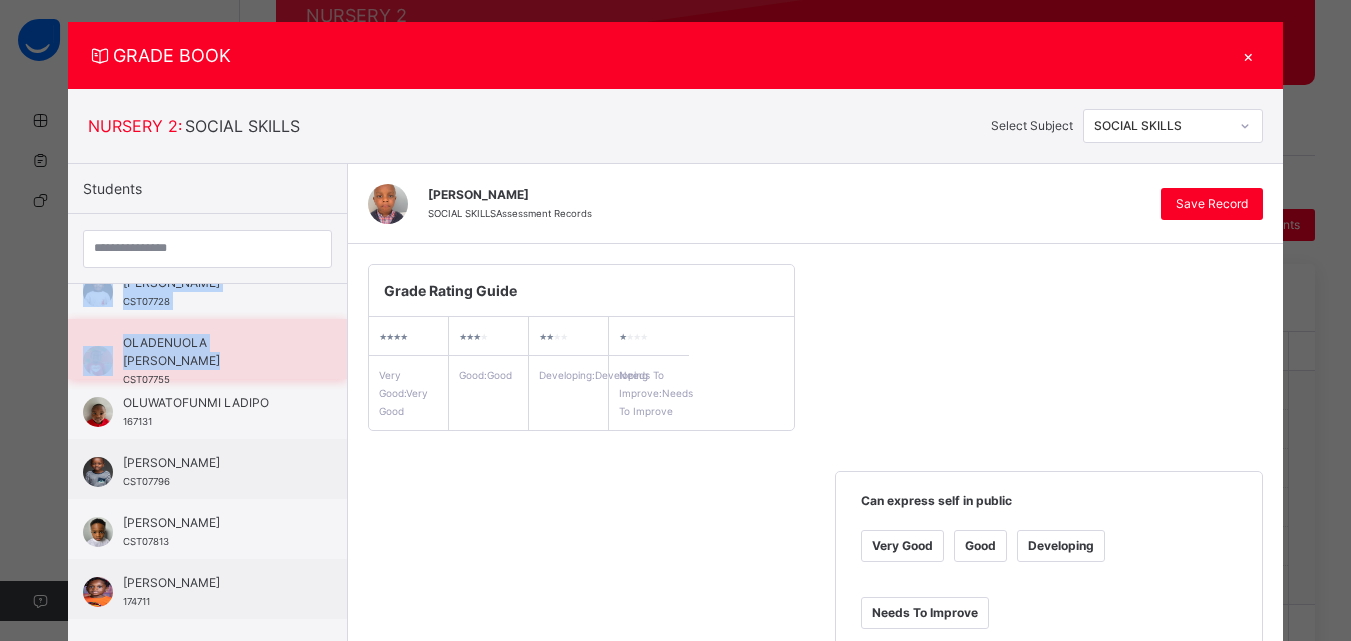 drag, startPoint x: 181, startPoint y: 558, endPoint x: 257, endPoint y: 353, distance: 218.6344 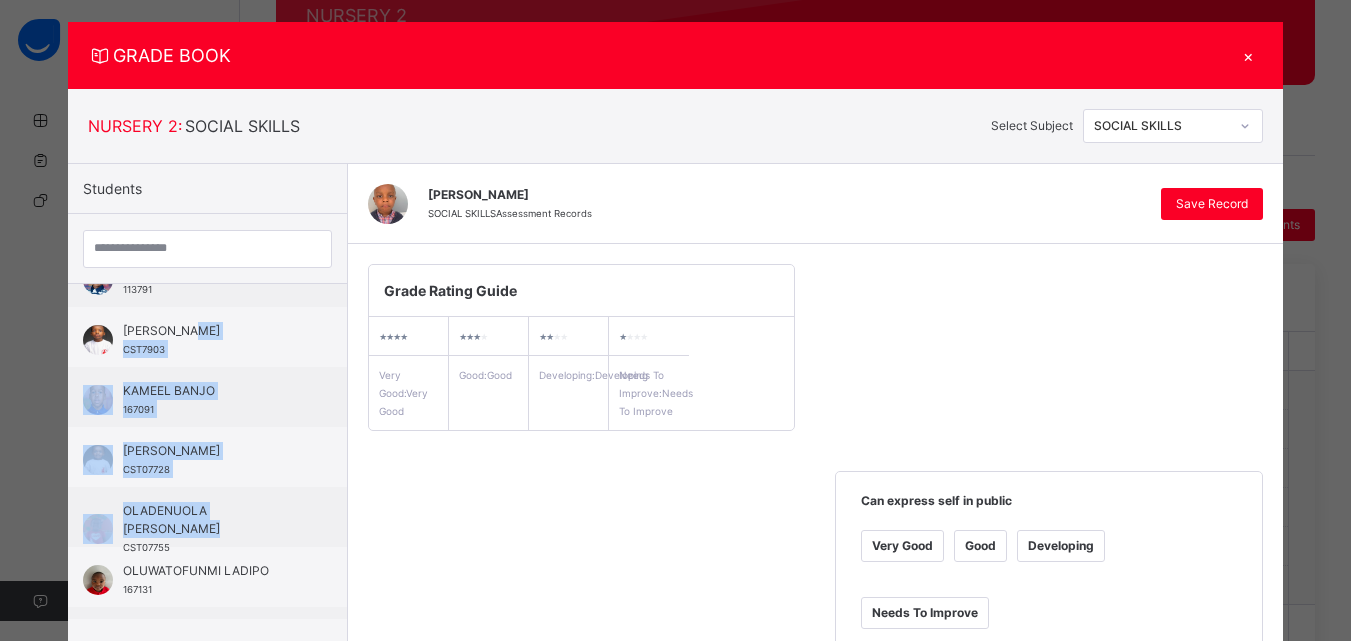 scroll, scrollTop: 214, scrollLeft: 0, axis: vertical 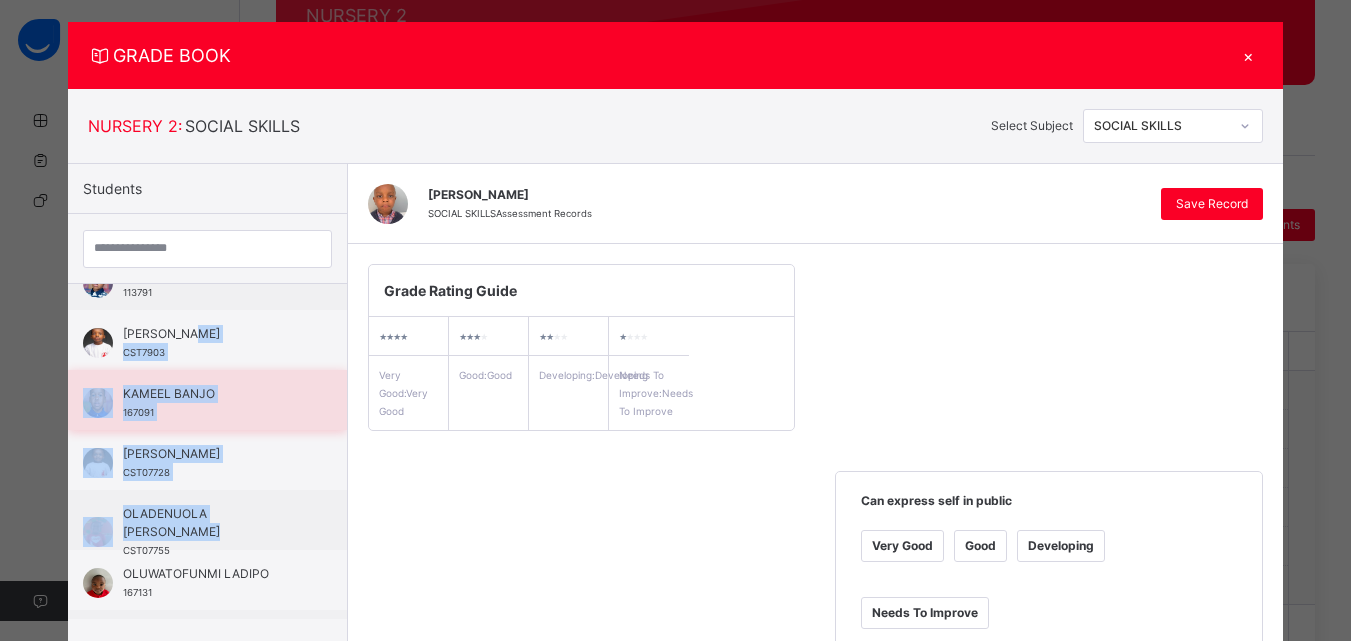 drag, startPoint x: 289, startPoint y: 407, endPoint x: 258, endPoint y: 406, distance: 31.016125 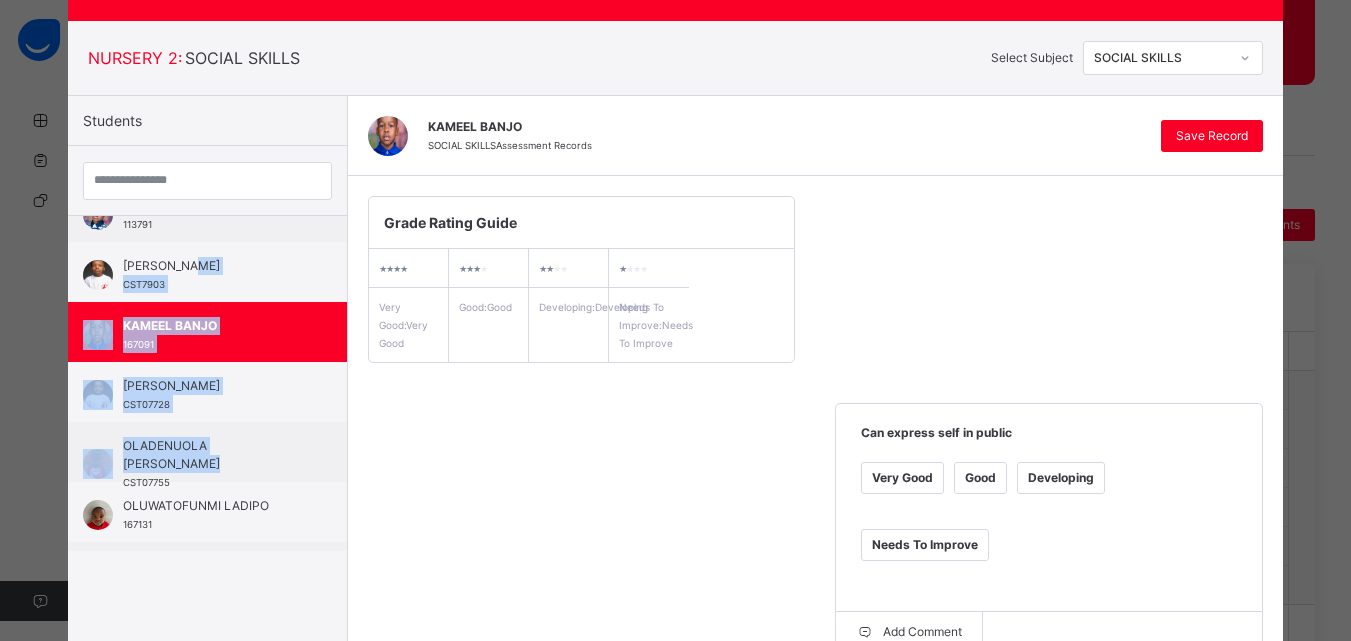 scroll, scrollTop: 0, scrollLeft: 0, axis: both 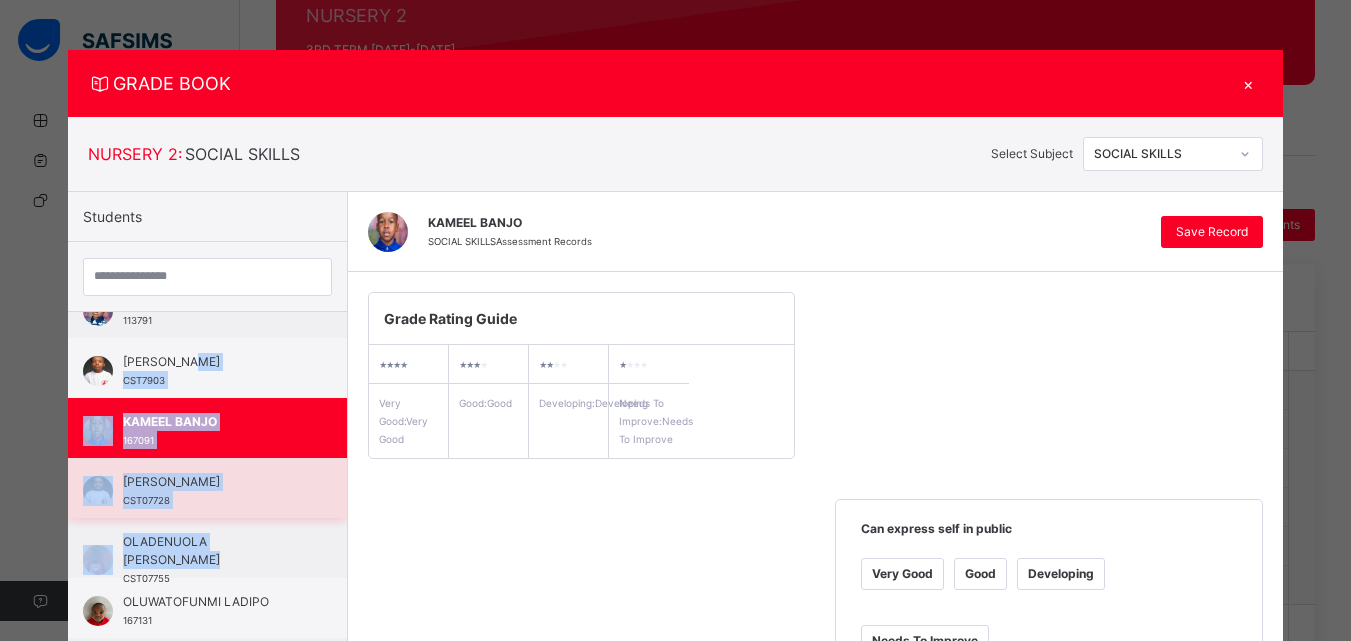 click on "[PERSON_NAME]" at bounding box center (212, 482) 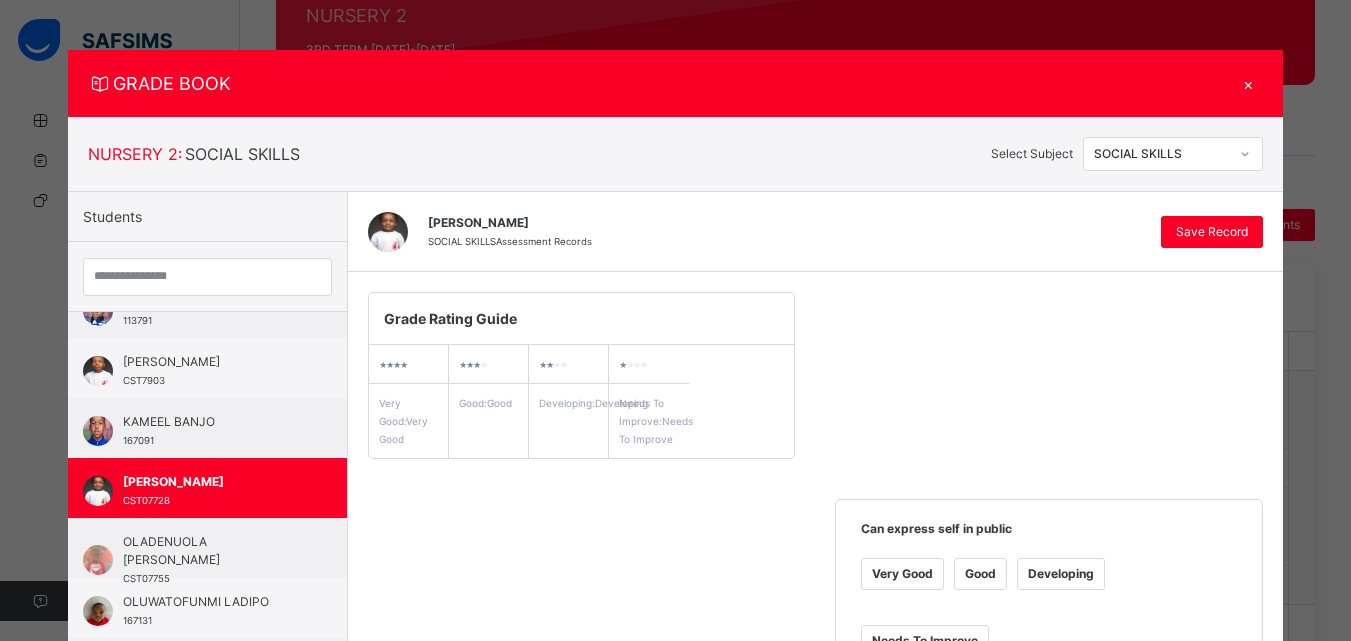 click 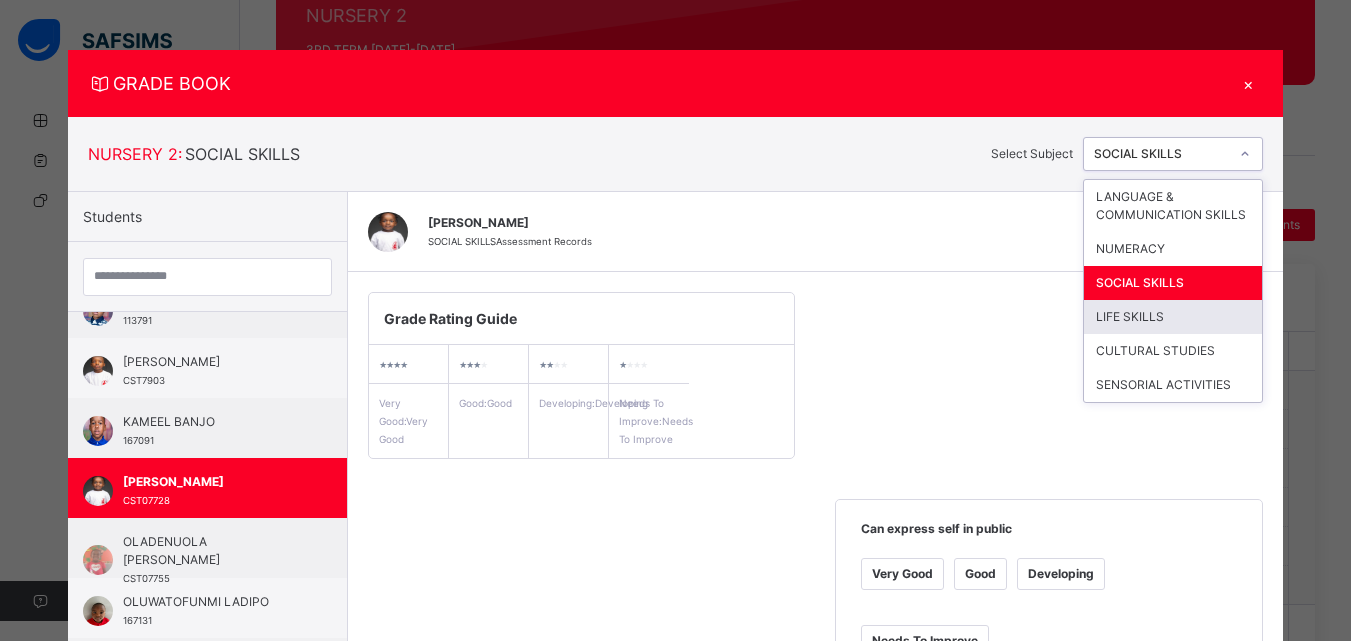 click on "LIFE SKILLS" at bounding box center [1173, 317] 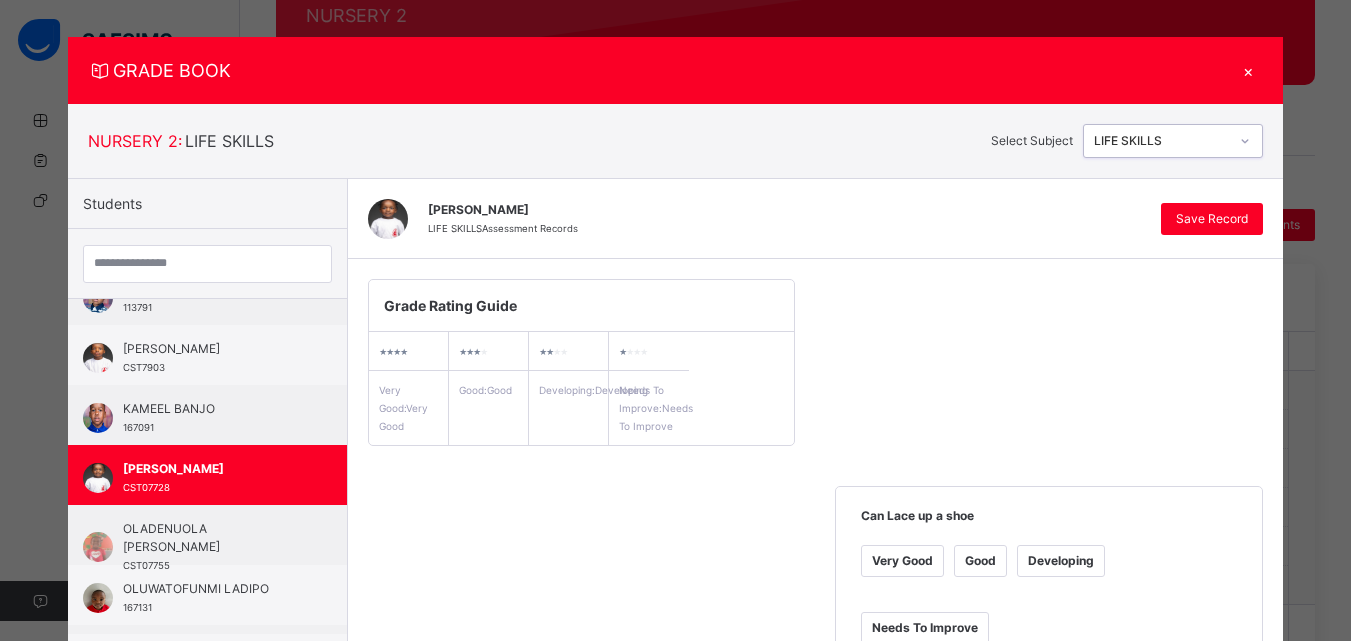 scroll, scrollTop: 10, scrollLeft: 0, axis: vertical 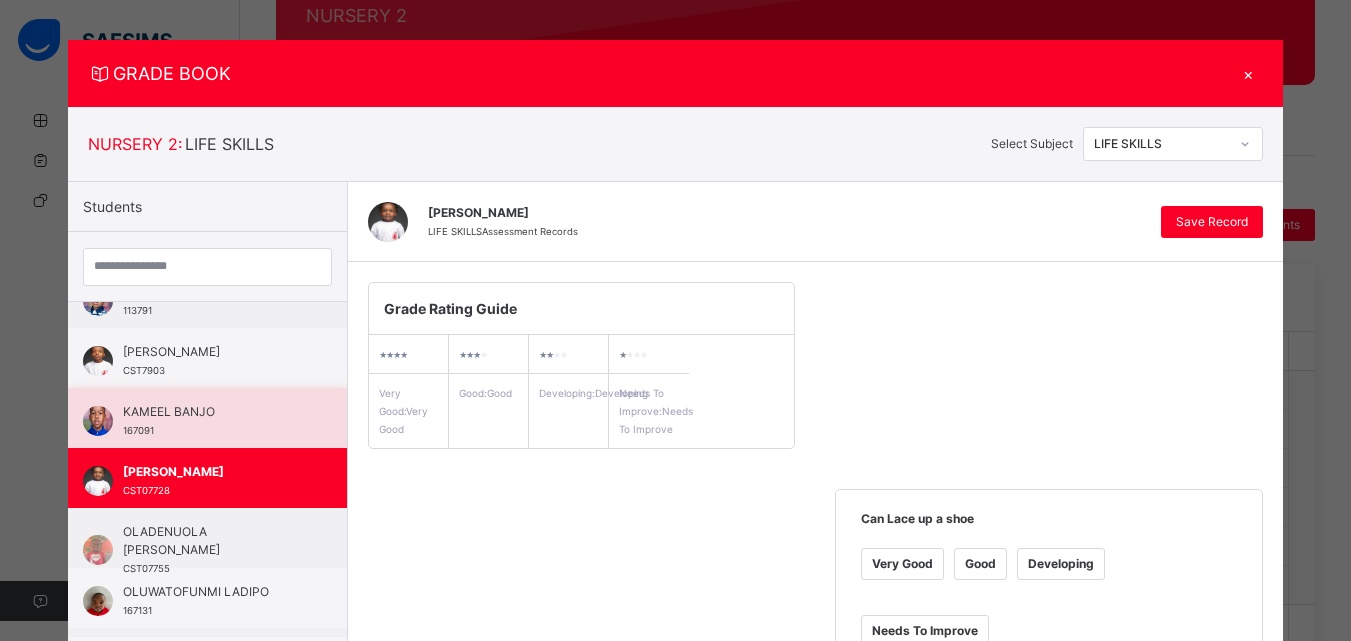 click on "KAMEEL  BANJO 167091" at bounding box center [207, 418] 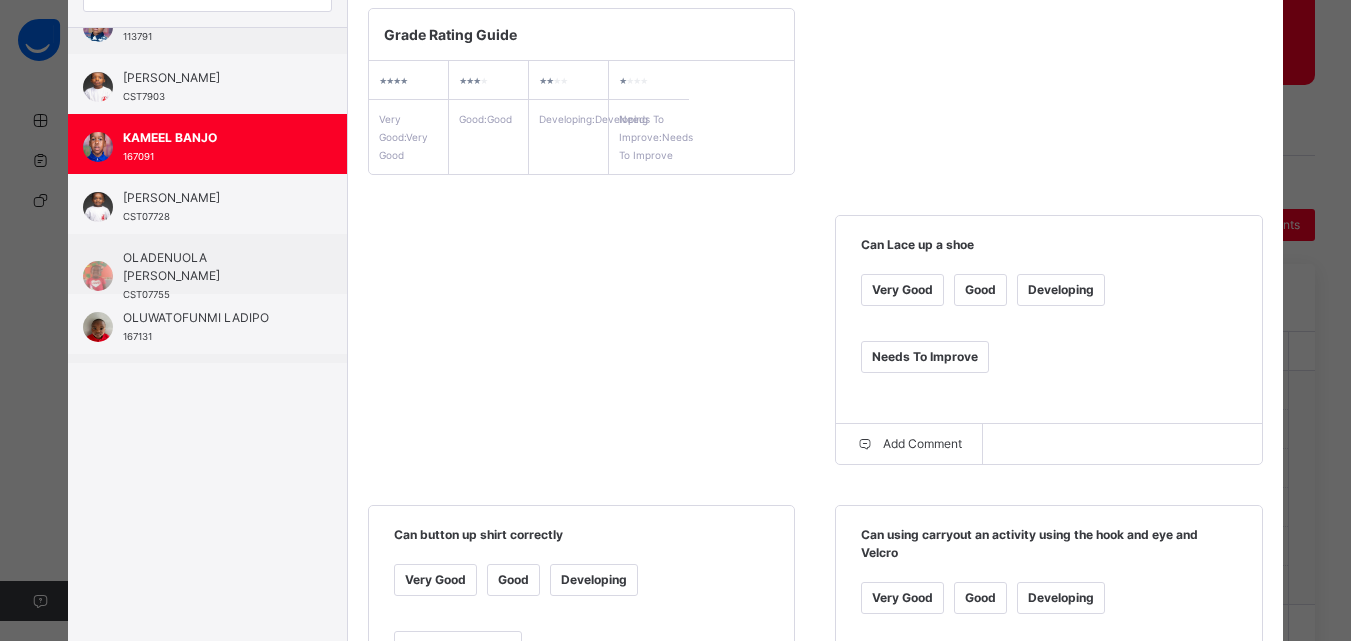 scroll, scrollTop: 0, scrollLeft: 0, axis: both 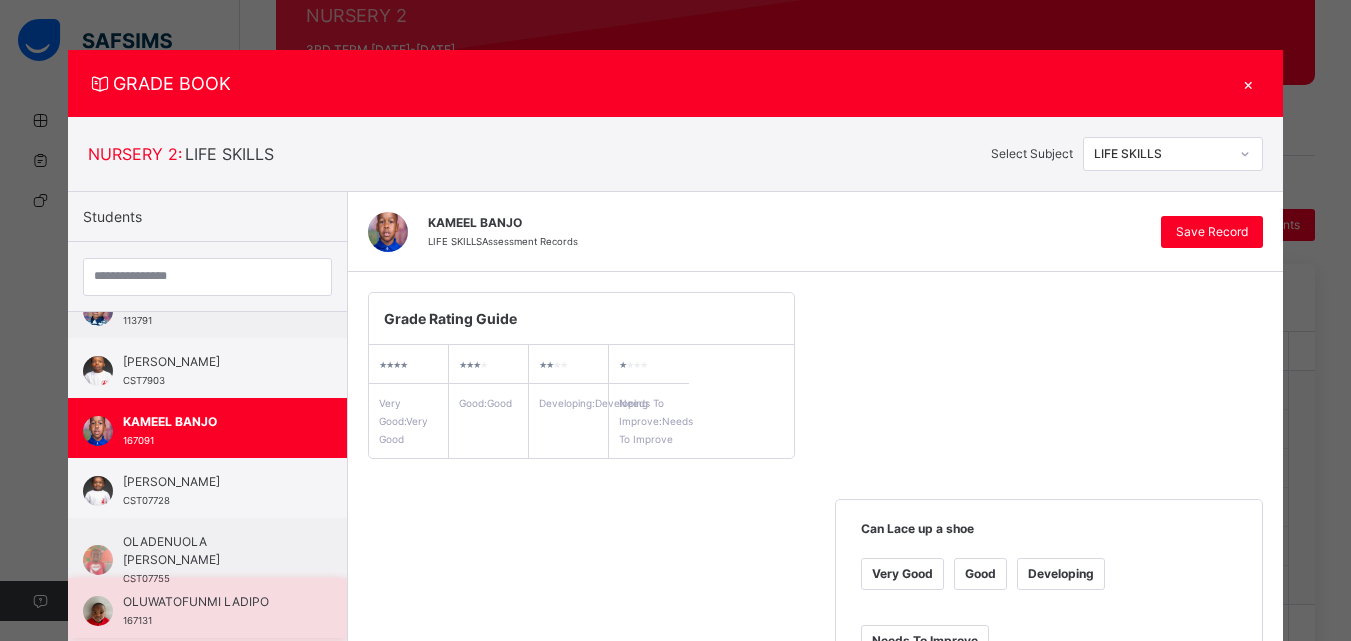 click on "OLUWATOFUNMI  LADIPO" at bounding box center [212, 602] 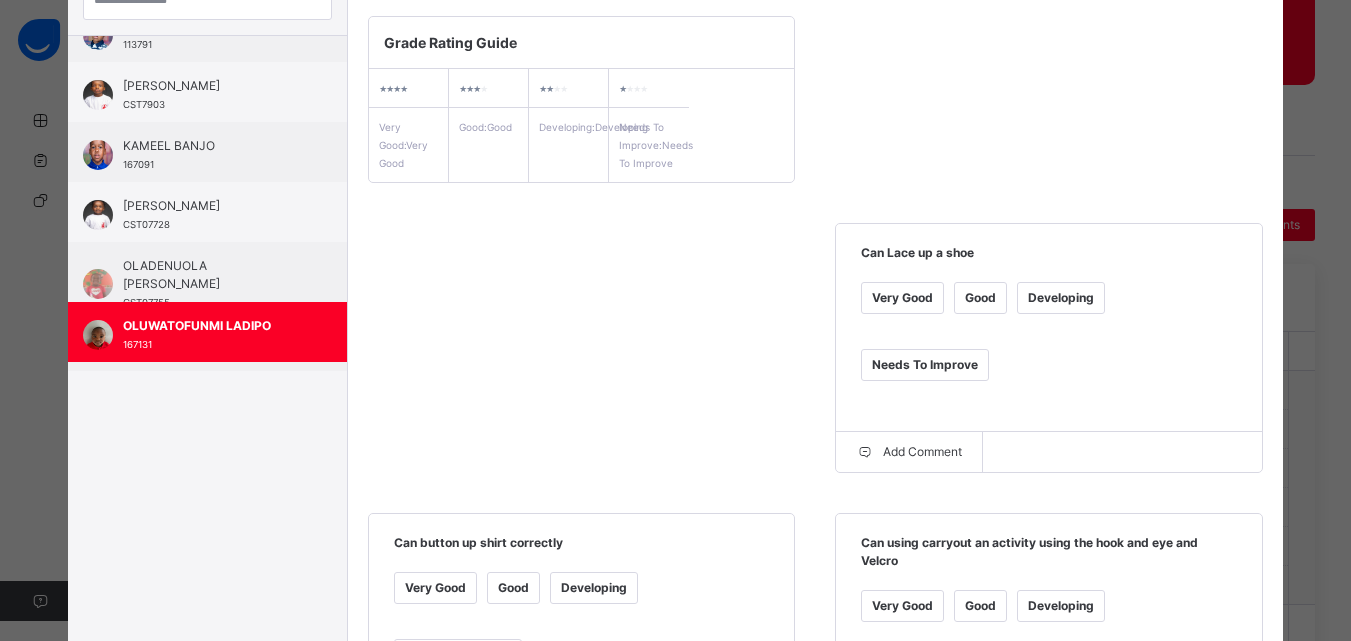 scroll, scrollTop: 297, scrollLeft: 0, axis: vertical 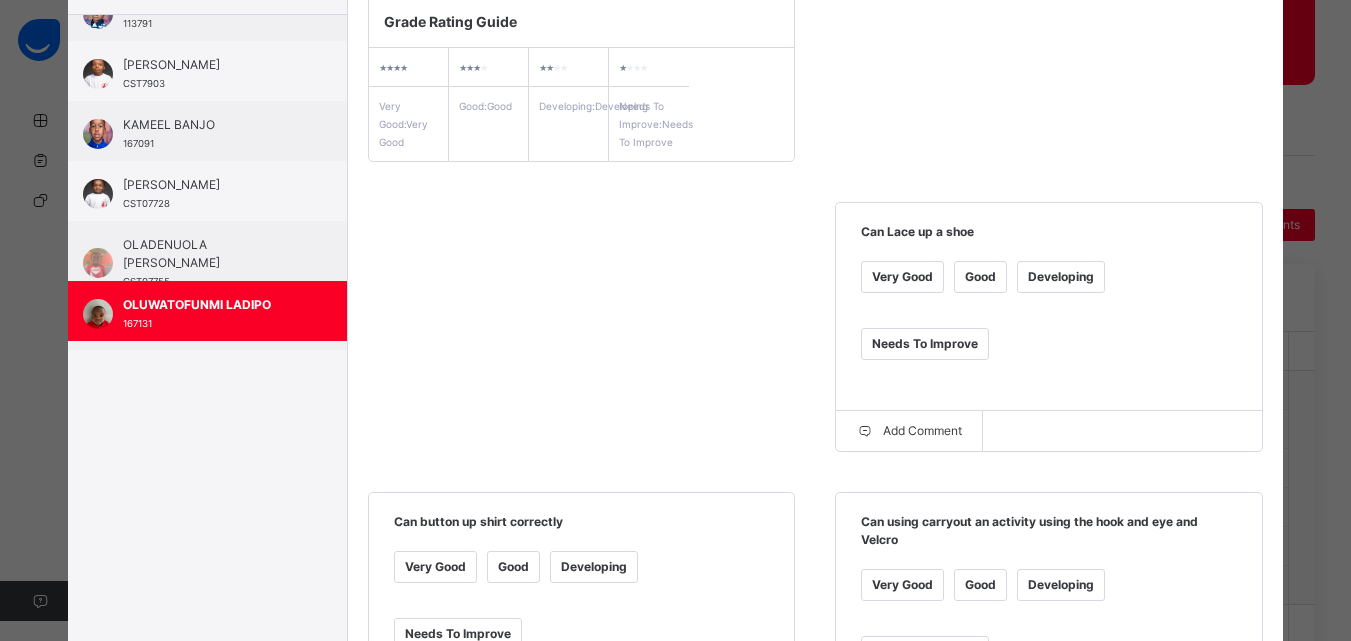click on "Good" at bounding box center (980, 277) 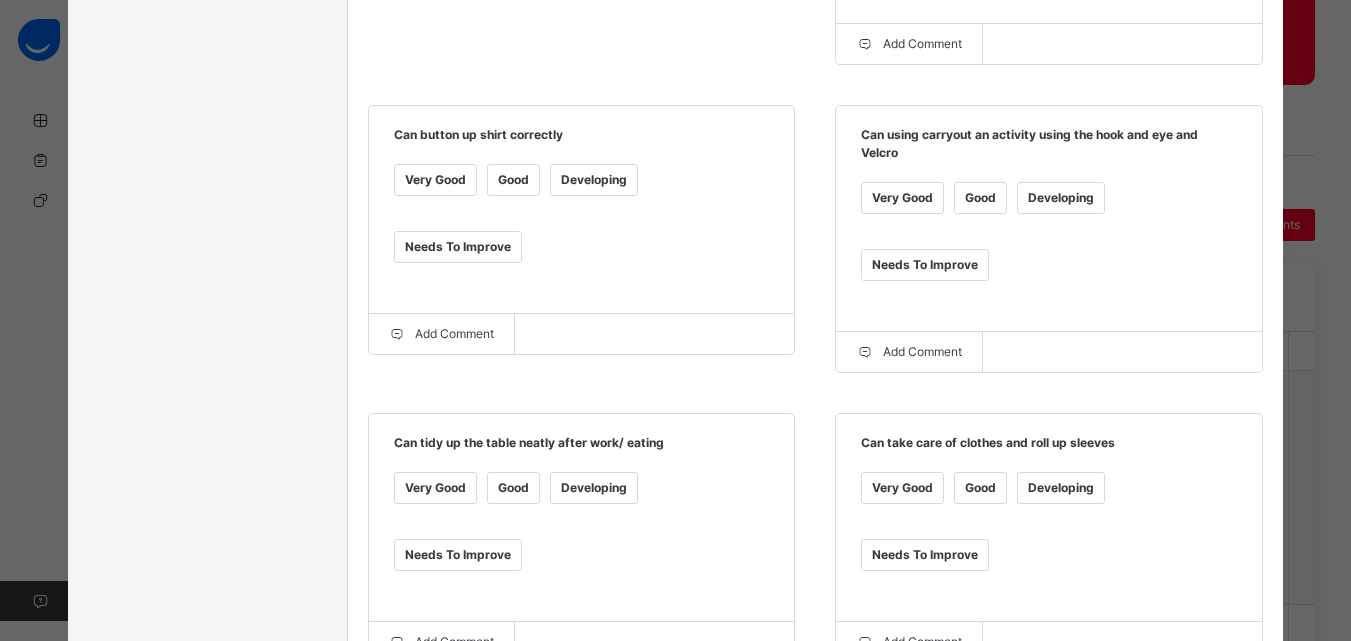 scroll, scrollTop: 695, scrollLeft: 0, axis: vertical 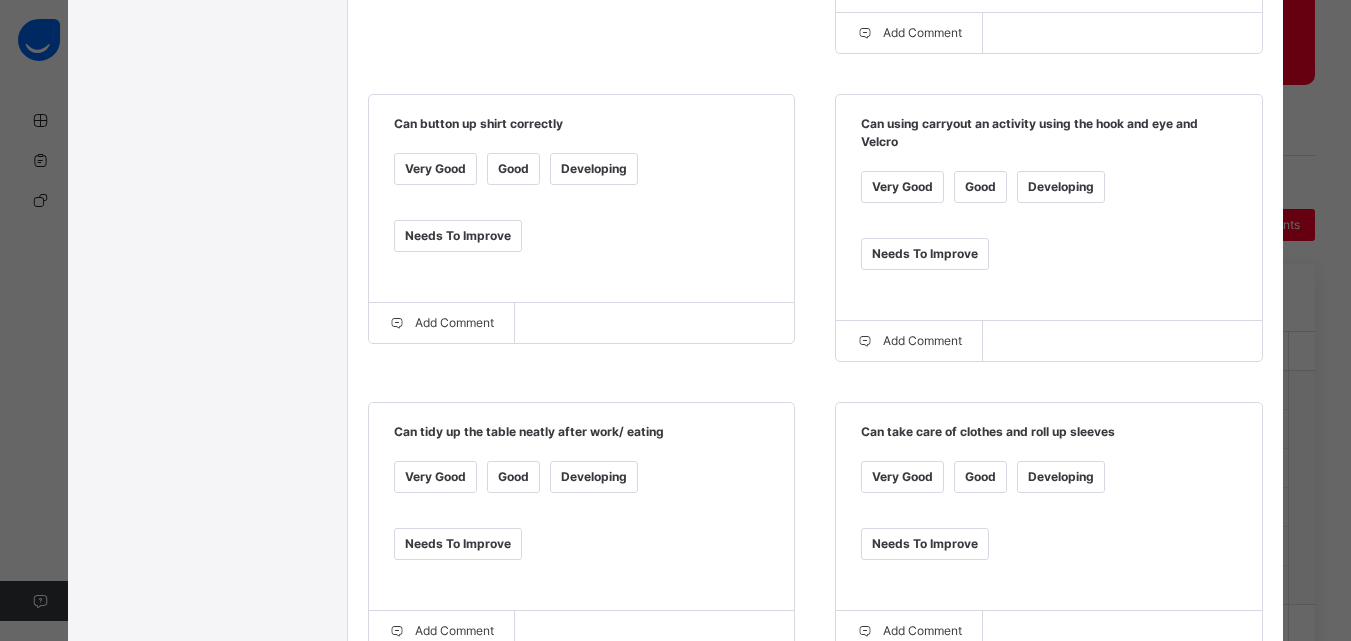 click on "Good" at bounding box center (980, 477) 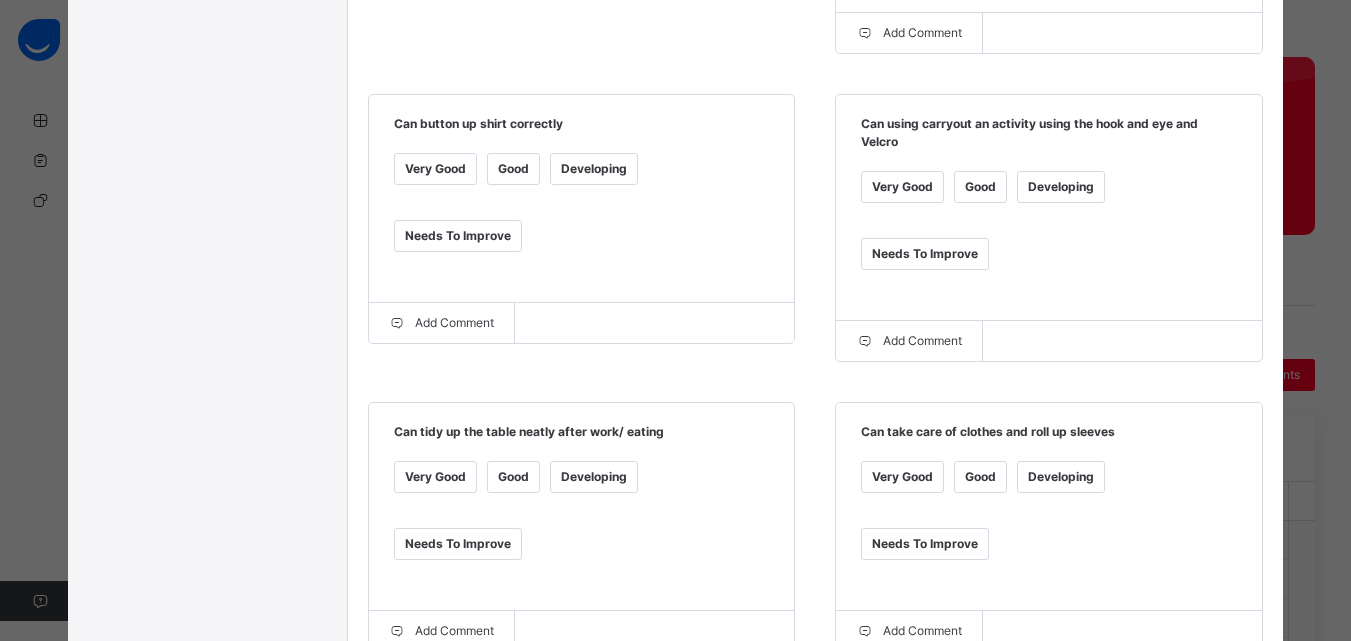 scroll, scrollTop: 0, scrollLeft: 0, axis: both 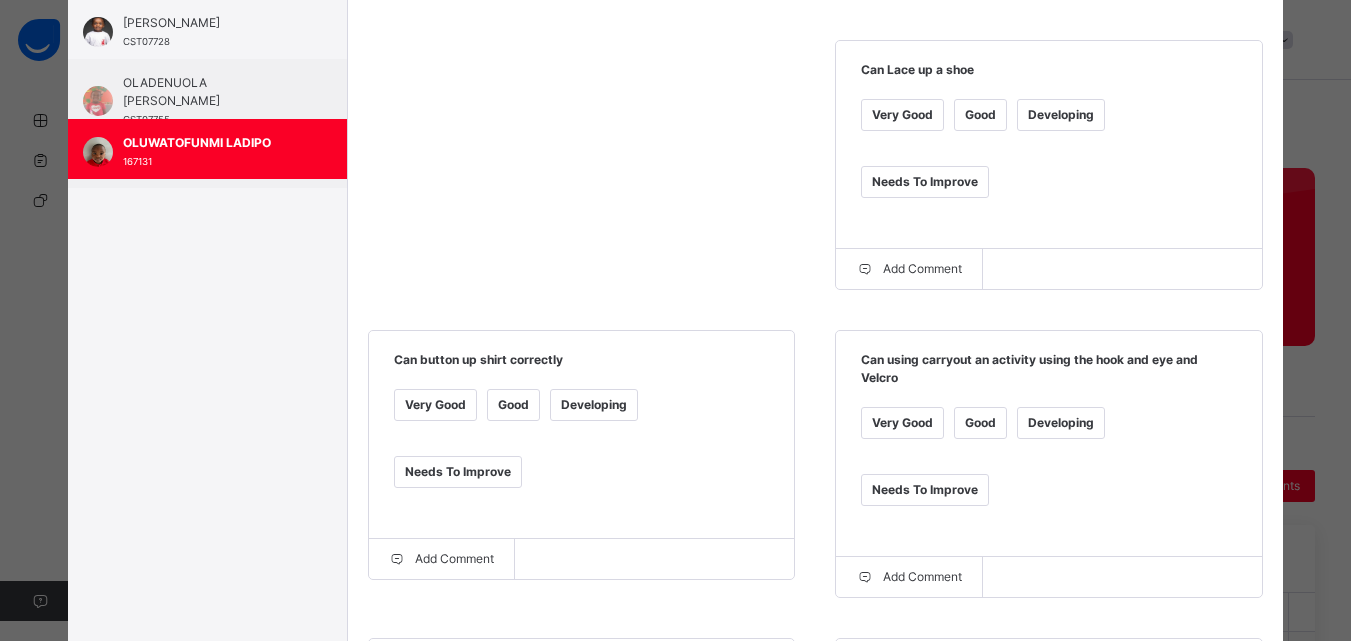 click on "Very Good" at bounding box center [435, 405] 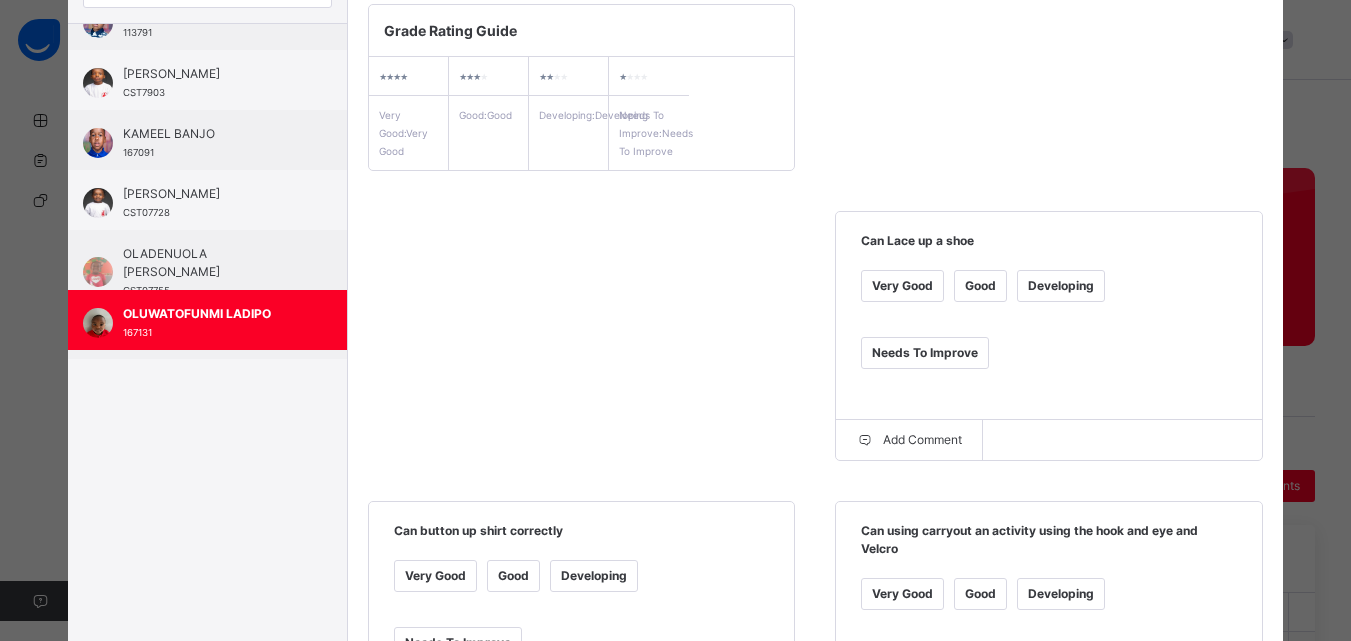 scroll, scrollTop: 276, scrollLeft: 0, axis: vertical 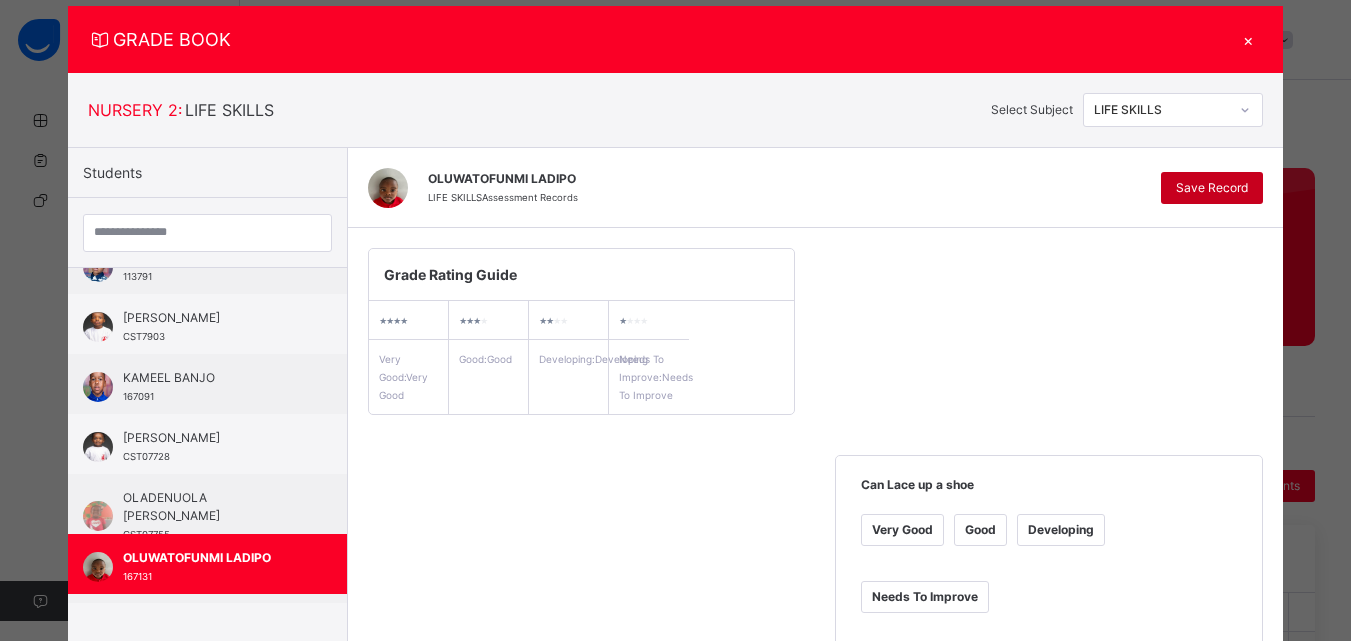 click on "Save Record" at bounding box center (1212, 188) 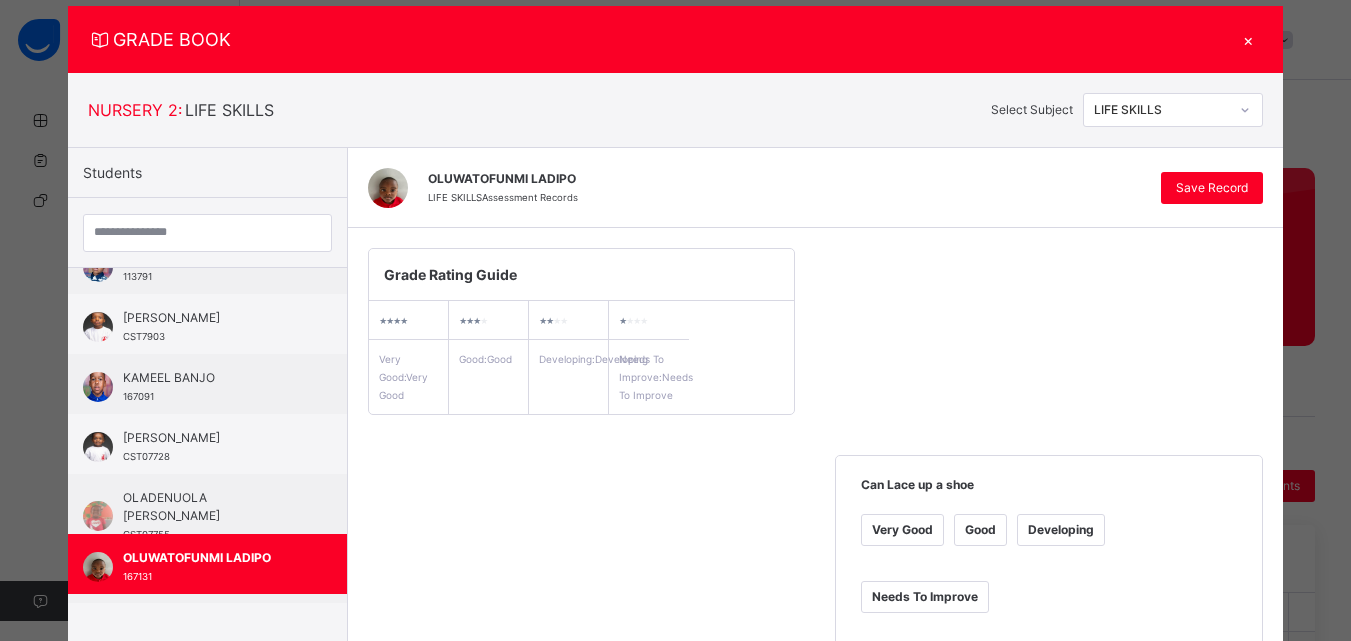click at bounding box center (1245, 110) 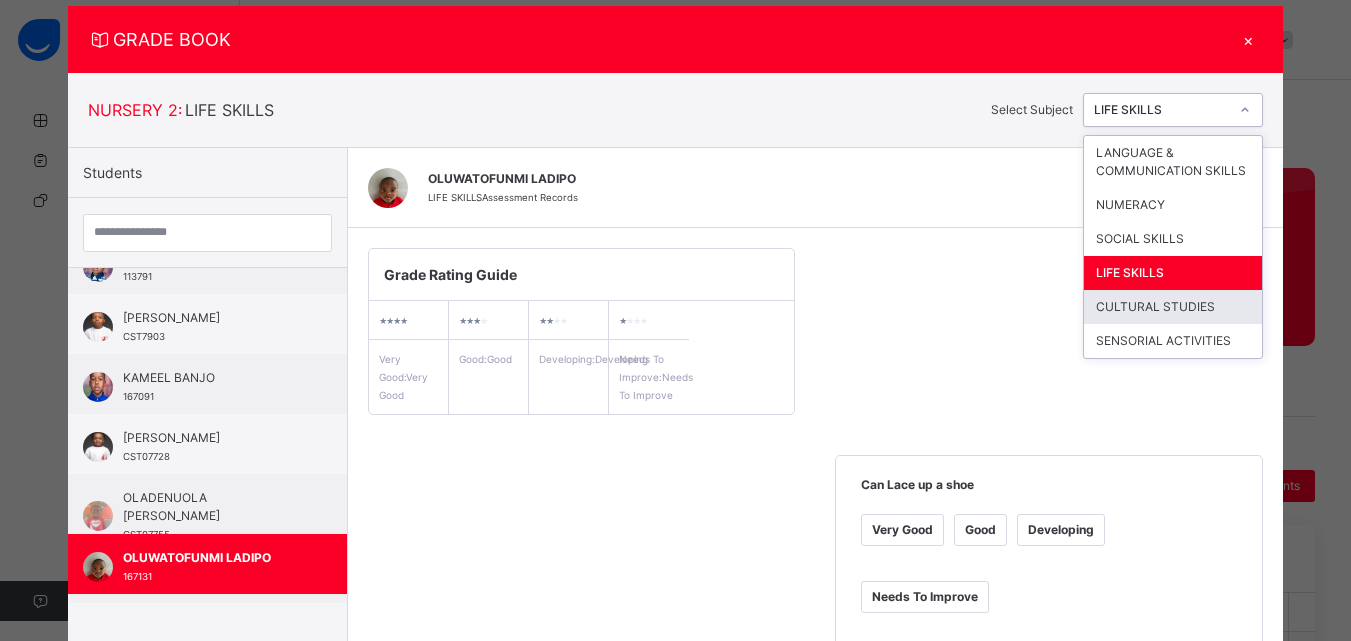 click on "CULTURAL STUDIES" at bounding box center [1173, 307] 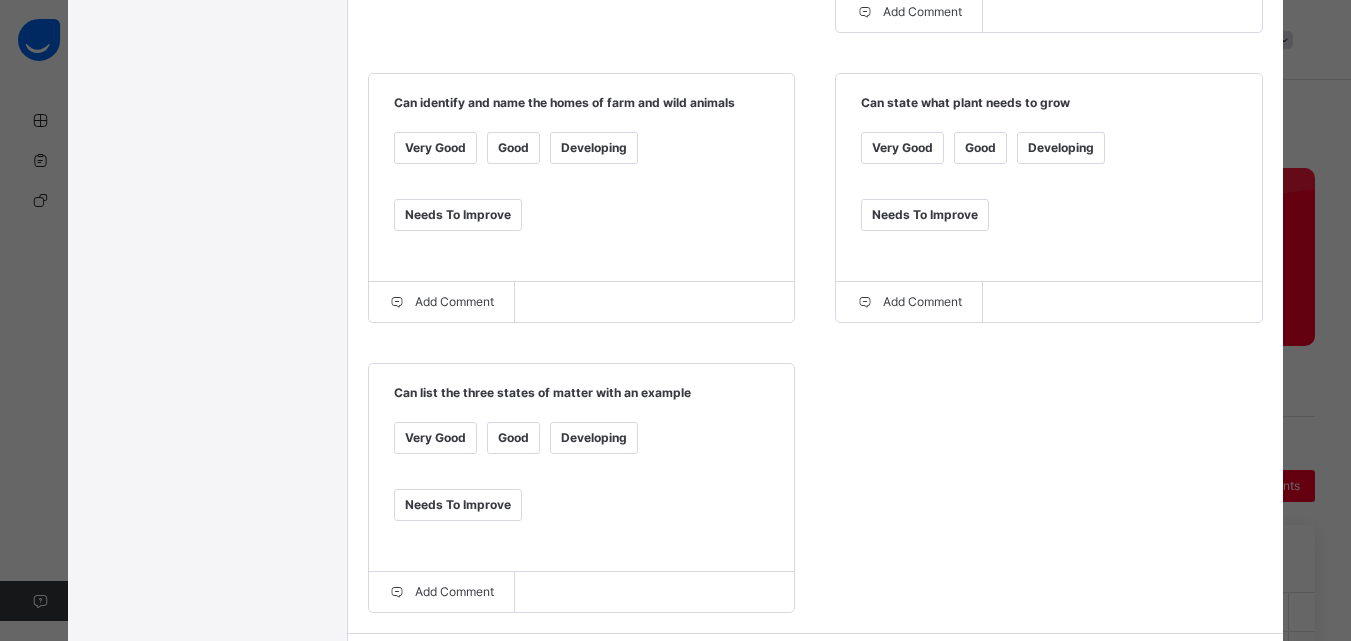 scroll, scrollTop: 0, scrollLeft: 0, axis: both 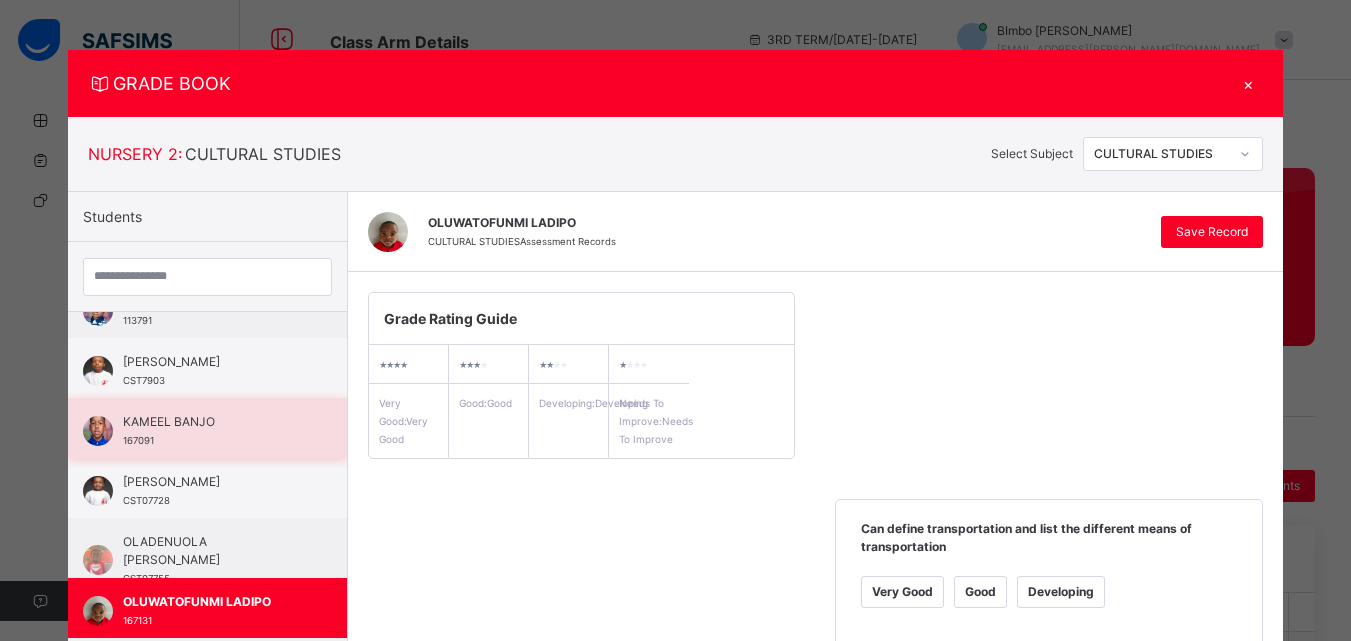 click on "KAMEEL  BANJO" at bounding box center (212, 422) 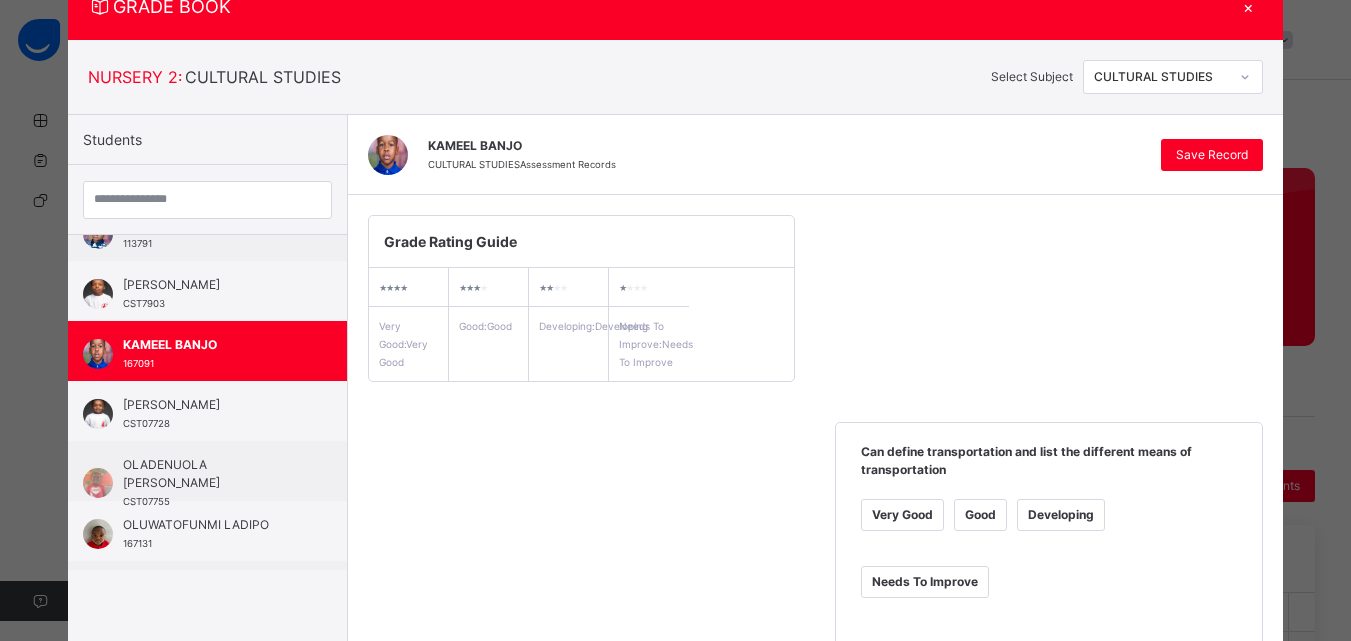scroll, scrollTop: 62, scrollLeft: 0, axis: vertical 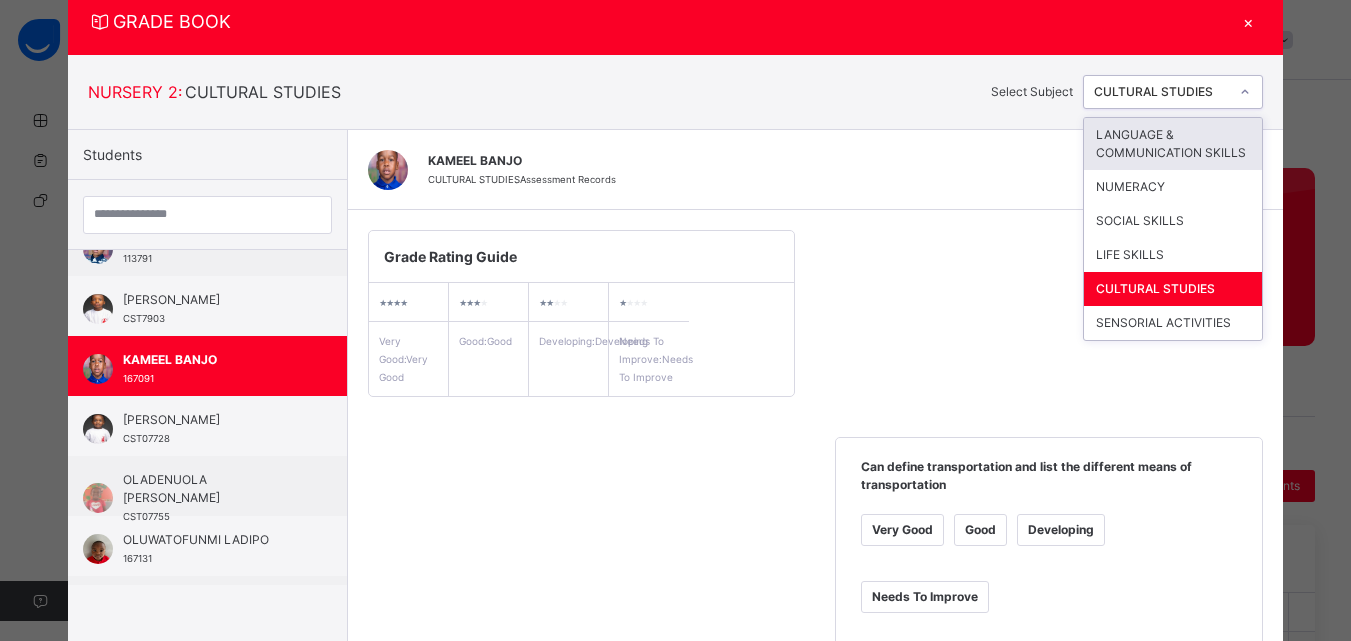 click at bounding box center (1245, 92) 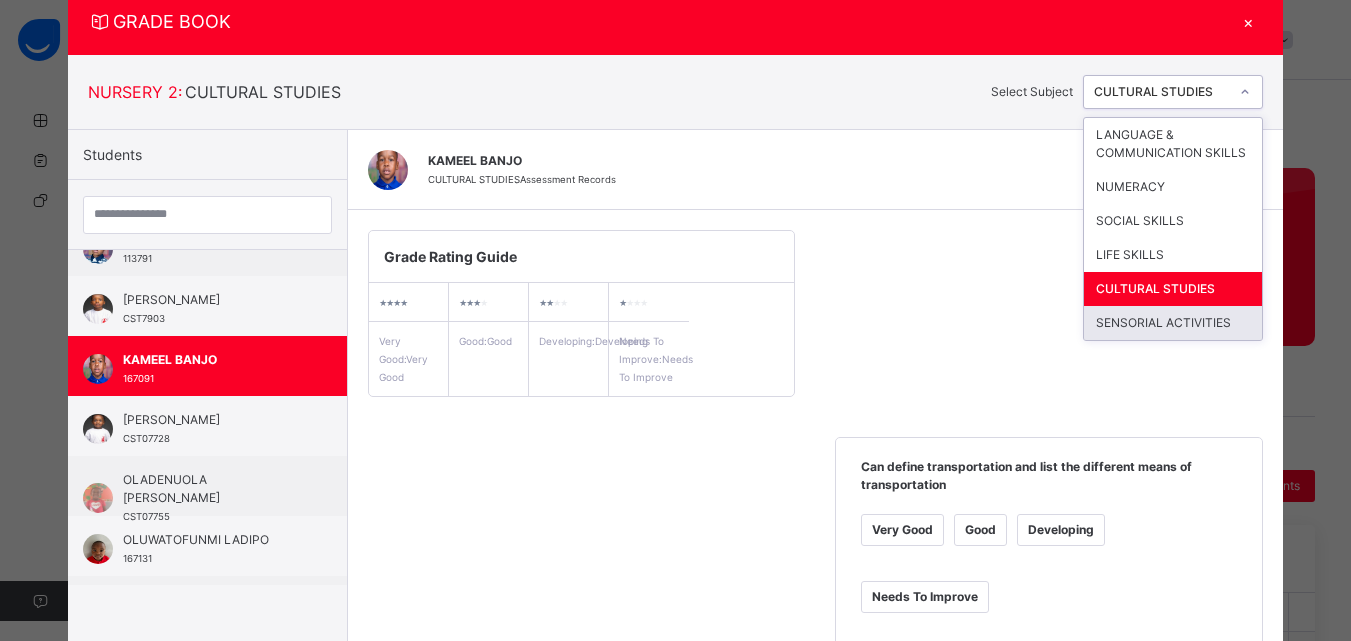 click on "SENSORIAL ACTIVITIES" at bounding box center (1173, 323) 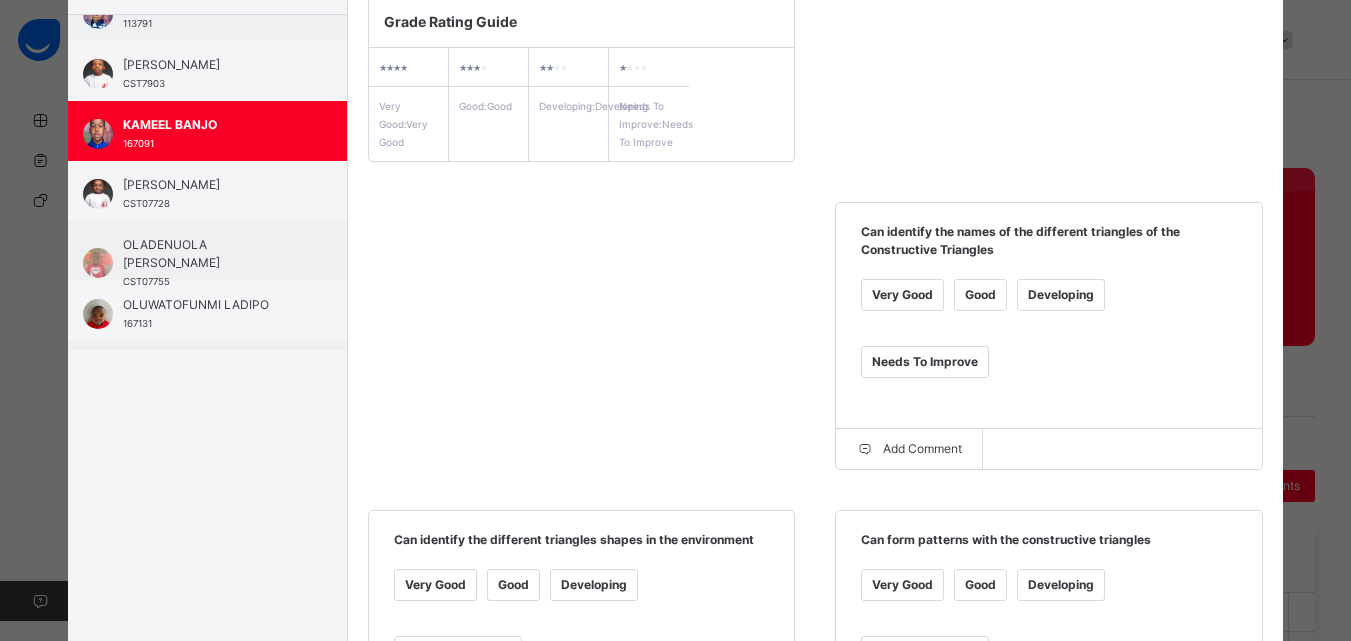 scroll, scrollTop: 302, scrollLeft: 0, axis: vertical 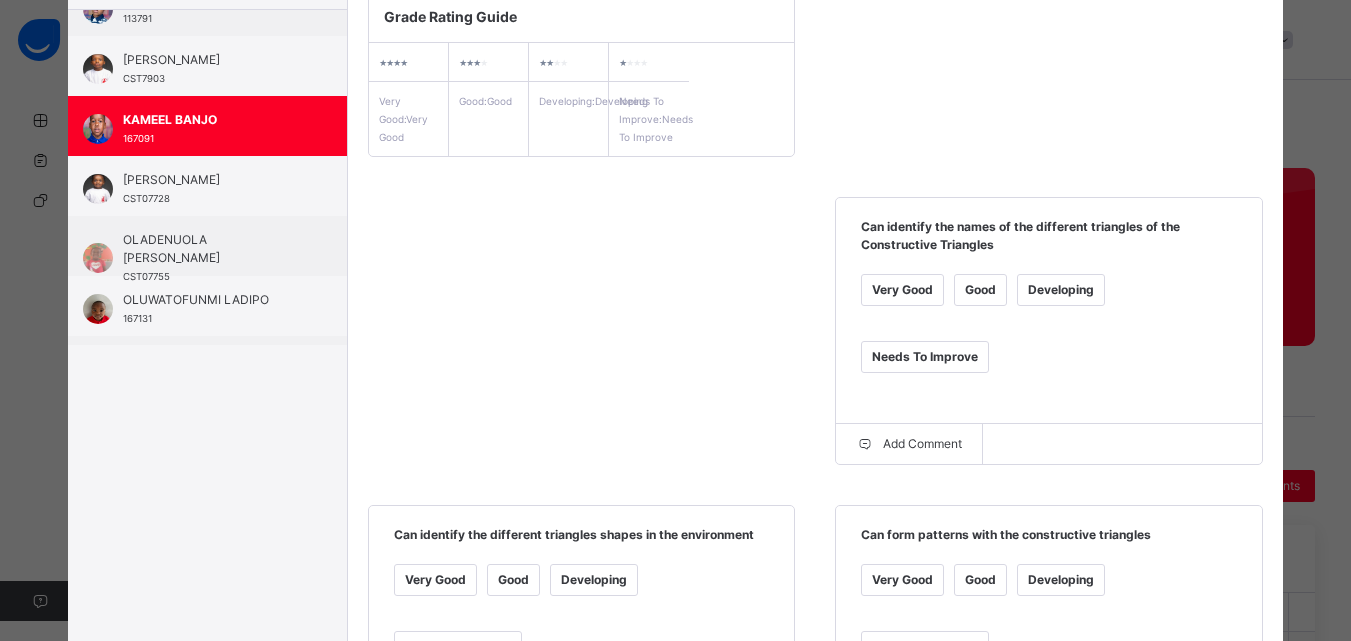 click on "Good" at bounding box center [980, 290] 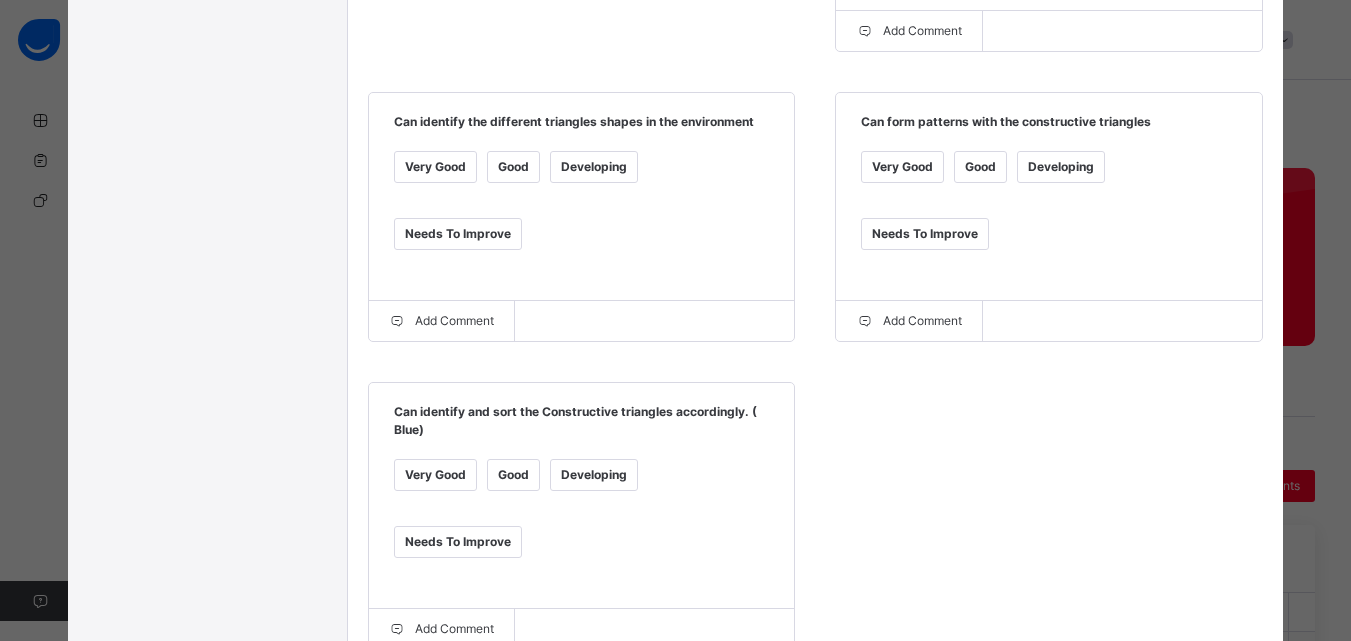 scroll, scrollTop: 731, scrollLeft: 0, axis: vertical 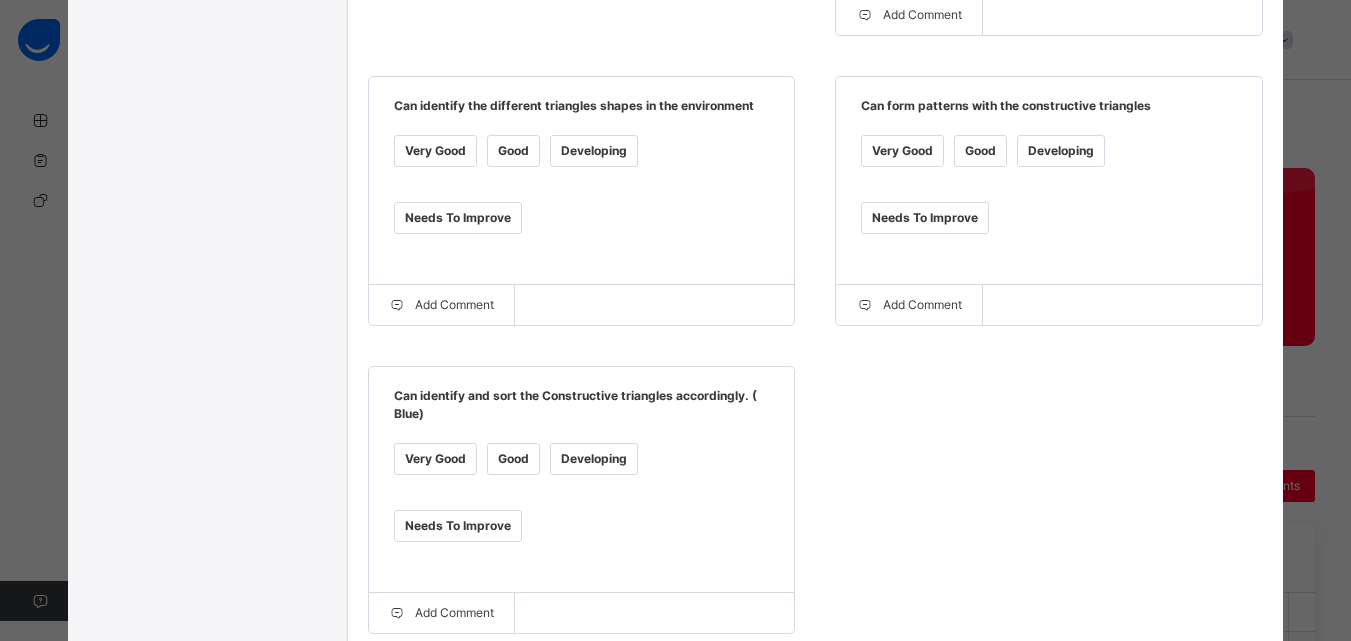 click on "Good" at bounding box center [513, 459] 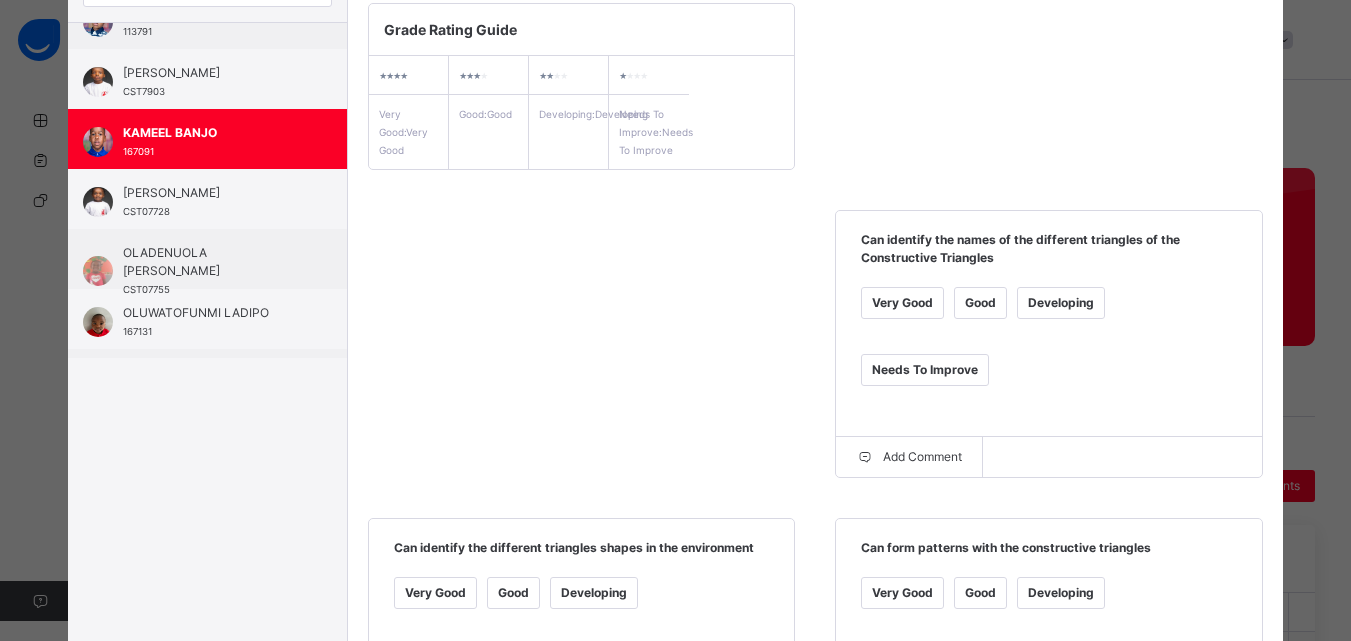 scroll, scrollTop: 0, scrollLeft: 0, axis: both 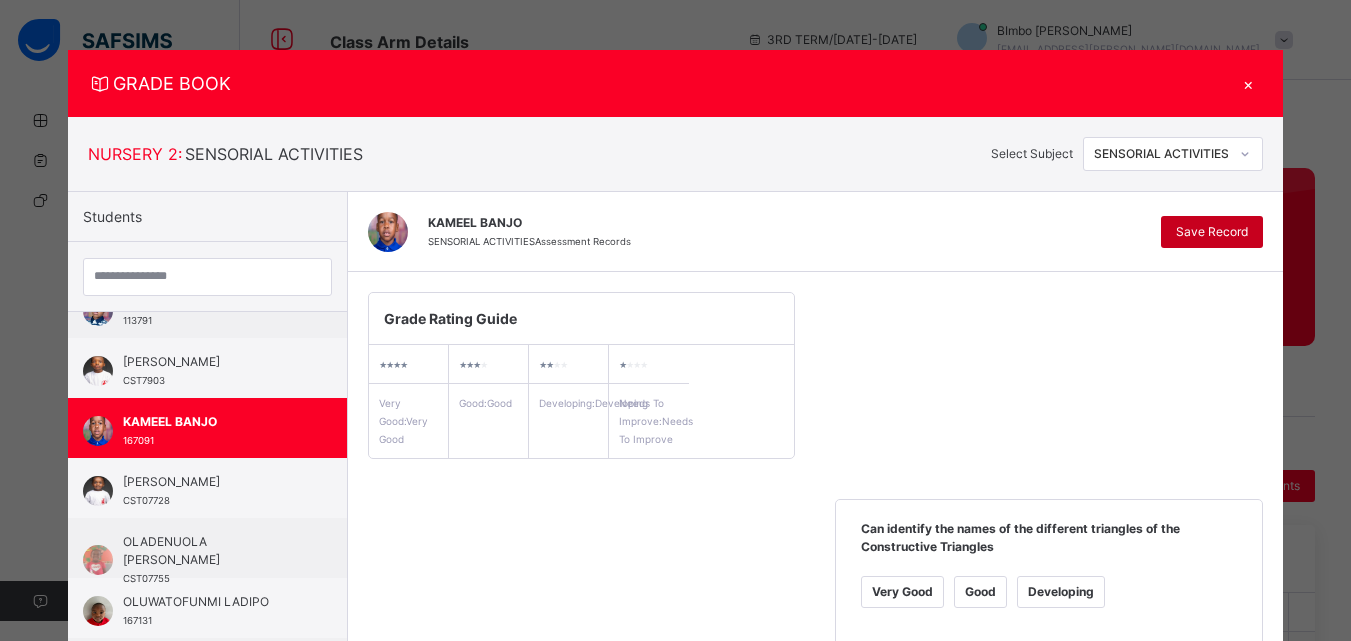 click on "Save Record" at bounding box center (1212, 232) 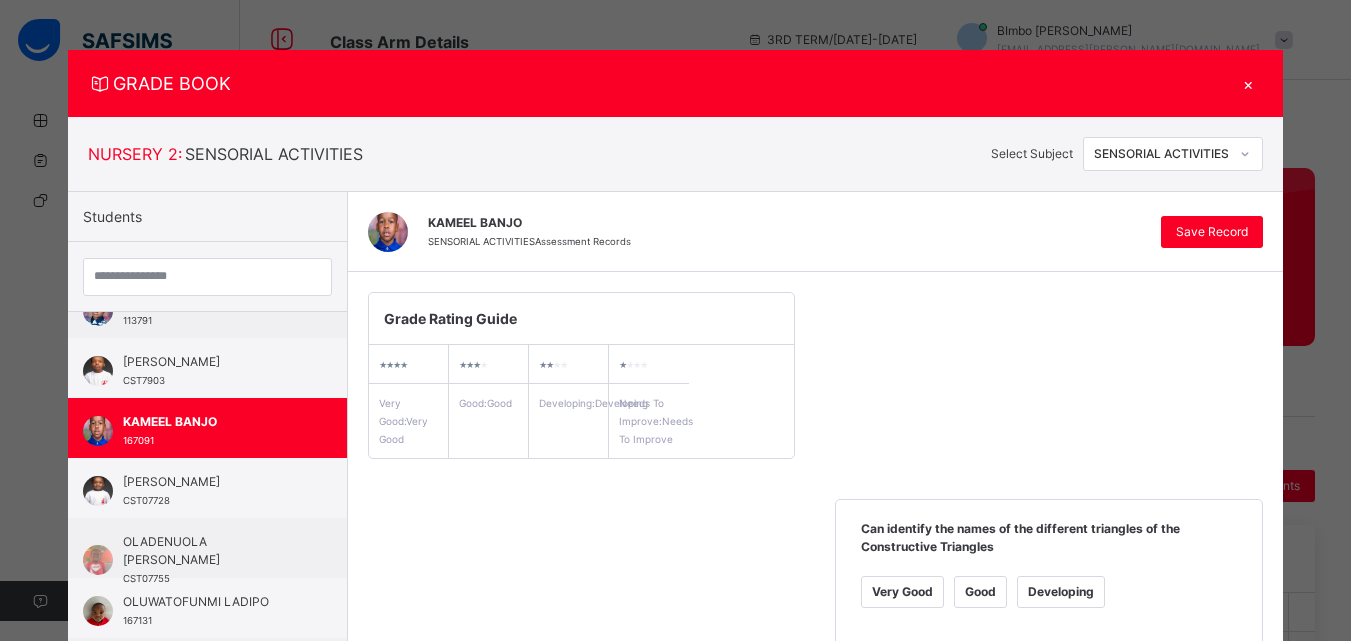 click on "NURSERY 2 :   SENSORIAL ACTIVITIES Select Subject SENSORIAL ACTIVITIES" at bounding box center (676, 154) 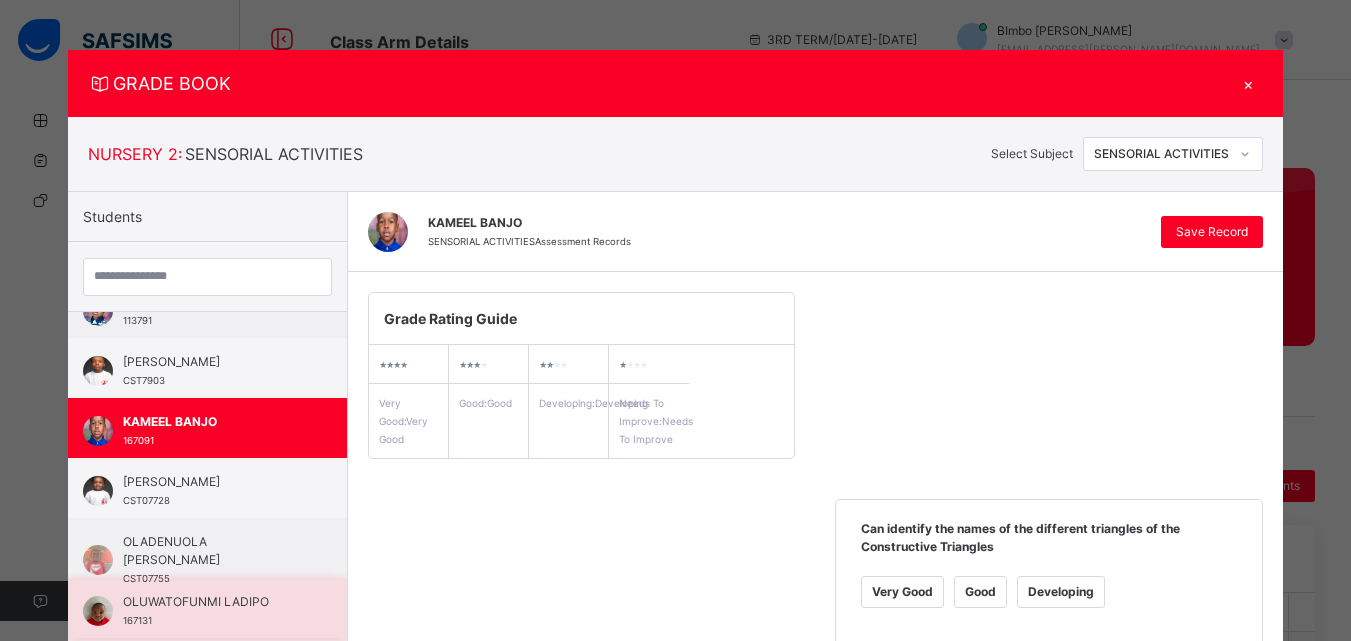 click on "OLUWATOFUNMI  LADIPO" at bounding box center [212, 602] 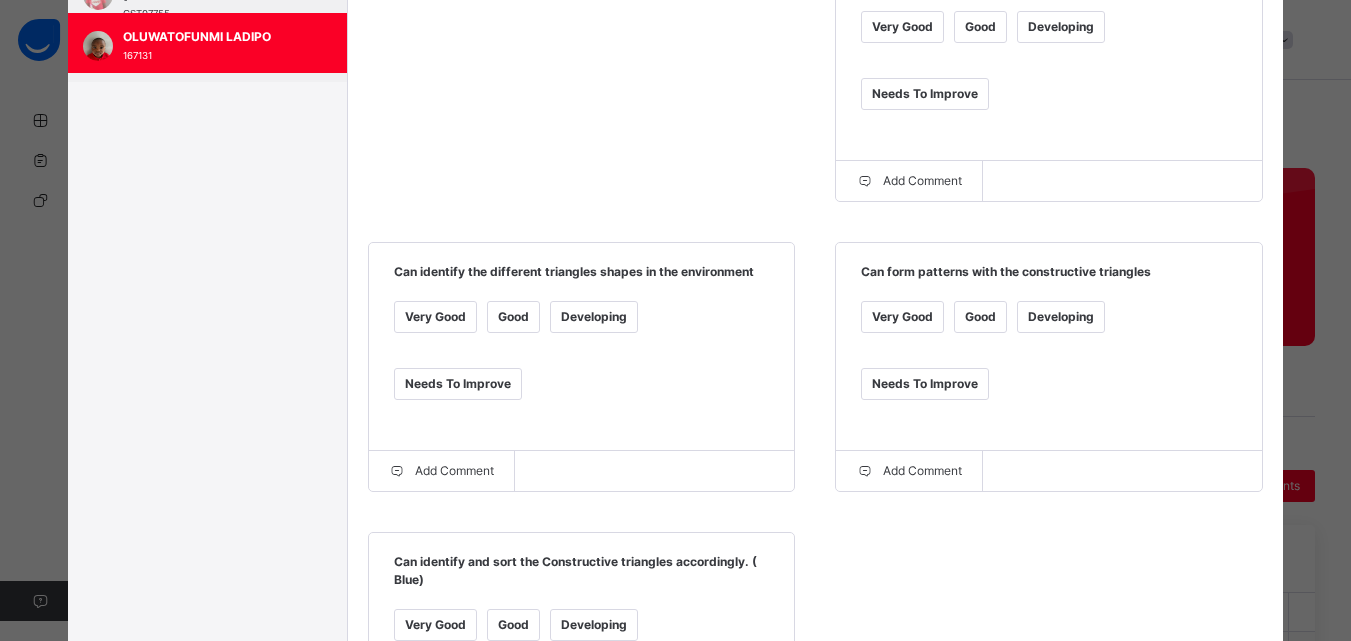 scroll, scrollTop: 568, scrollLeft: 0, axis: vertical 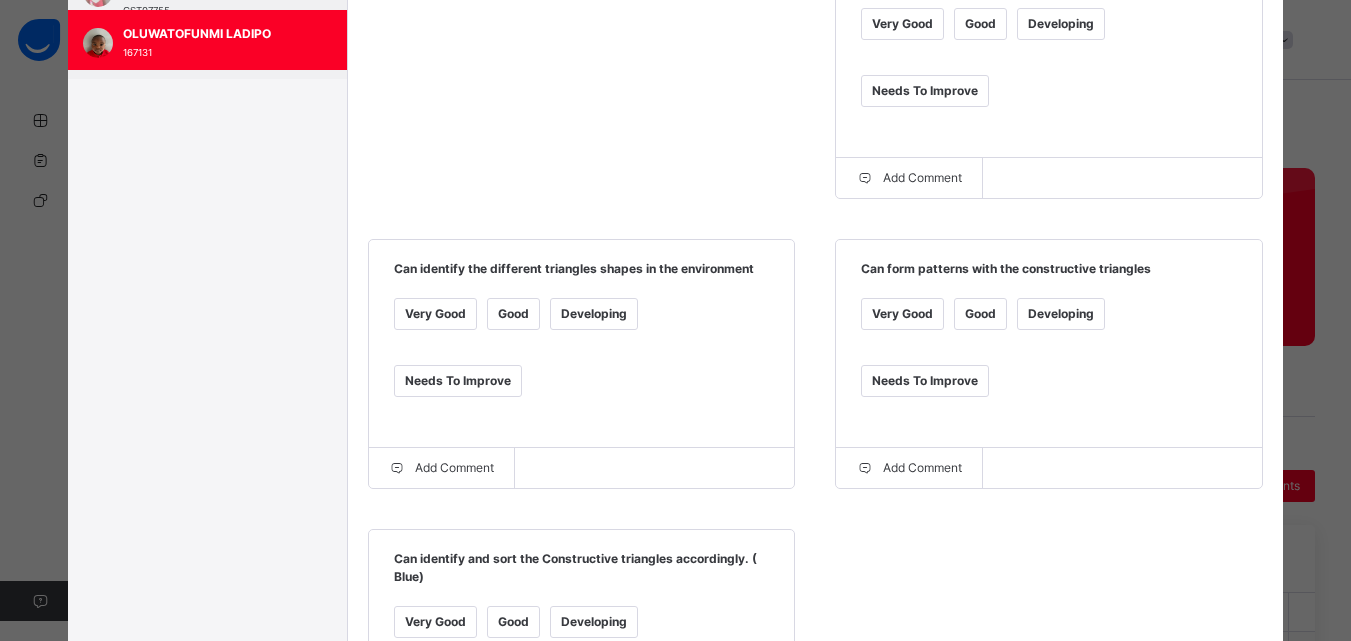 click on "Good" at bounding box center (513, 622) 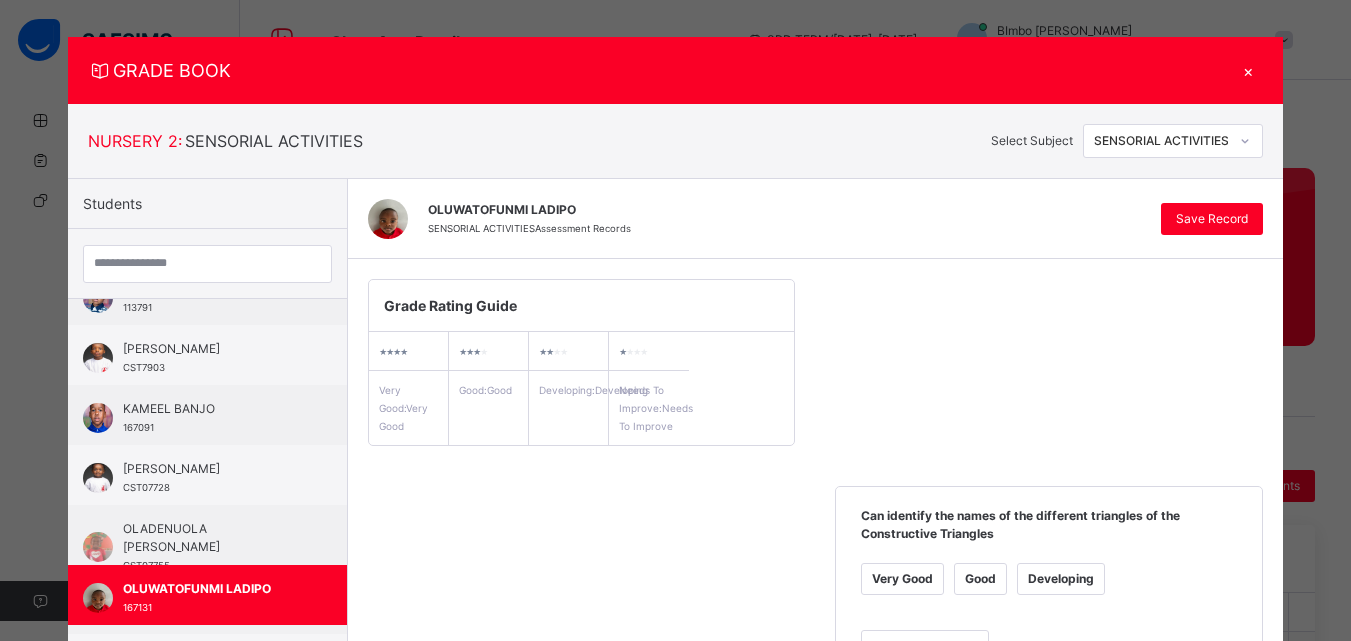 scroll, scrollTop: 8, scrollLeft: 0, axis: vertical 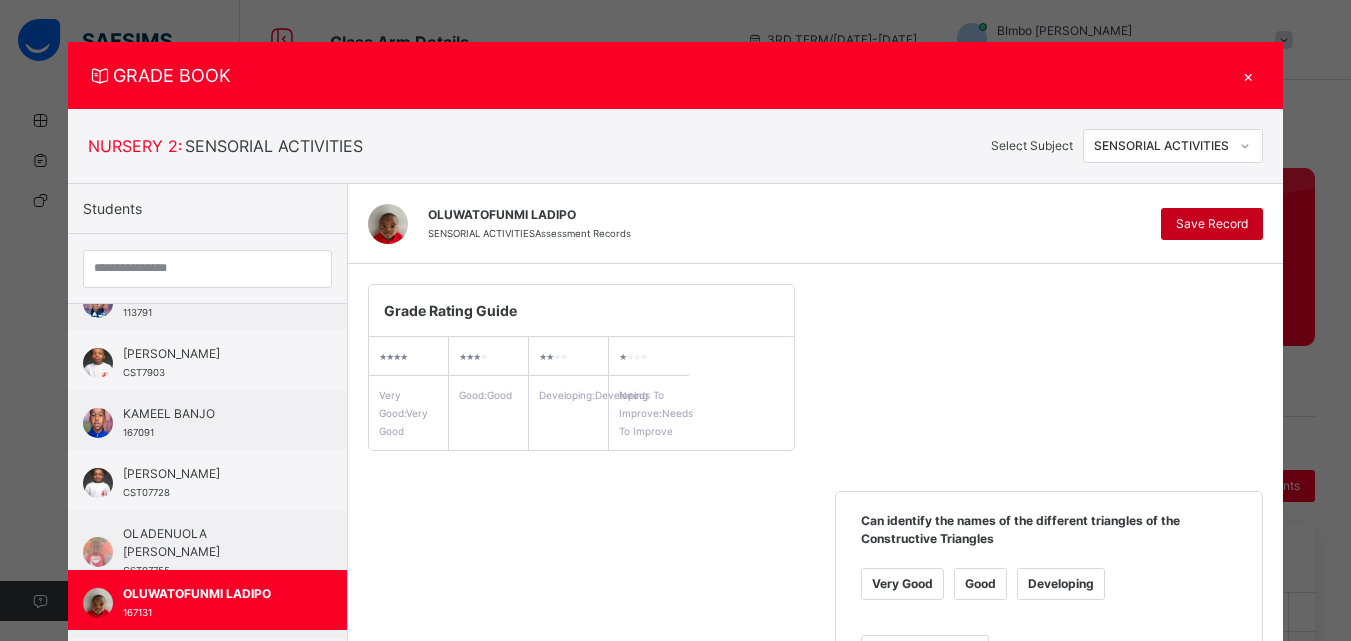 click on "Save Record" at bounding box center (1212, 224) 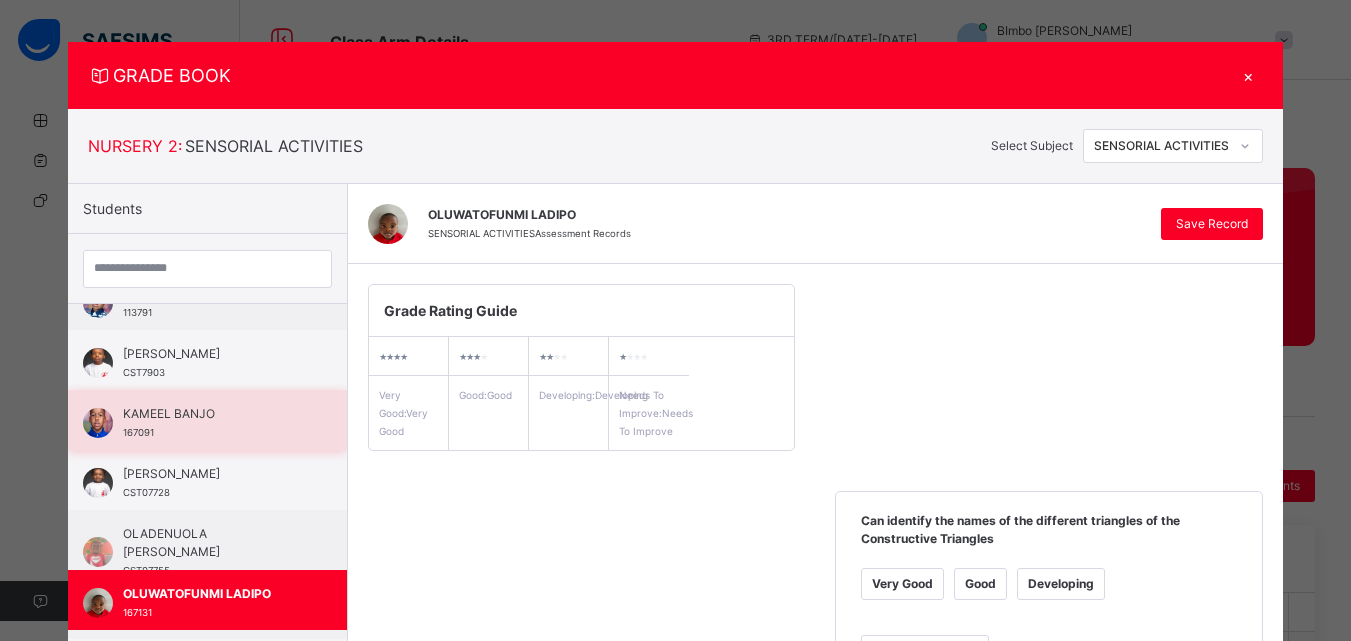click on "KAMEEL  BANJO 167091" at bounding box center [207, 420] 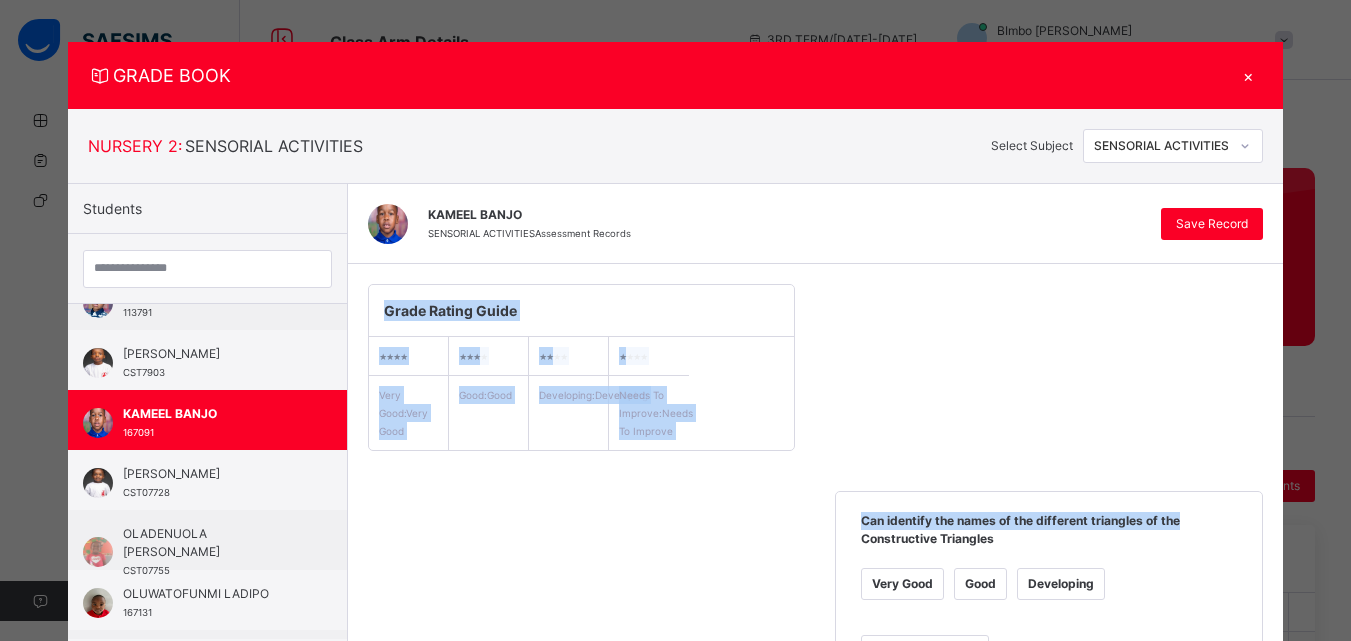 drag, startPoint x: 1339, startPoint y: 252, endPoint x: 1317, endPoint y: 466, distance: 215.12787 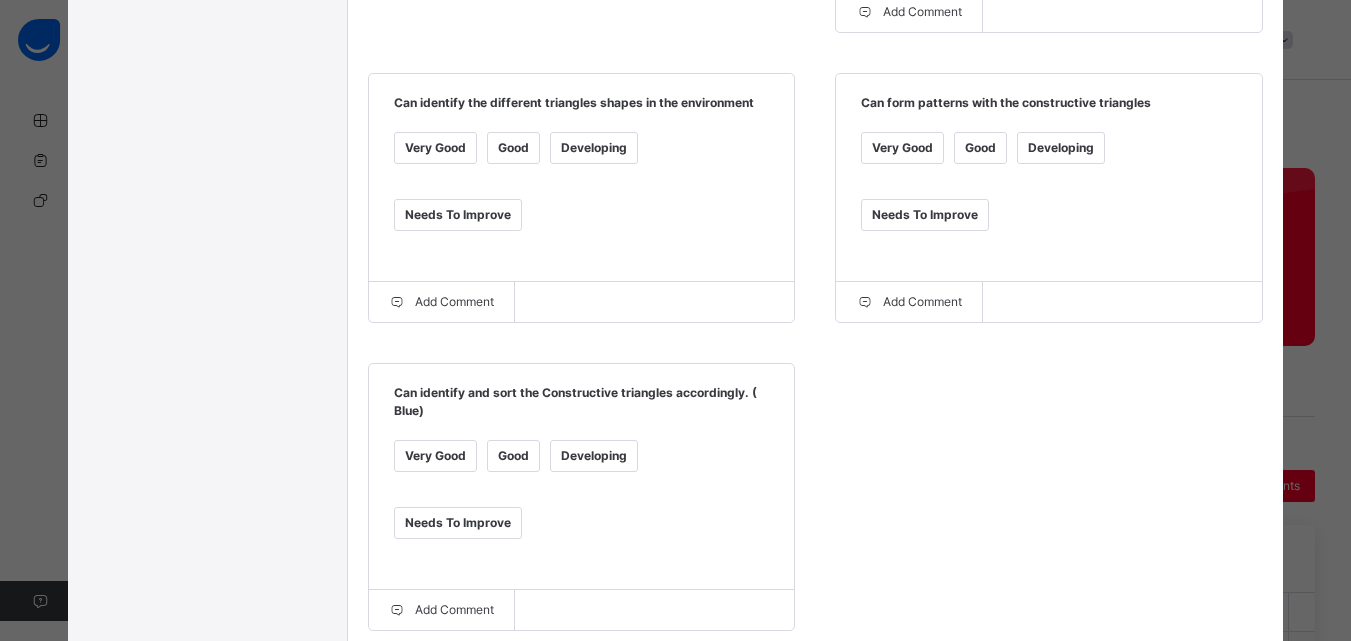 scroll, scrollTop: 758, scrollLeft: 0, axis: vertical 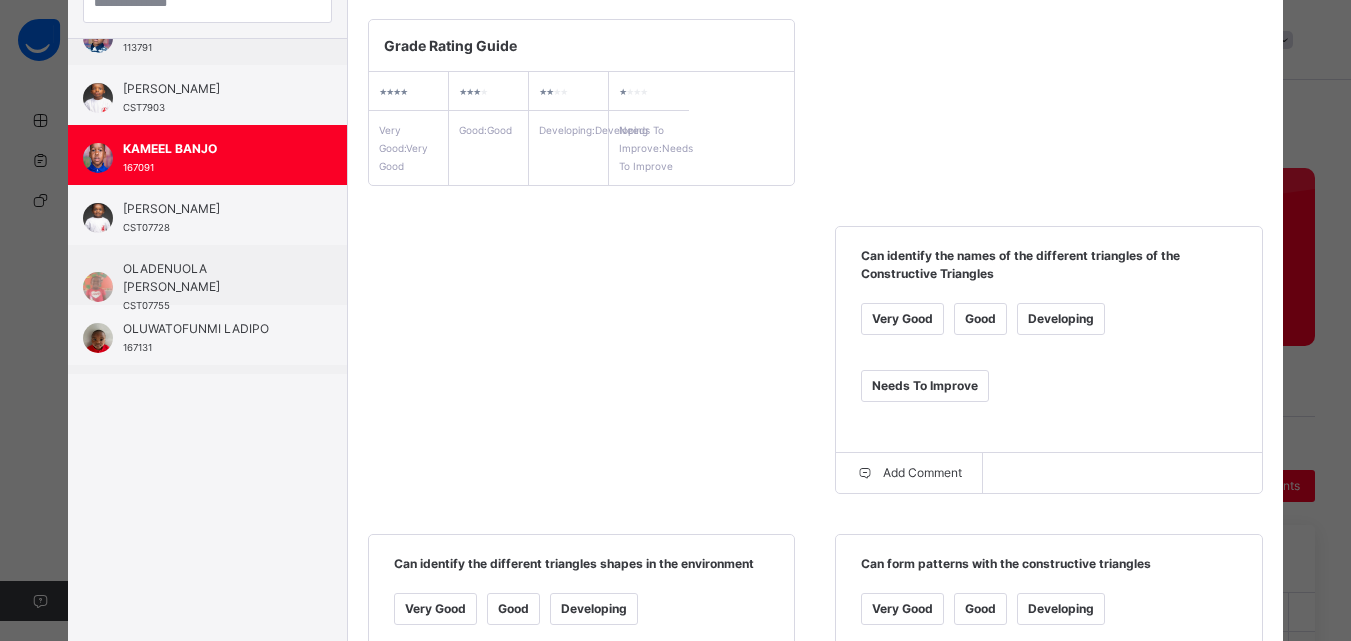 click on "Grade Rating Guide   ★ ★ ★ ★ Very Good  :  Very Good ★ ★ ★ ★ Good  :  Good ★ ★ ★ ★ Developing  :  Developing ★ ★ ★ ★ Needs To Improve  :  Needs To Improve Can identify the names of the different triangles of the Constructive Triangles   Very Good Good Developing Needs To Improve  Add Comment Can identify the different triangles shapes in the environment   Very Good Good Developing Needs To Improve  Add Comment Can form patterns with the constructive triangles   Very Good Good Developing Needs To Improve  Add Comment Can identify and sort the Constructive triangles accordingly. ( Blue)   Very Good Good Developing Needs To Improve  Add Comment" at bounding box center (816, 555) 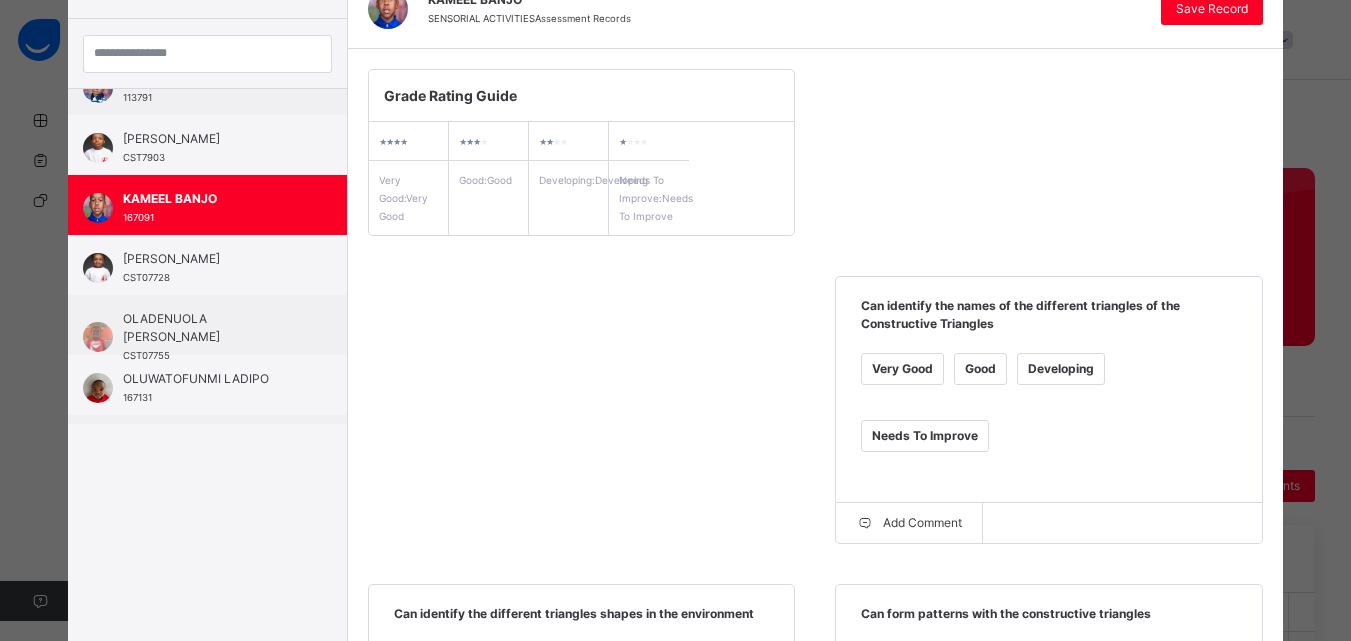 scroll, scrollTop: 0, scrollLeft: 0, axis: both 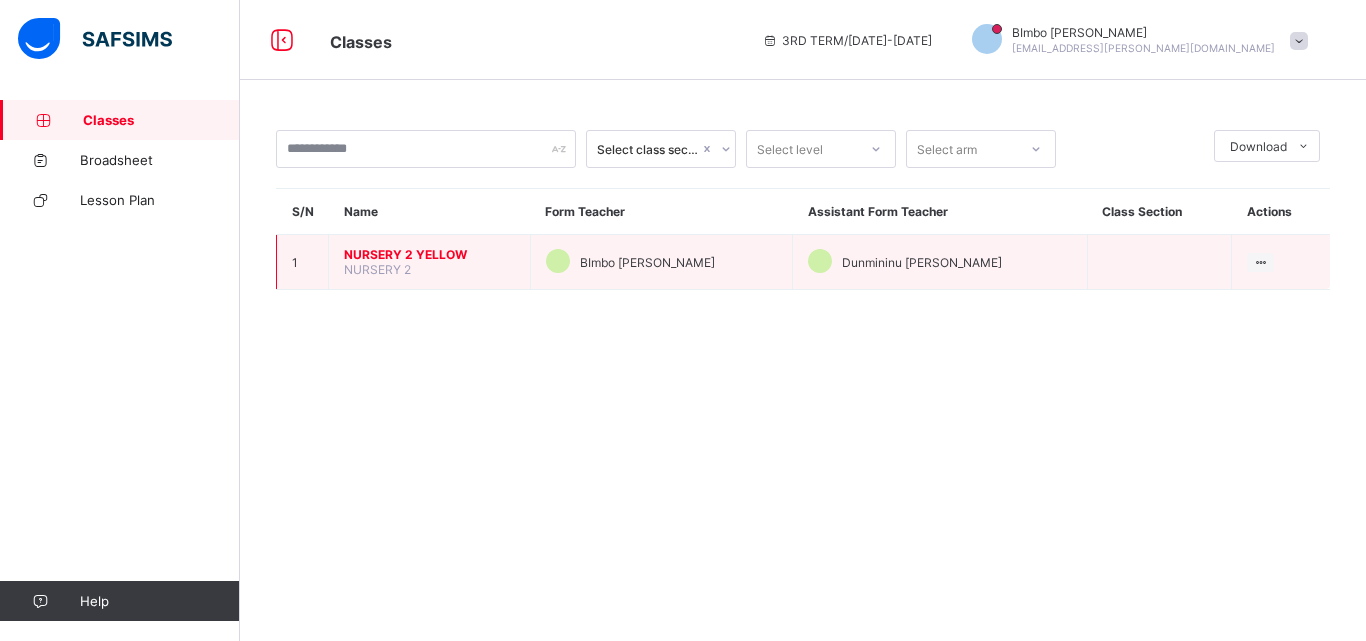 click on "NURSERY 2   YELLOW   NURSERY 2" at bounding box center (430, 262) 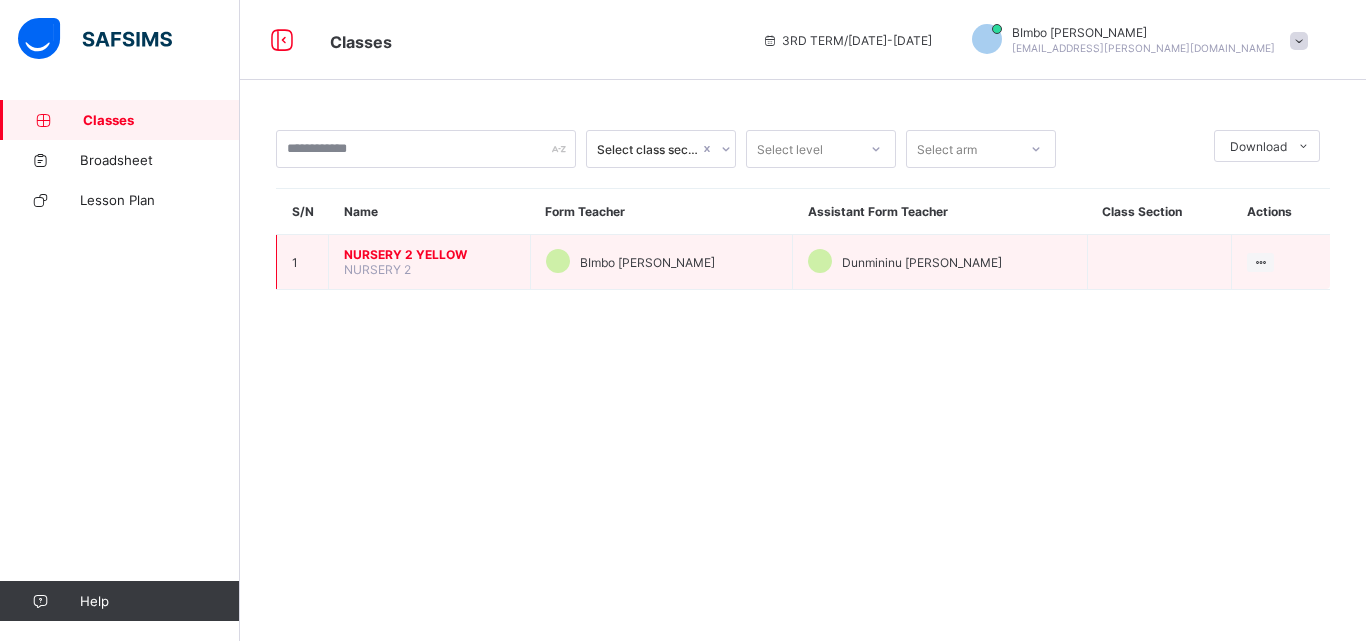 click on "NURSERY 2   YELLOW   NURSERY 2" at bounding box center (430, 262) 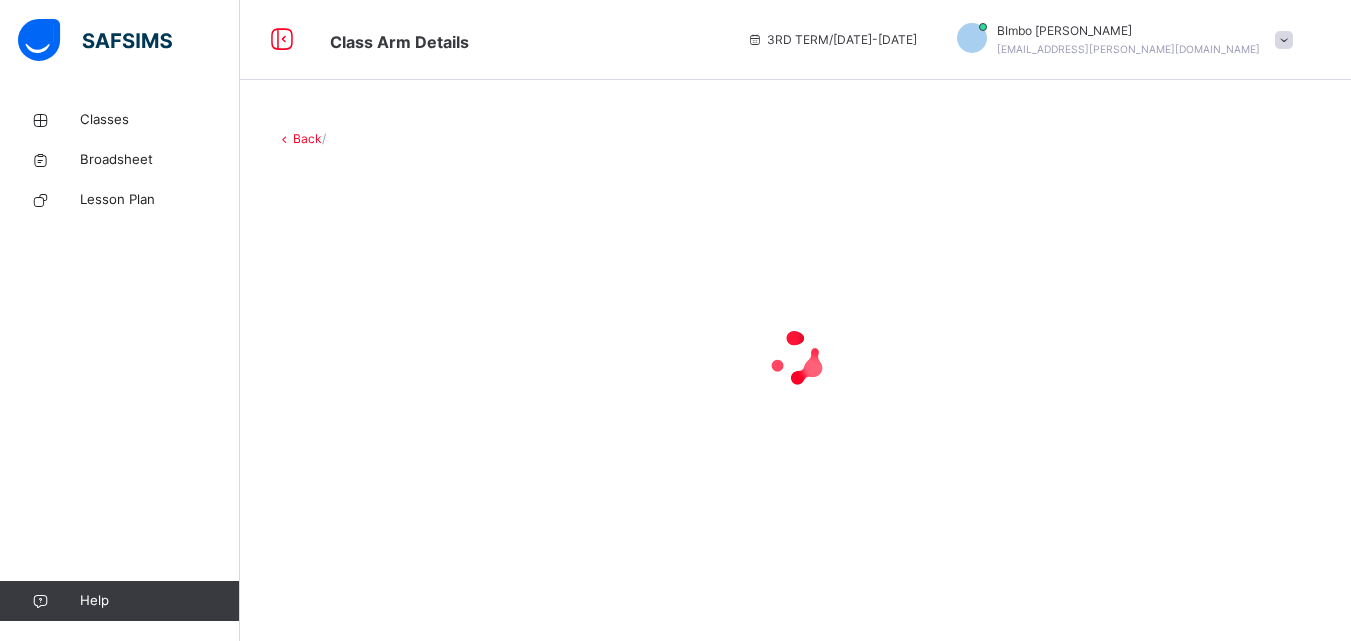 click at bounding box center [795, 358] 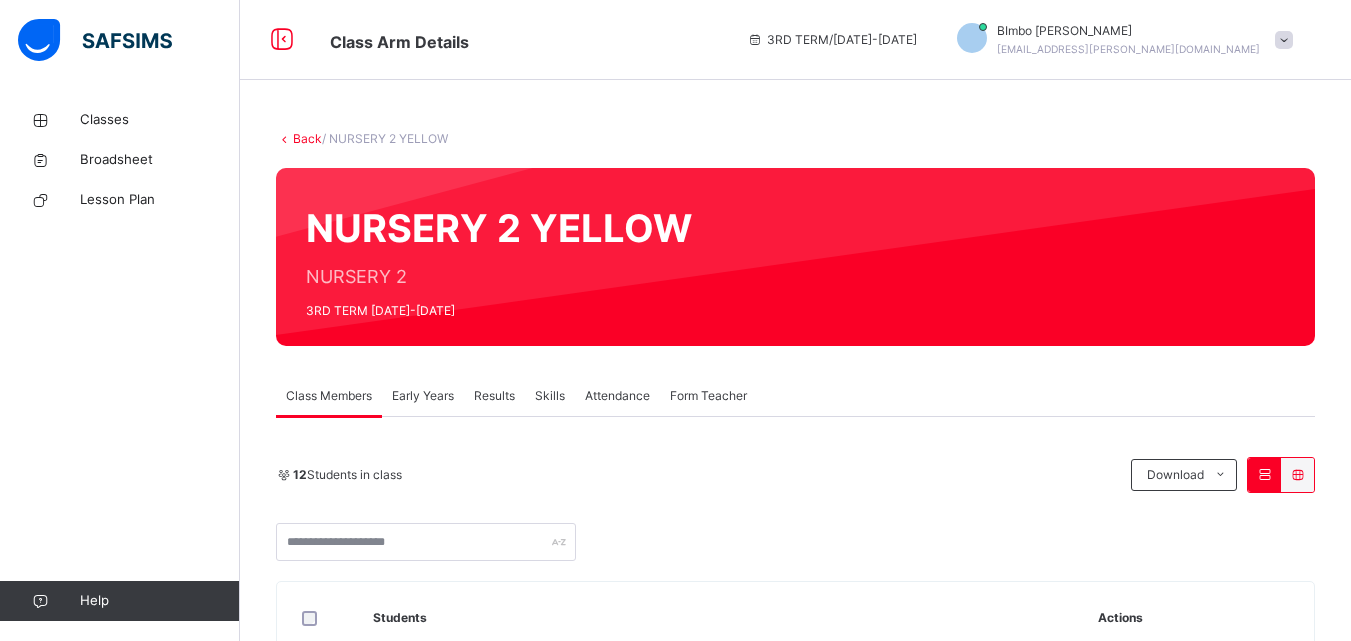 drag, startPoint x: 423, startPoint y: 393, endPoint x: 418, endPoint y: 384, distance: 10.29563 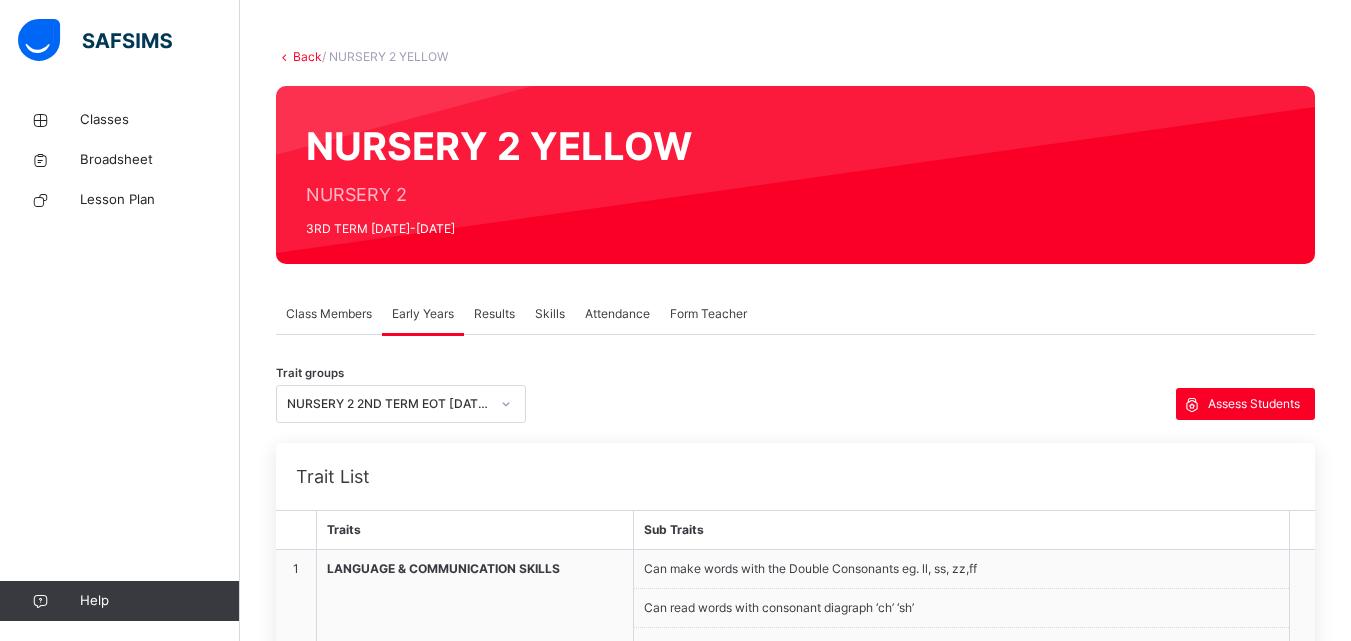 click on "NURSERY 2 2ND TERM EOT [DATE]-[DATE]" at bounding box center (401, 404) 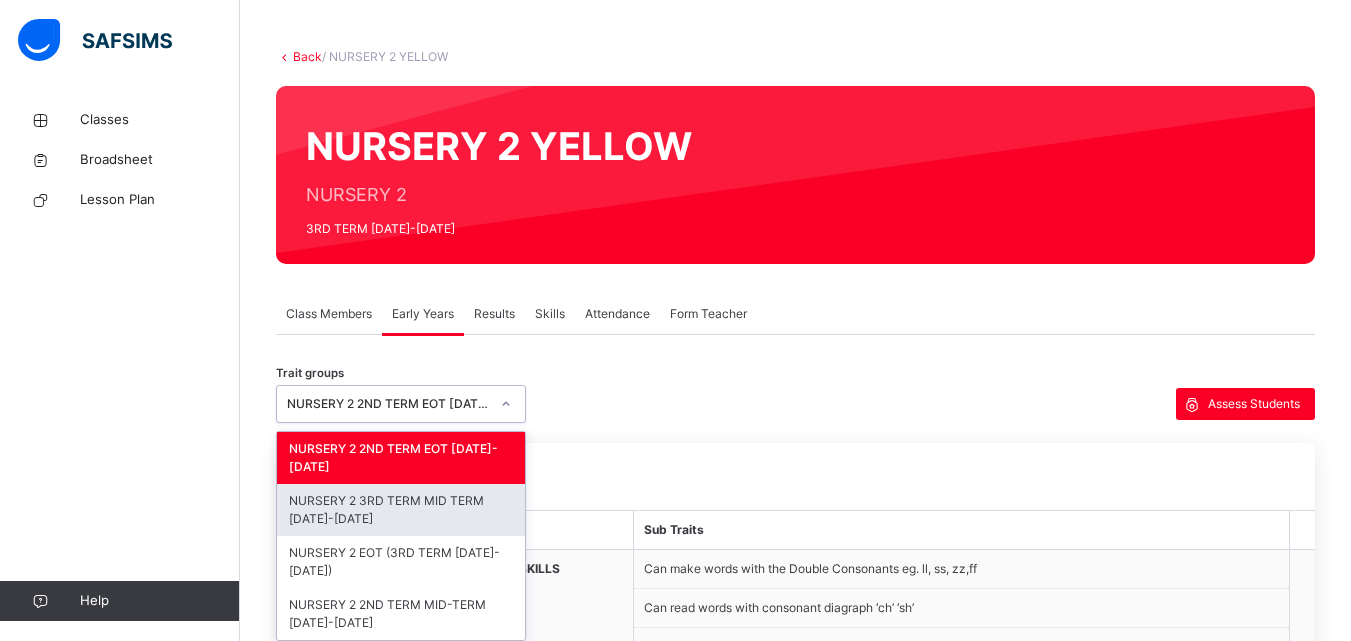 scroll, scrollTop: 90, scrollLeft: 0, axis: vertical 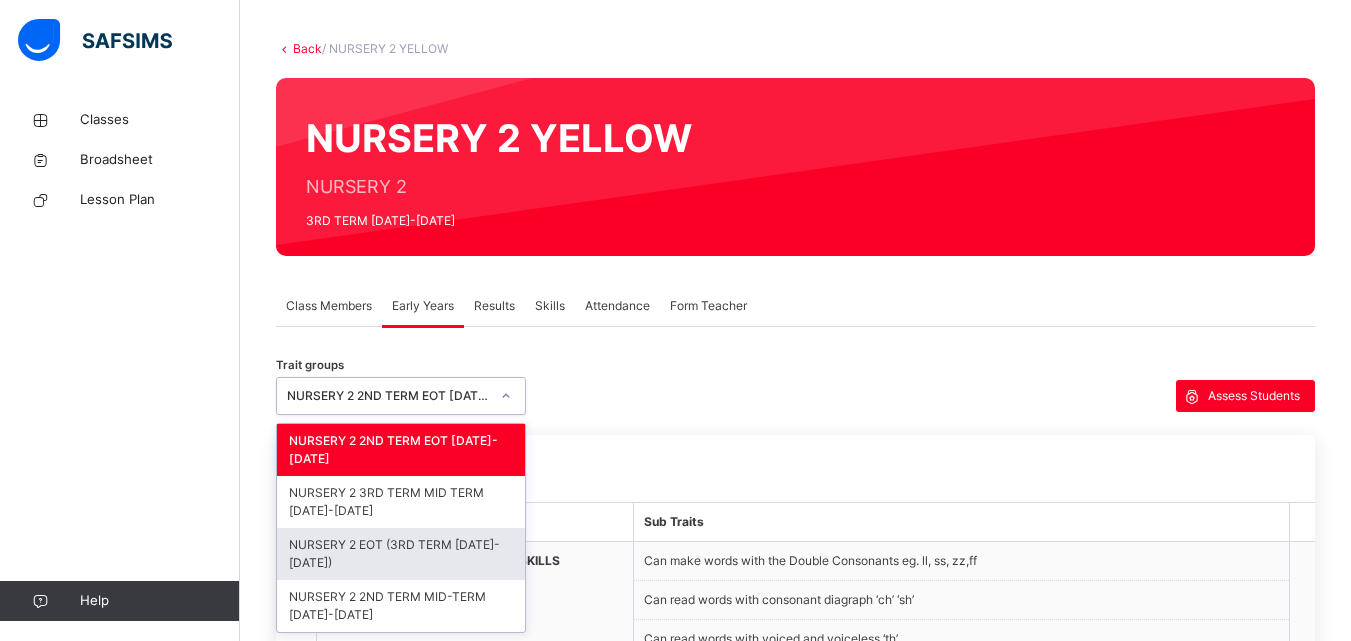 click on "NURSERY 2 EOT (3RD TERM [DATE]-[DATE])" at bounding box center [401, 554] 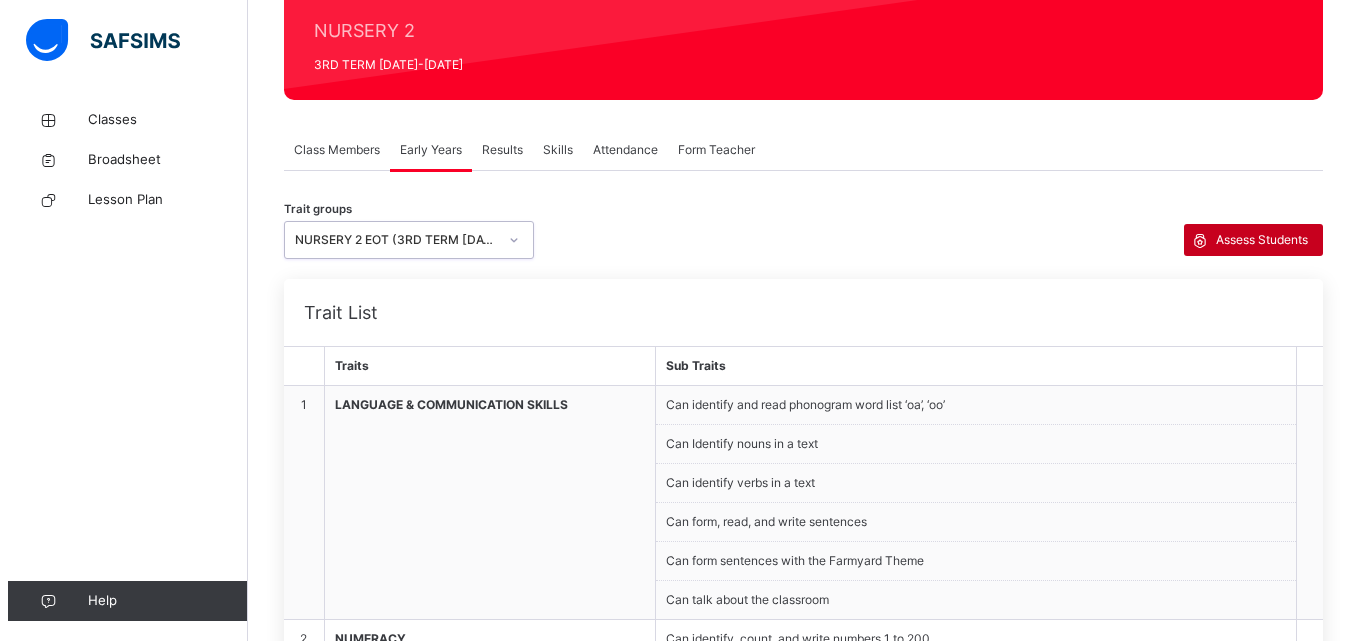 scroll, scrollTop: 252, scrollLeft: 0, axis: vertical 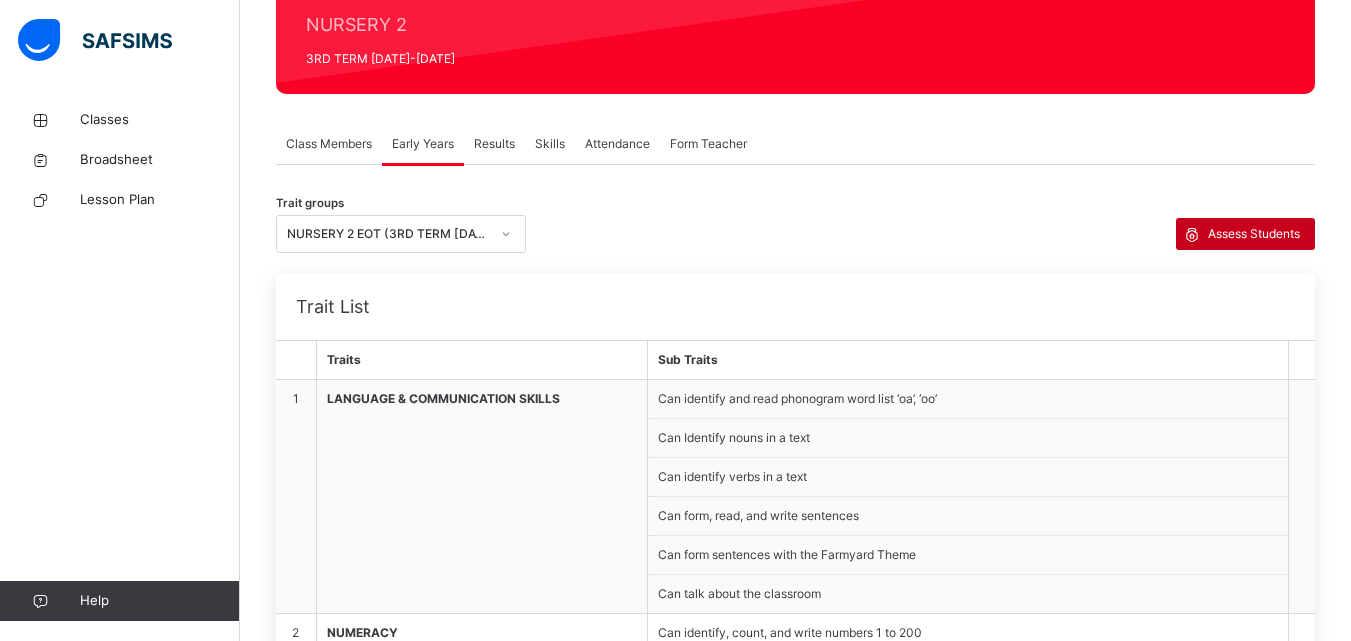 click on "Assess Students" at bounding box center (1254, 234) 